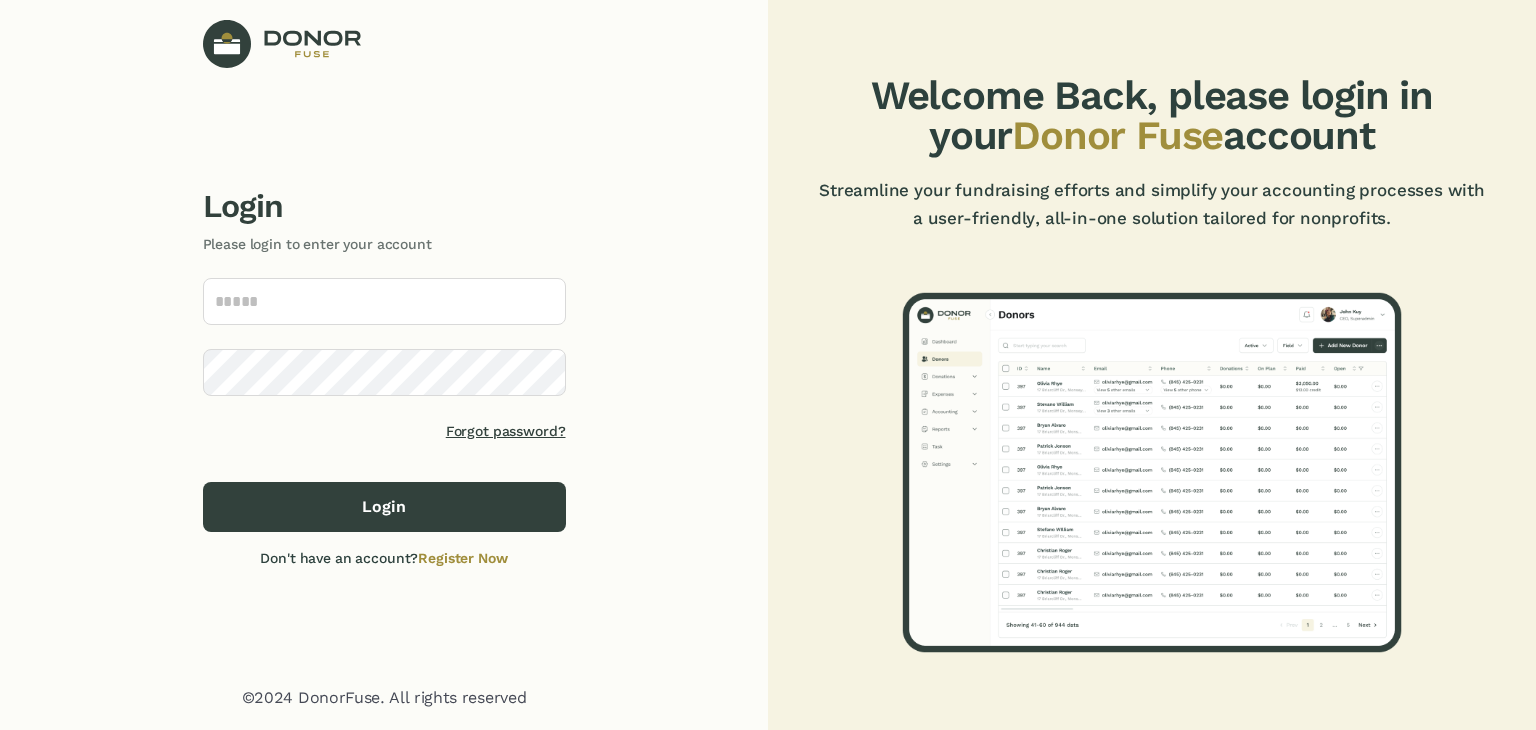 scroll, scrollTop: 0, scrollLeft: 0, axis: both 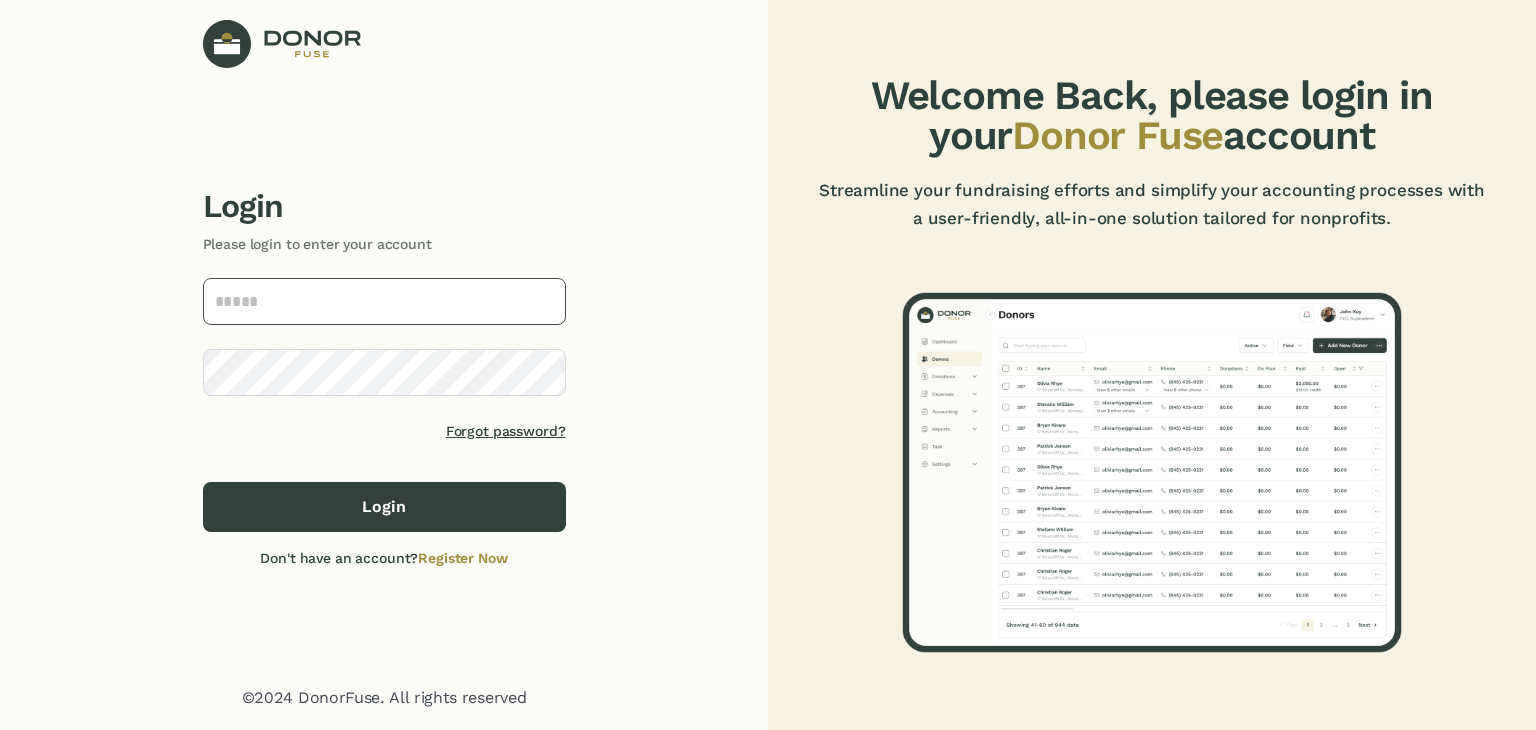 type on "**********" 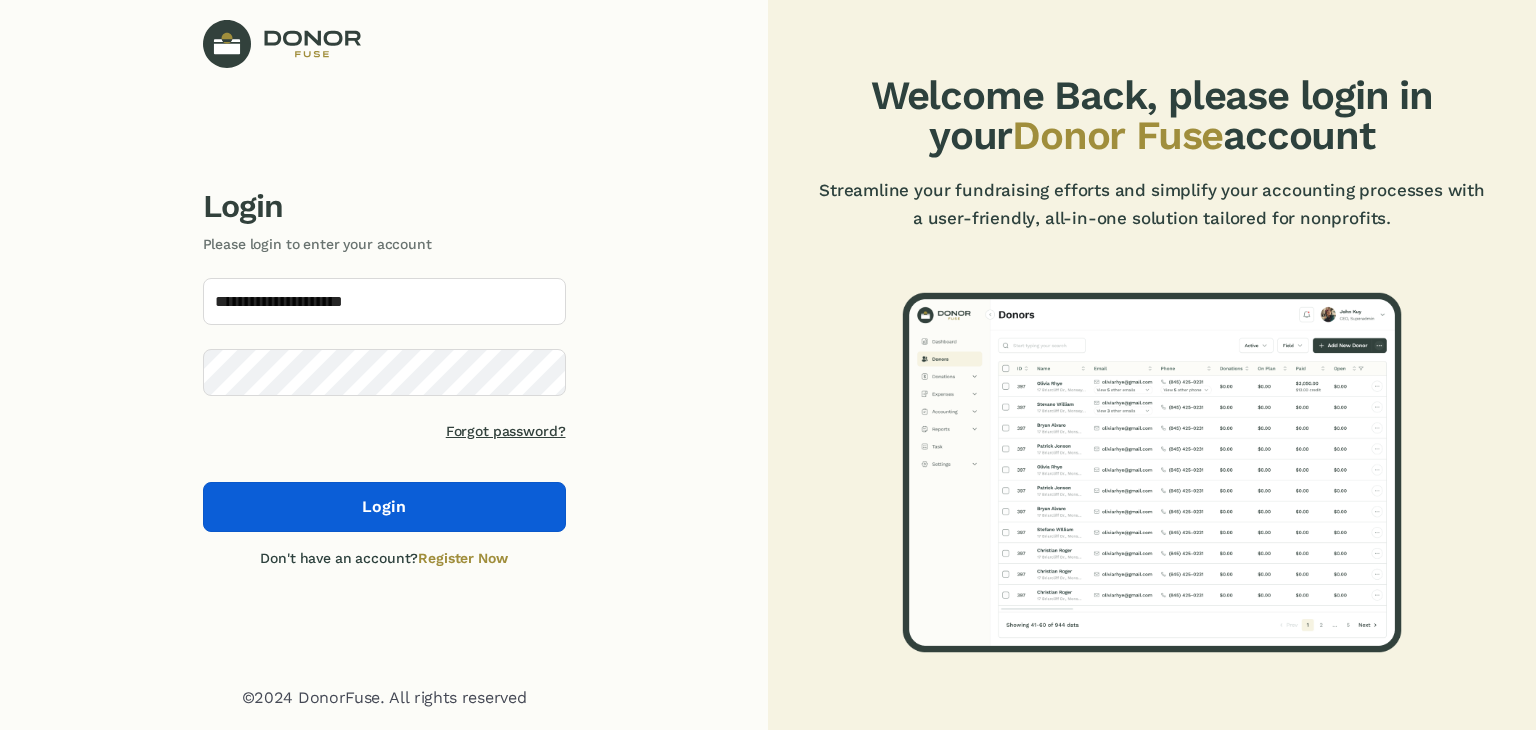 click on "Login" 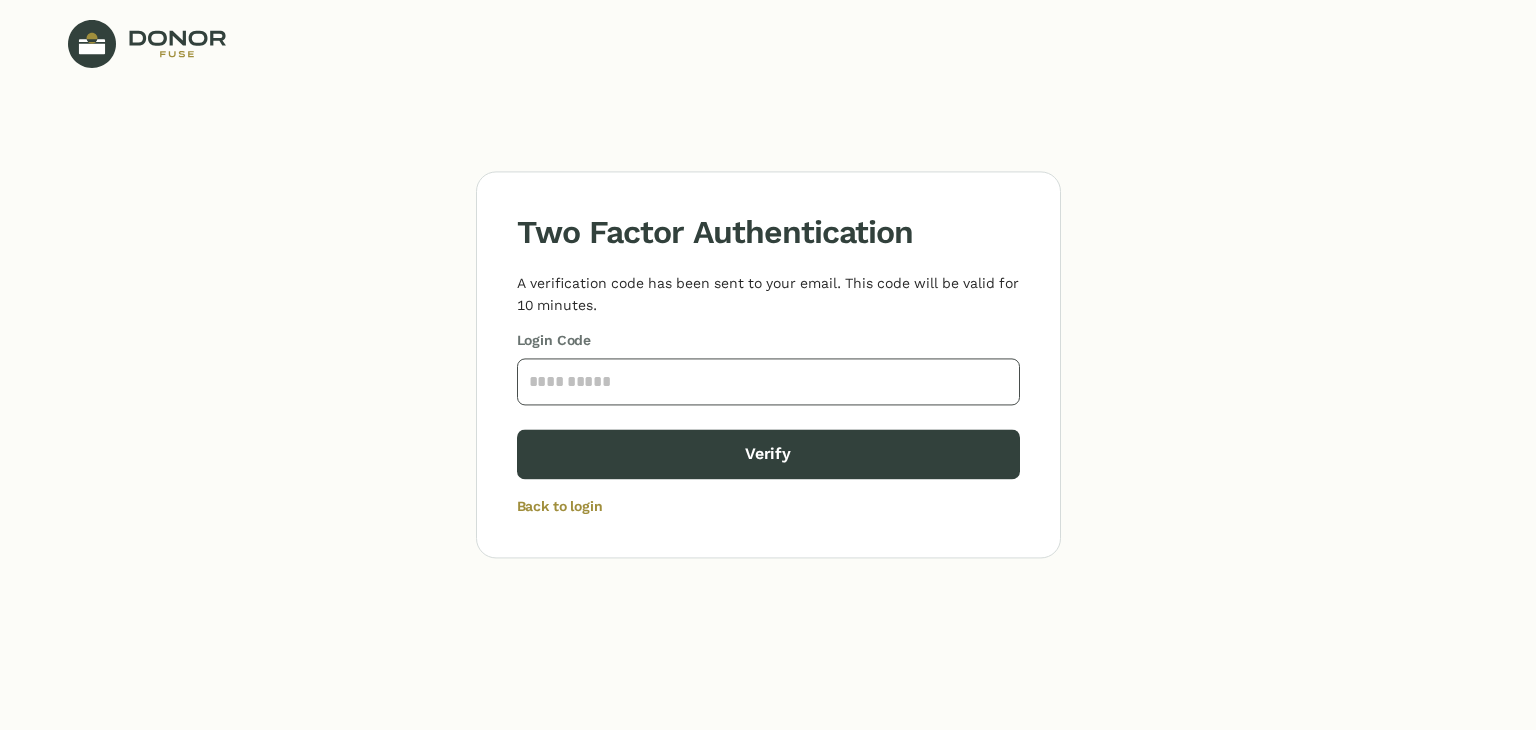 click 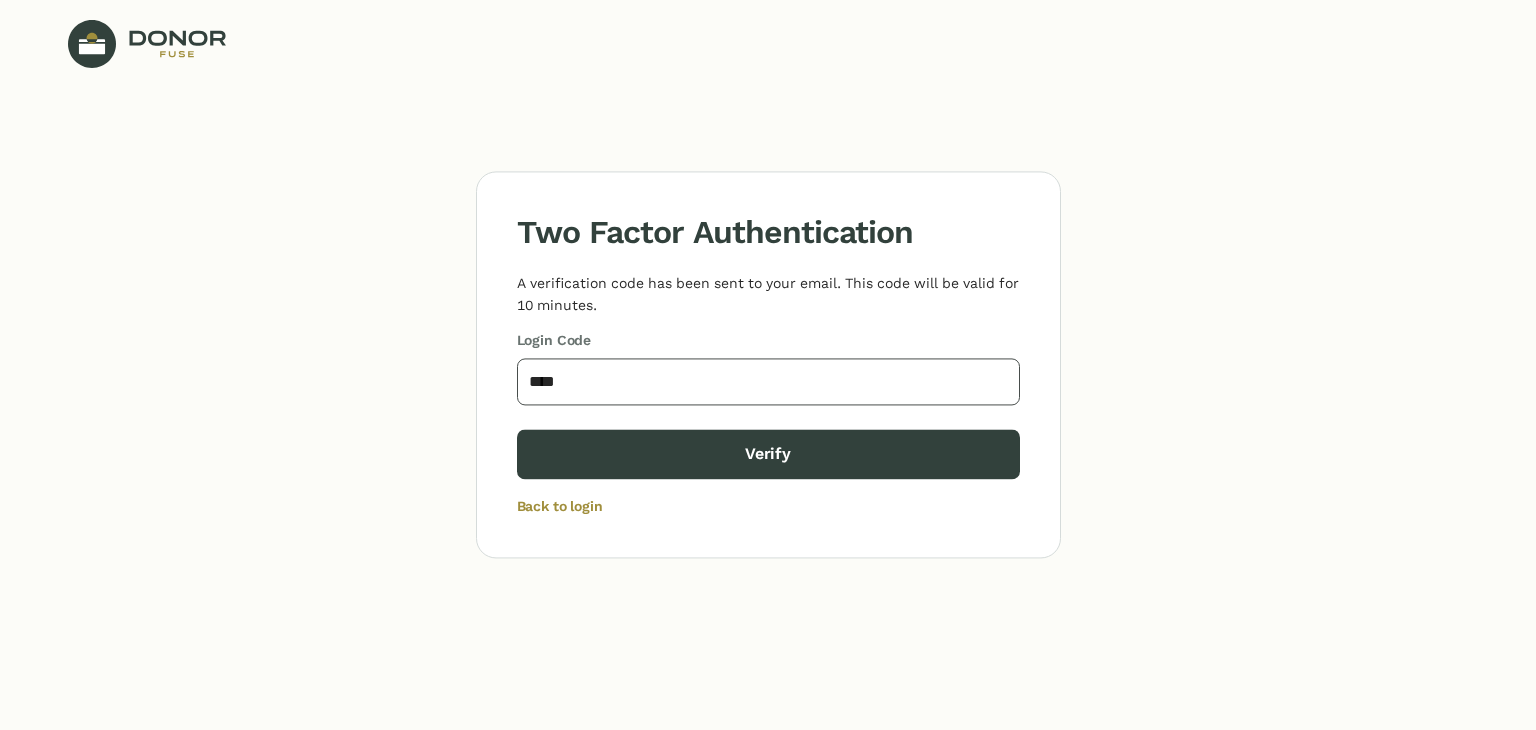 type on "****" 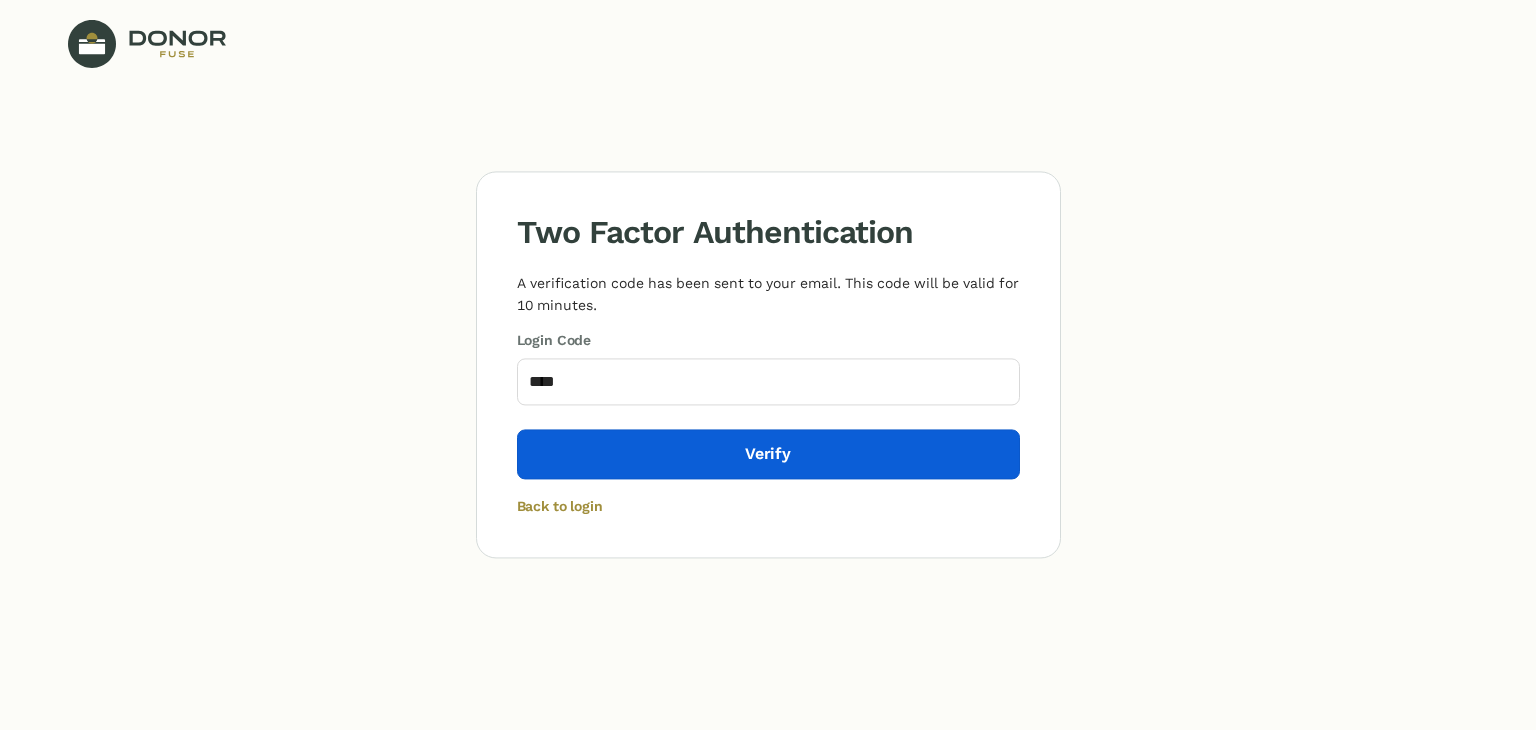click on "Verify" 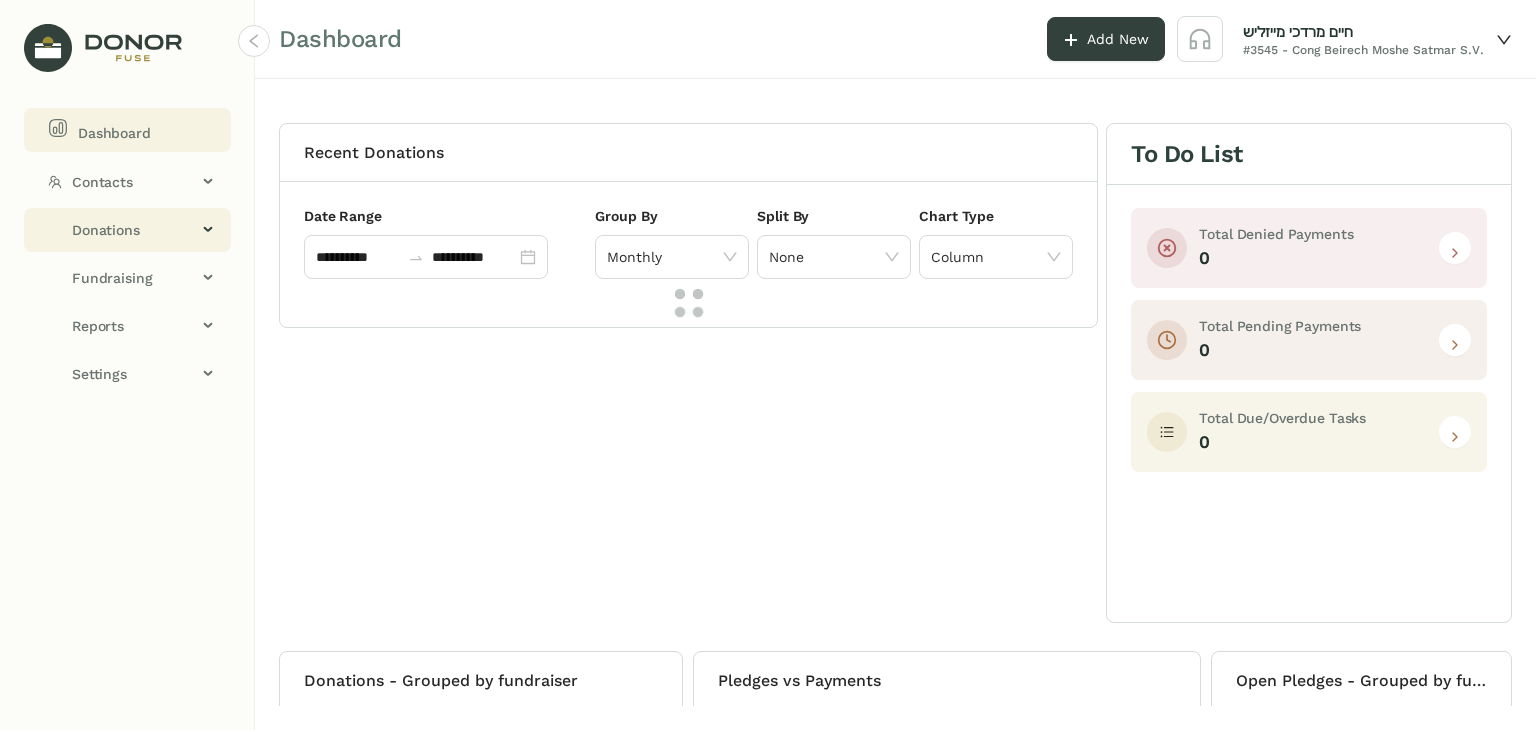 click on "Donations" 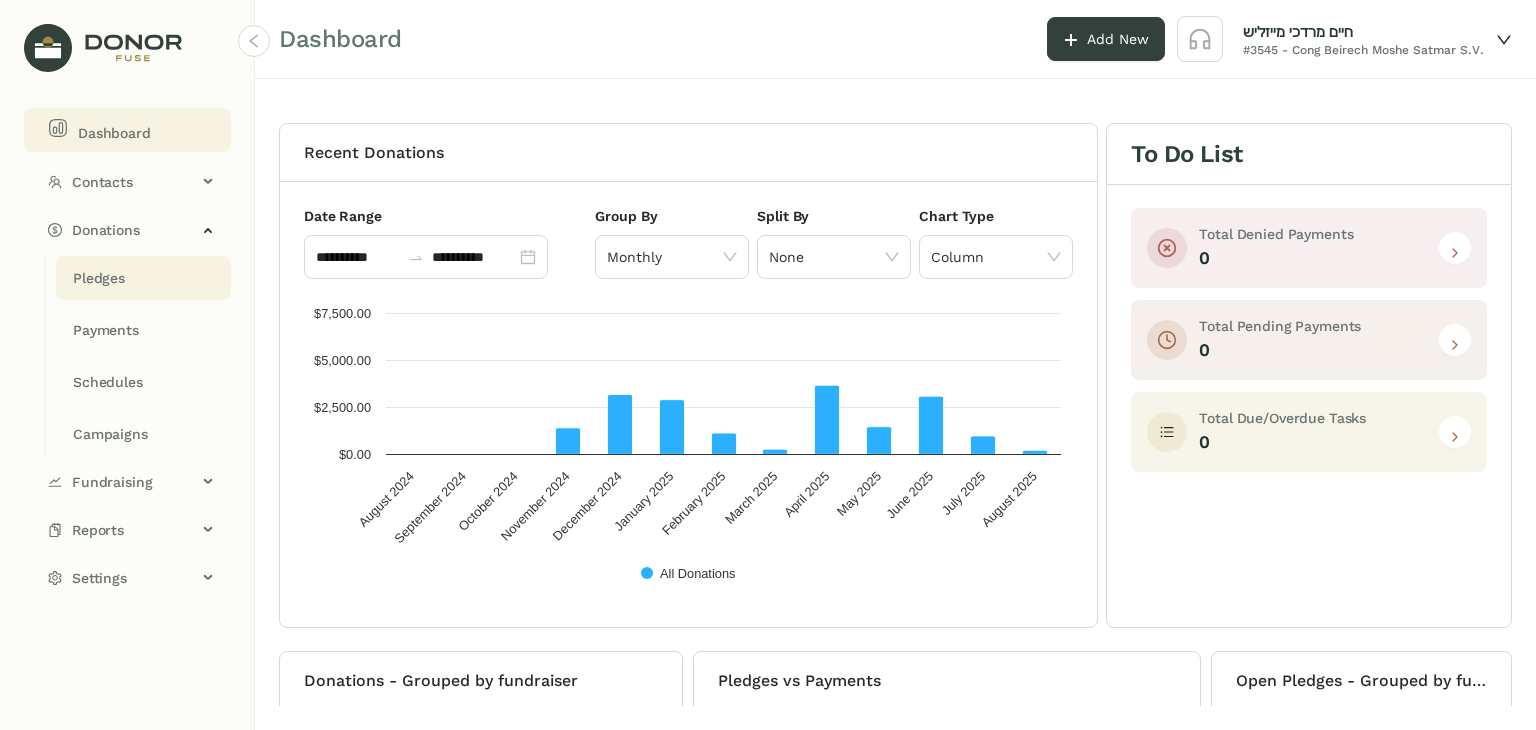 click on "Pledges" 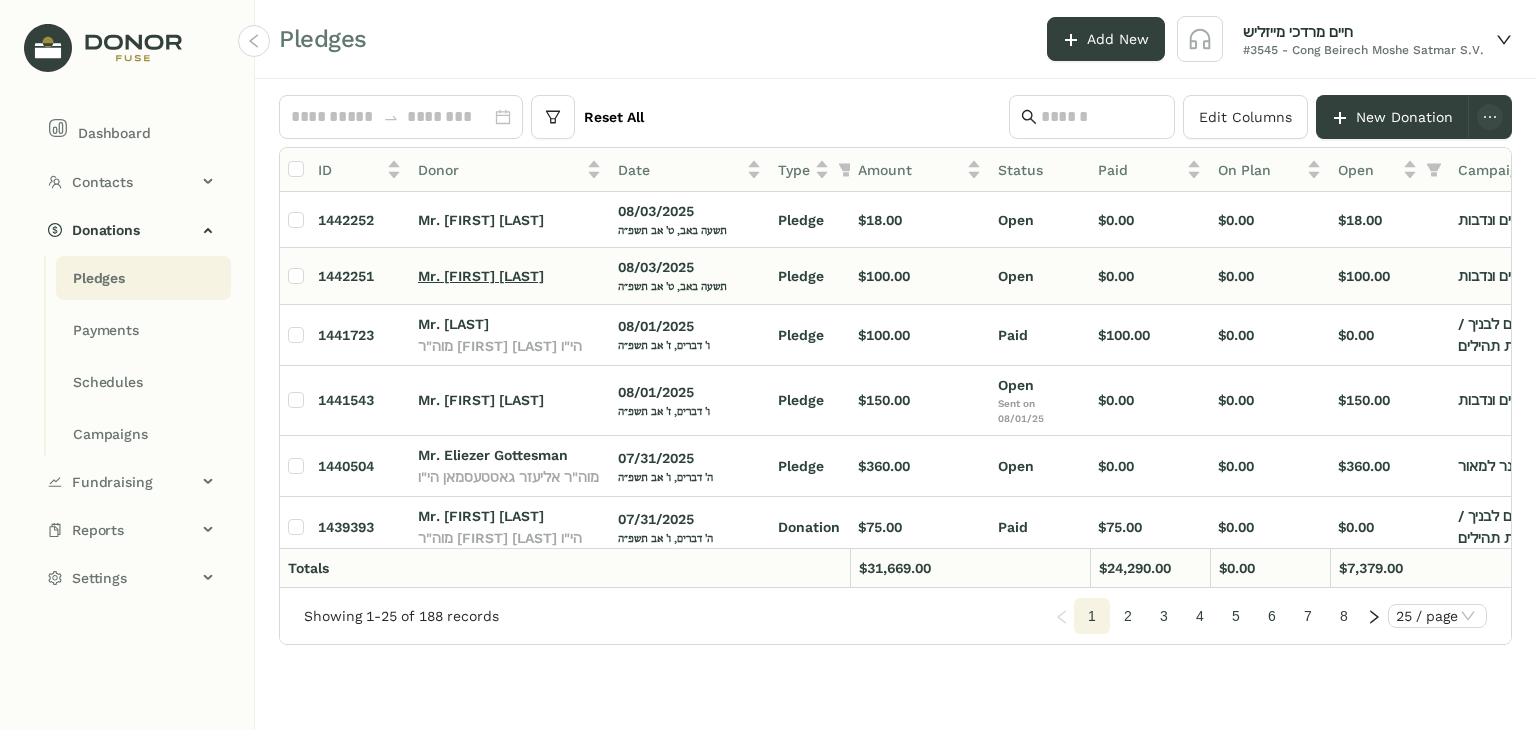 click on "Mr. [FIRST] [LAST]" 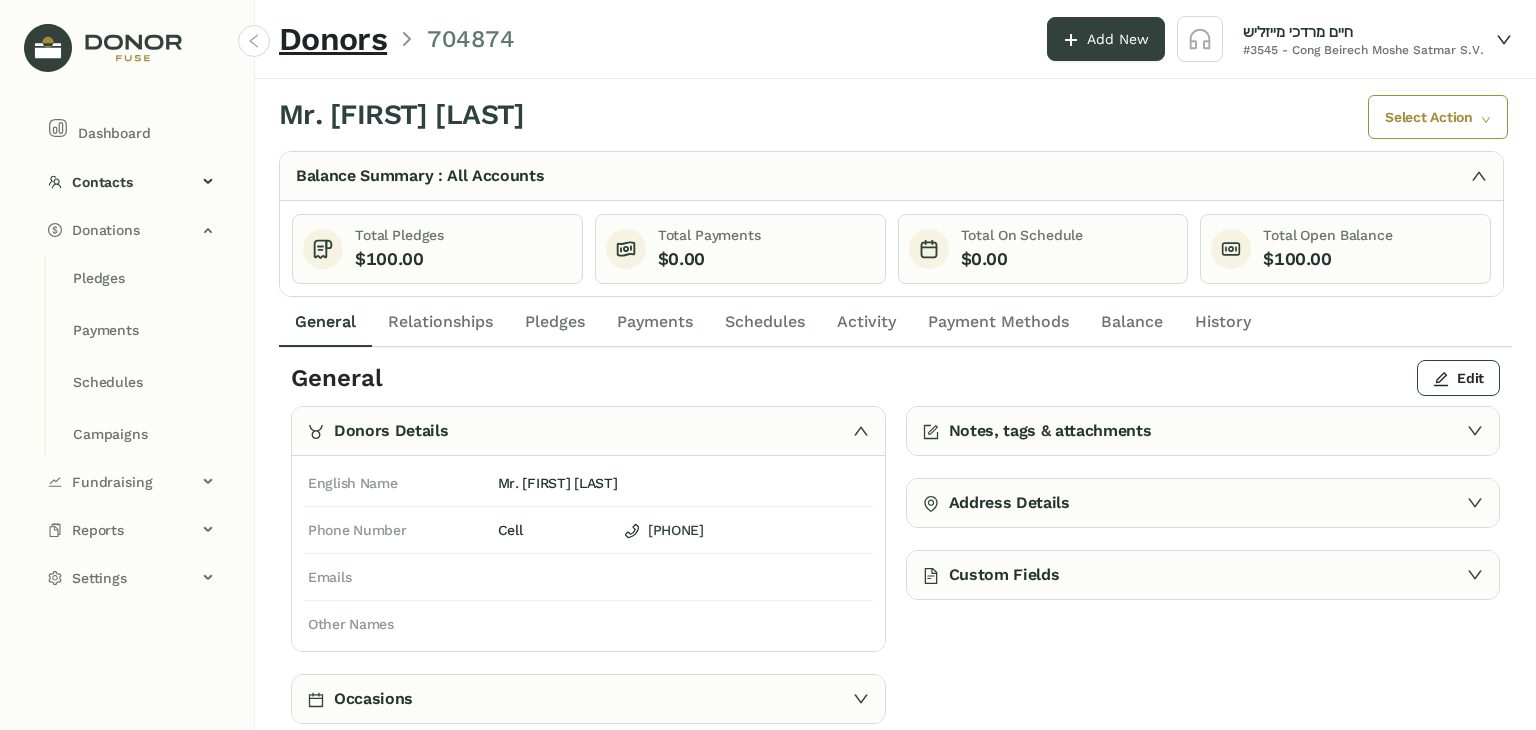 click on "Payments" 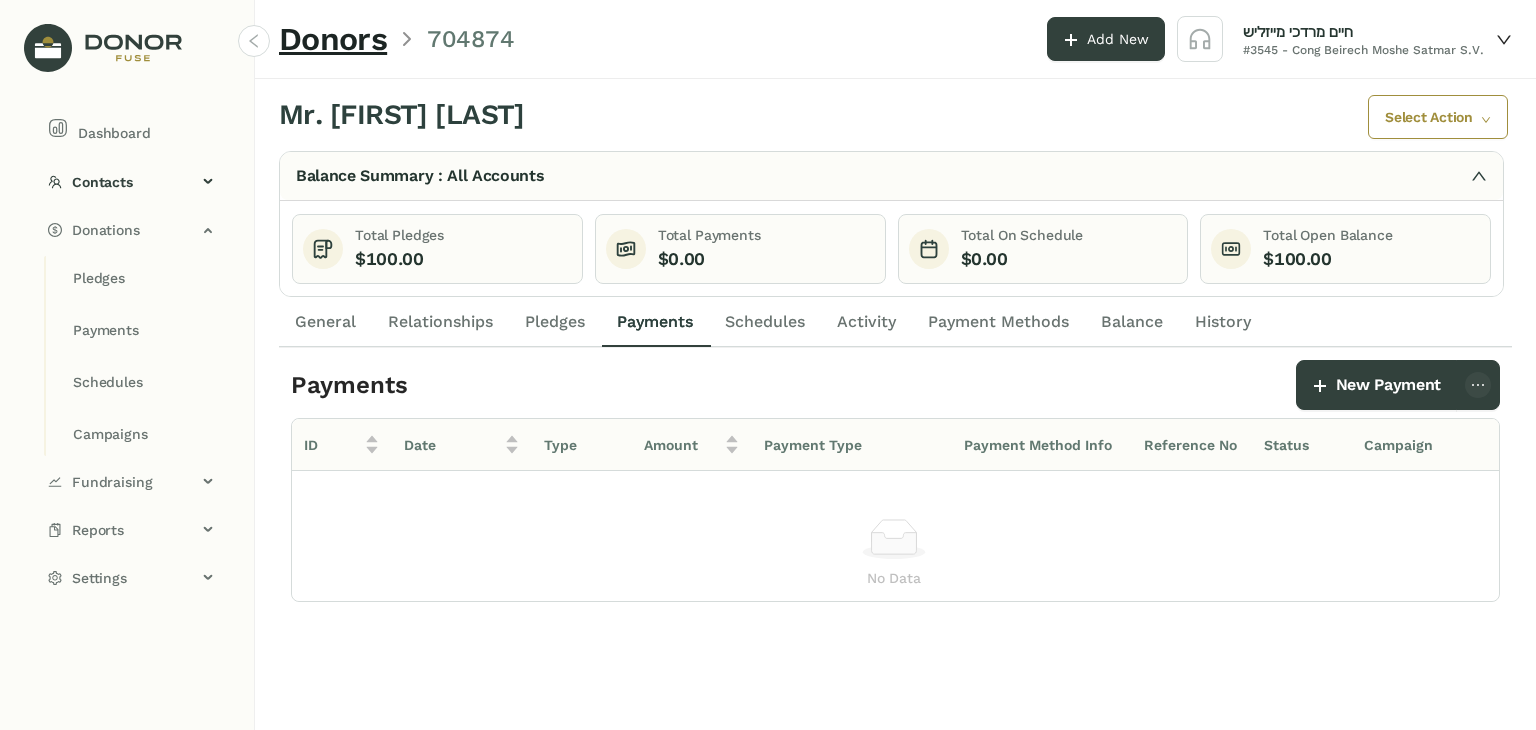 click on "Pledges" 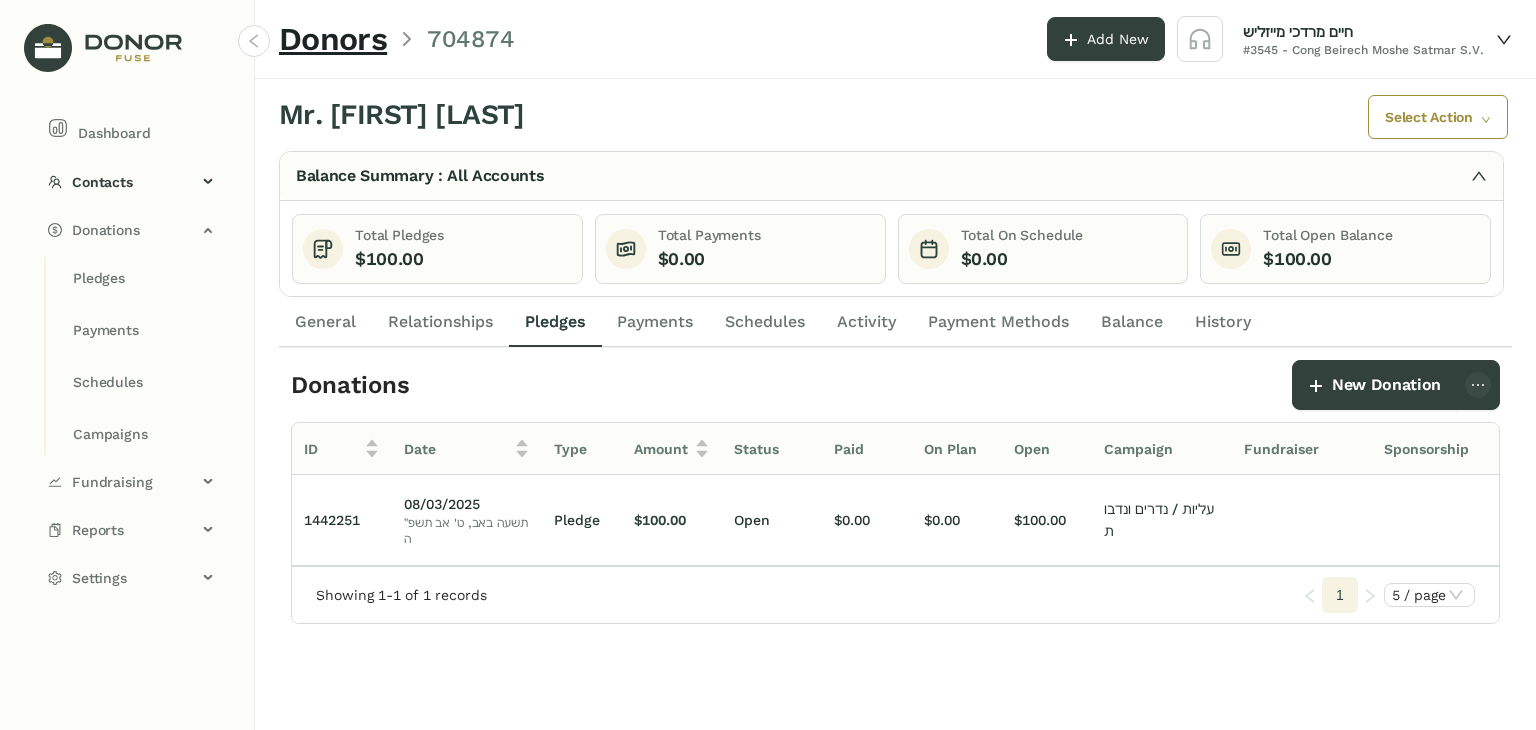 scroll, scrollTop: 0, scrollLeft: 187, axis: horizontal 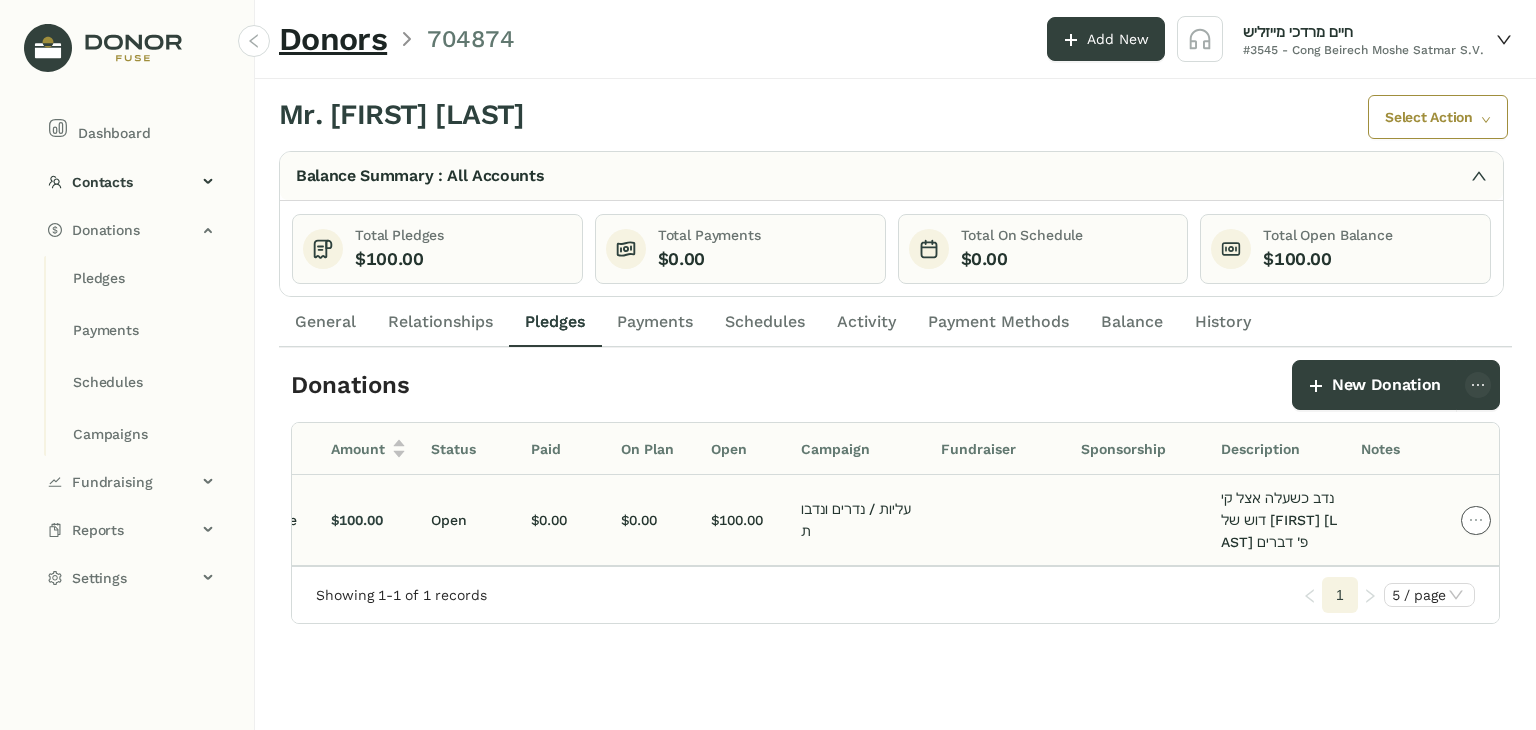 click 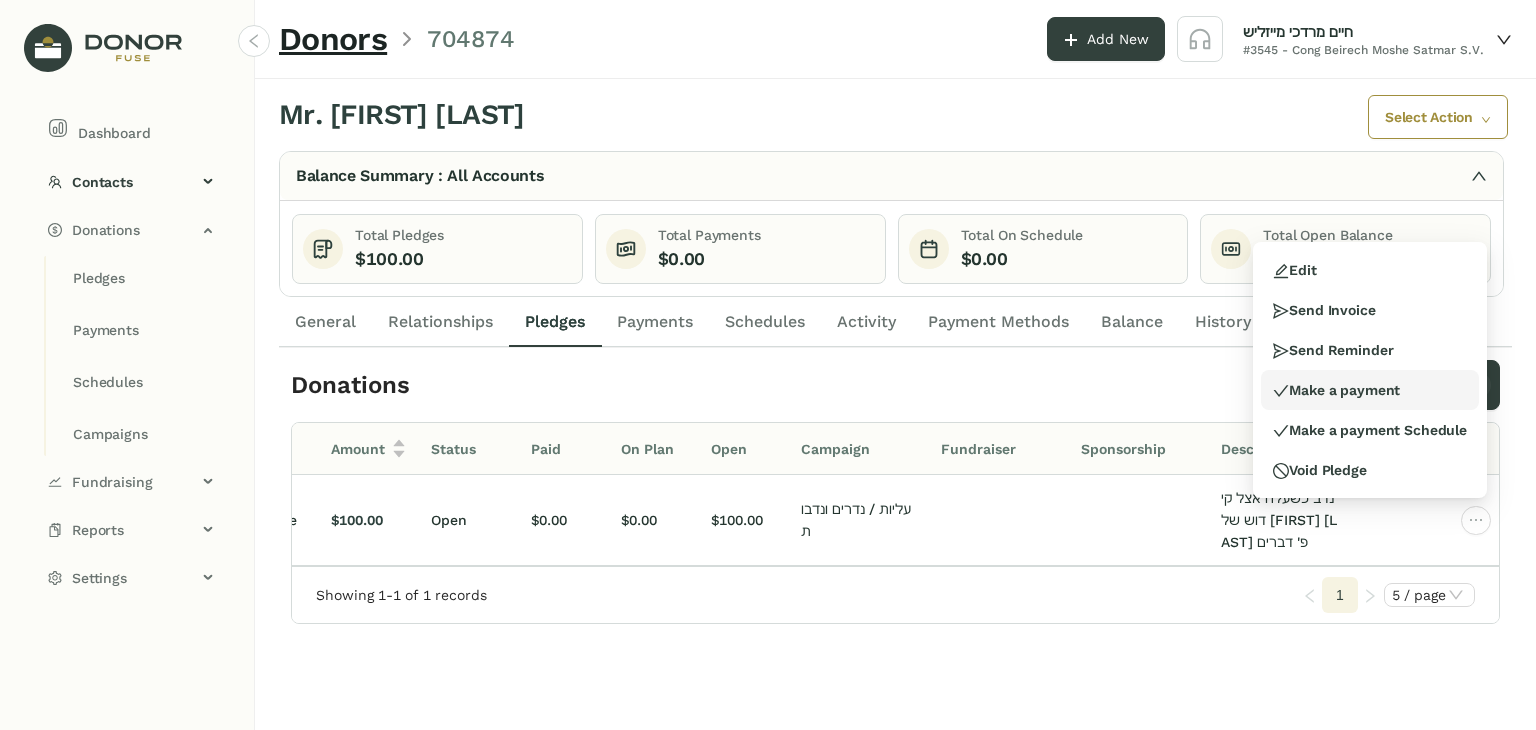 click on "Make a payment" at bounding box center (1336, 390) 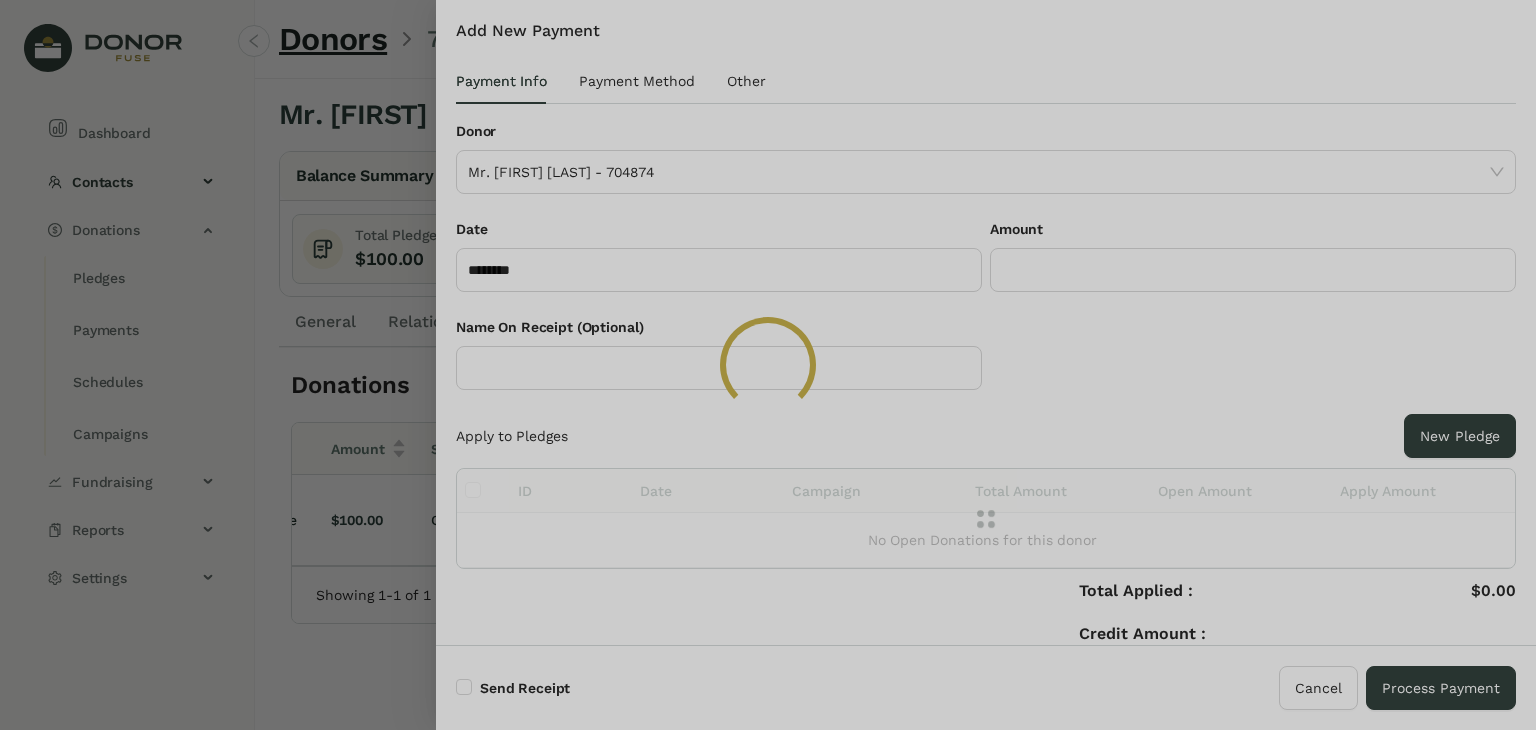 type on "*******" 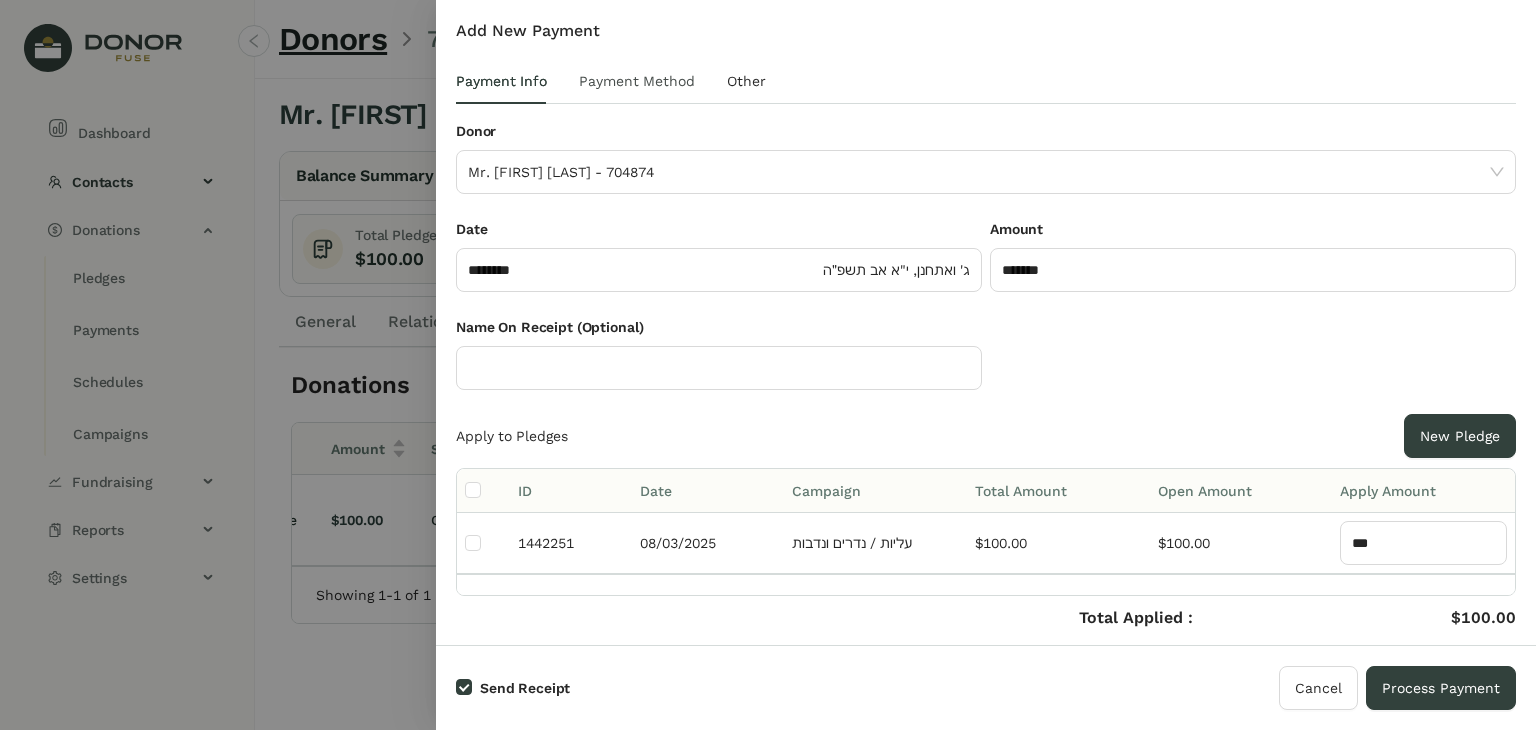 click on "Payment Method" at bounding box center (637, 81) 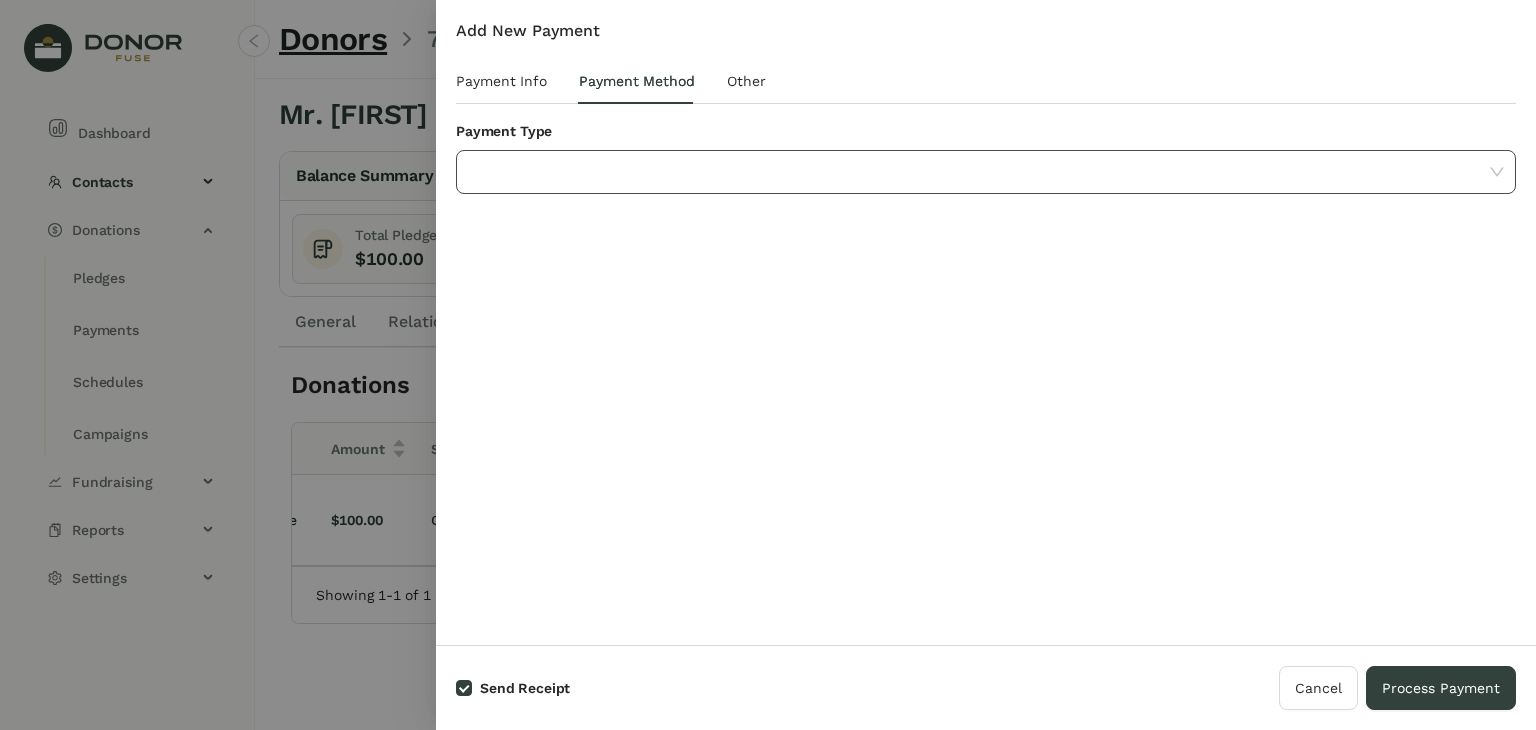 click 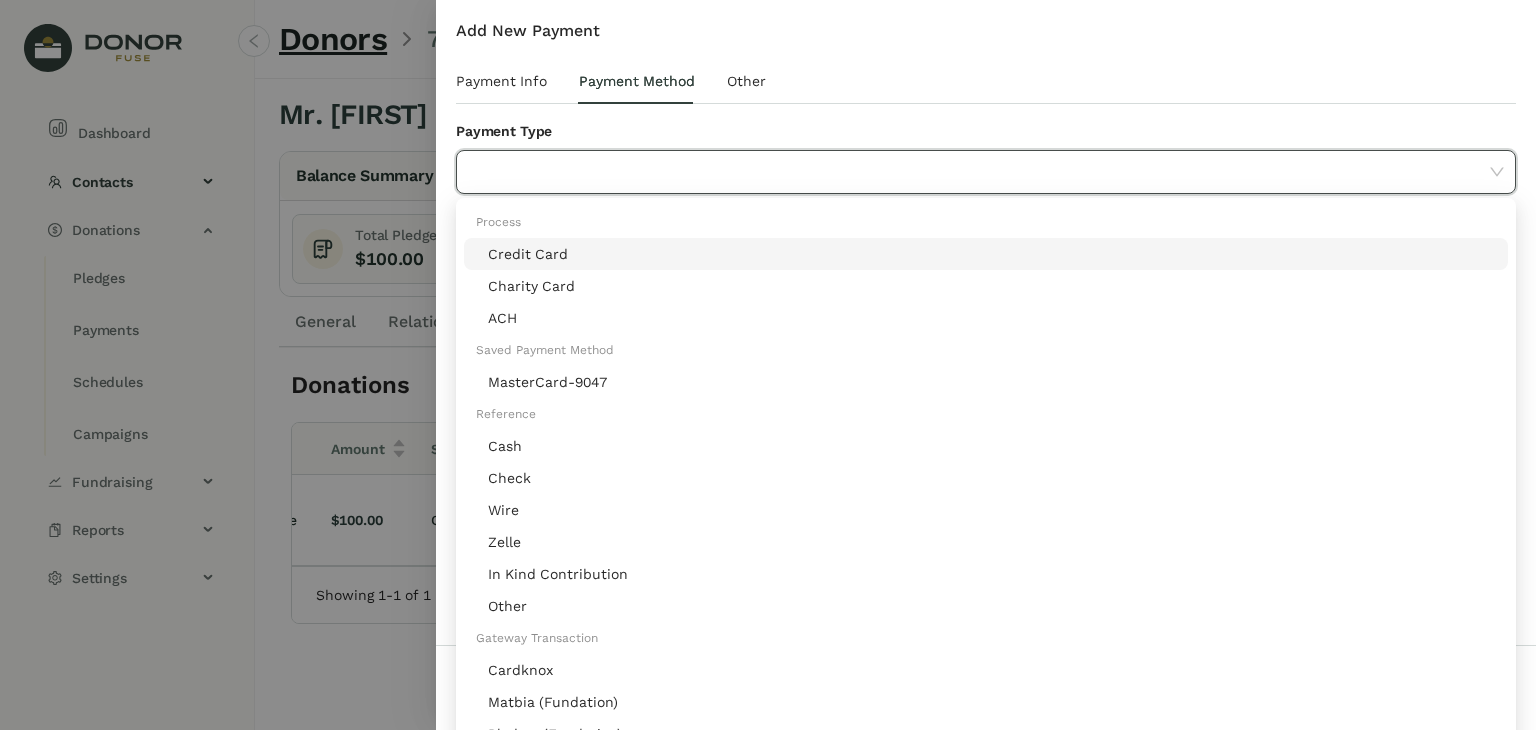 click on "MasterCard-9047" at bounding box center (992, 478) 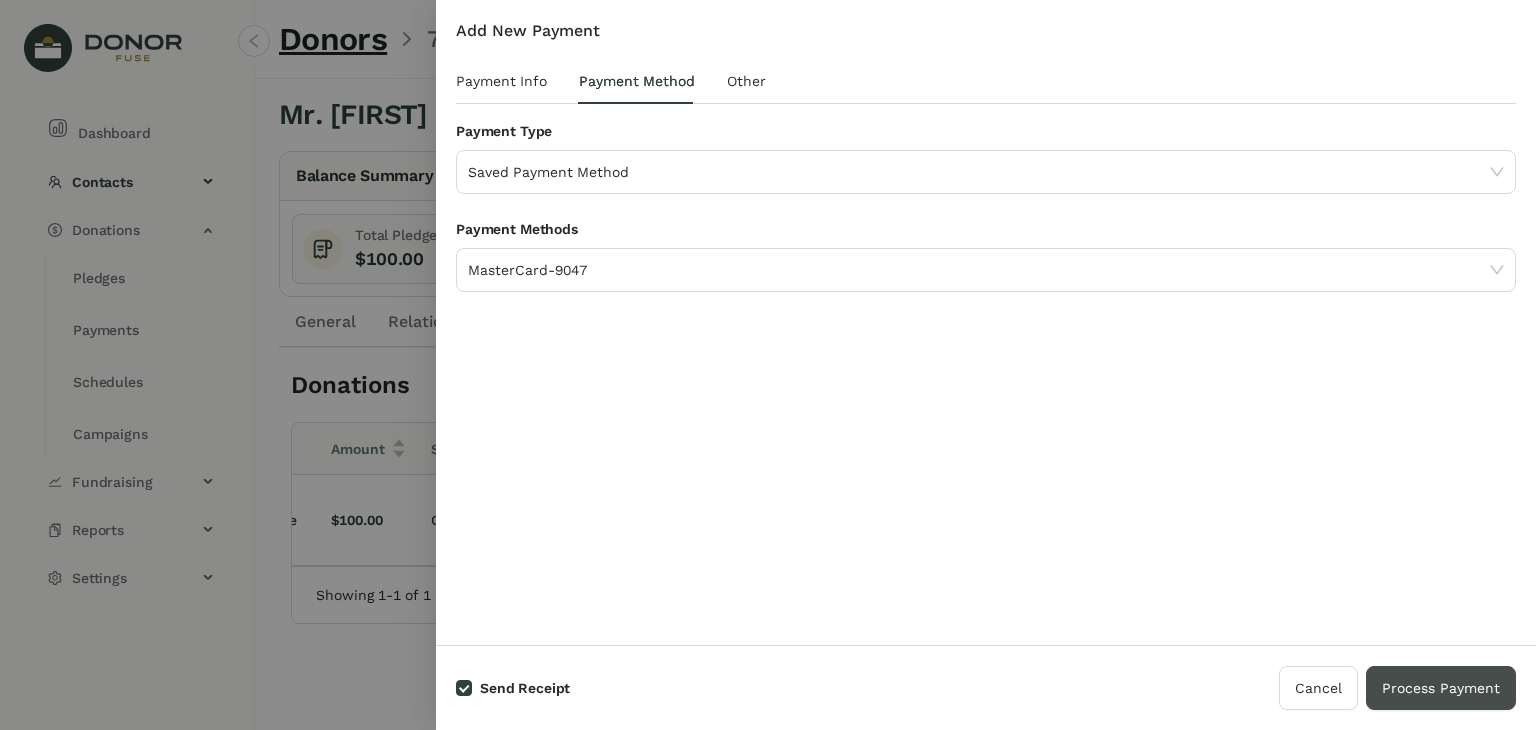 click on "Process Payment" at bounding box center [1441, 688] 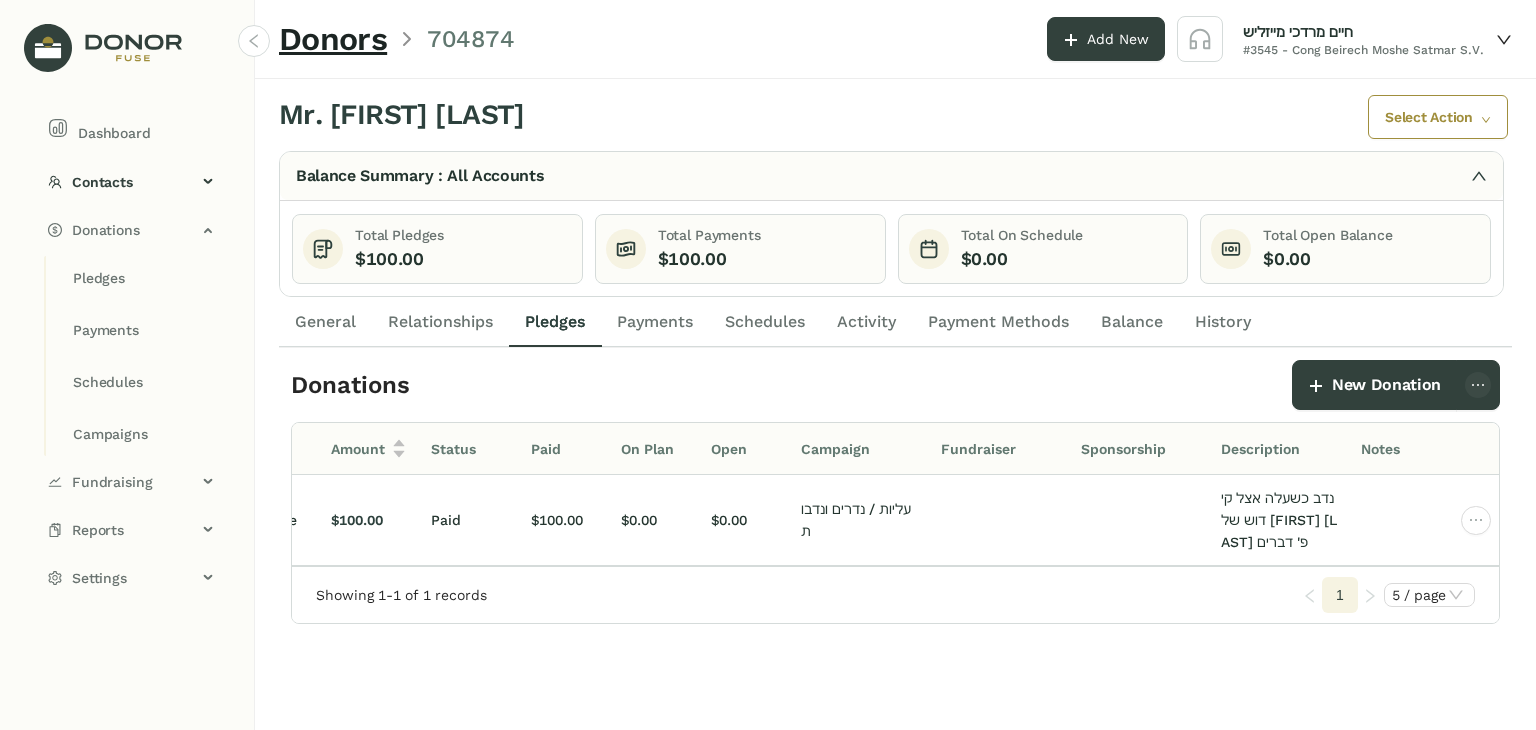 click on "Donors" 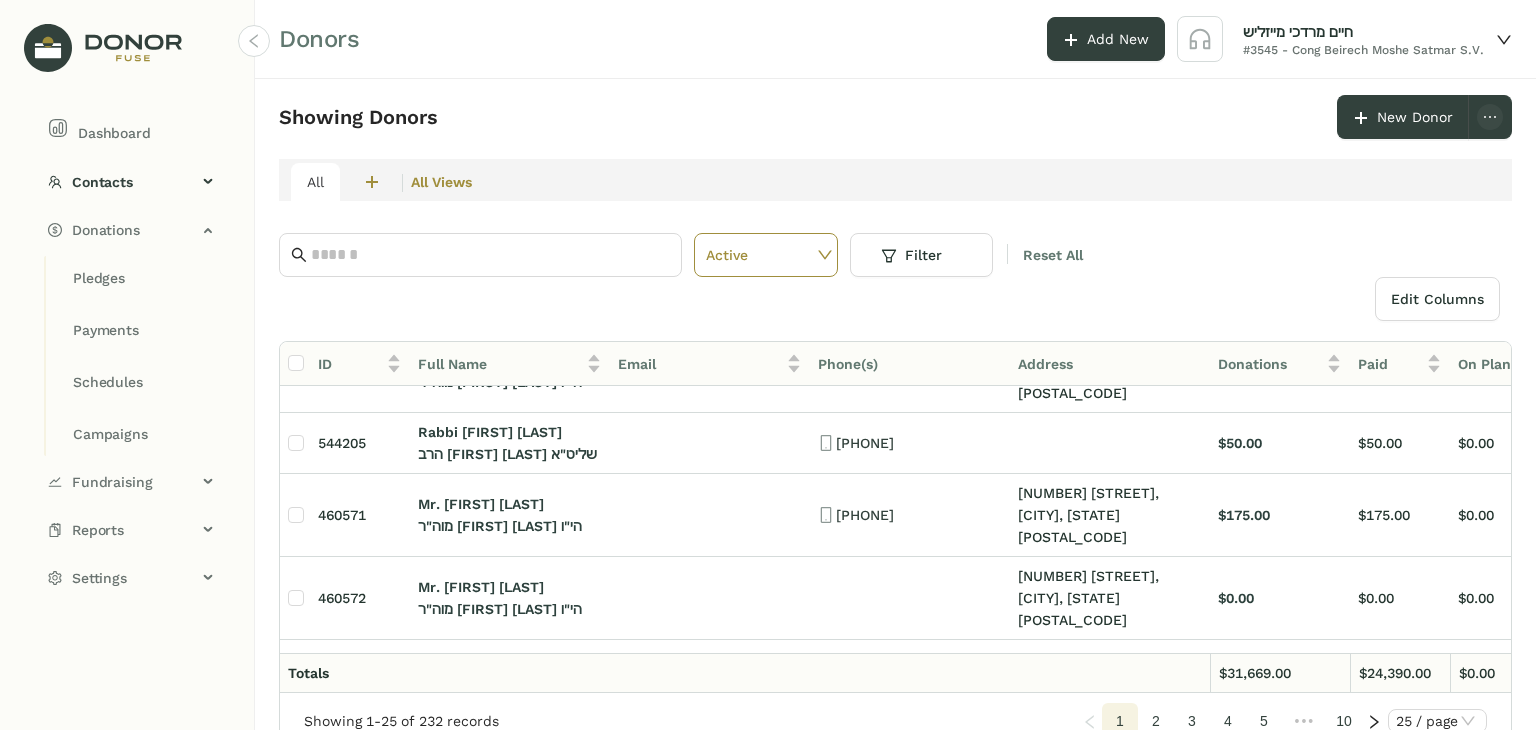 scroll, scrollTop: 0, scrollLeft: 0, axis: both 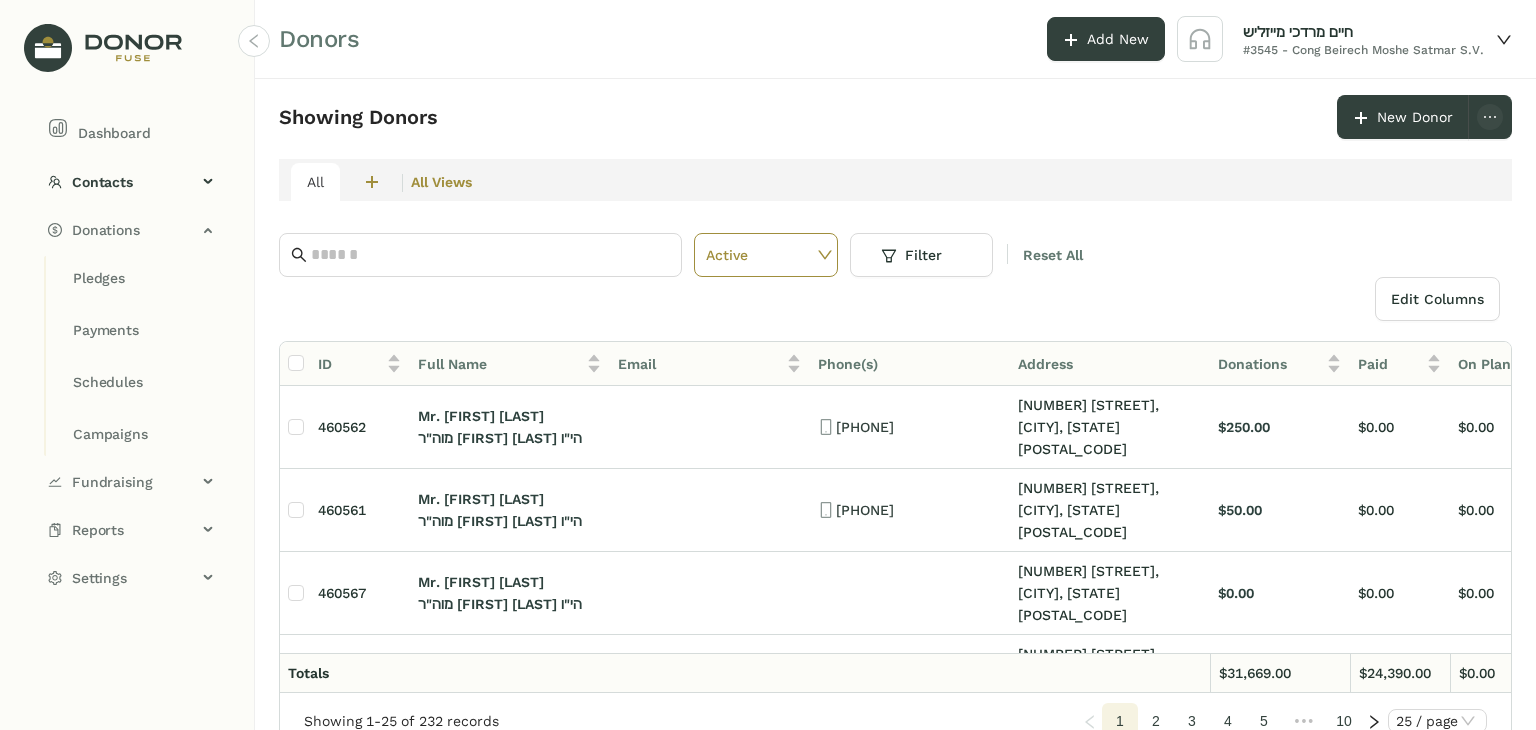 click on "All Views" 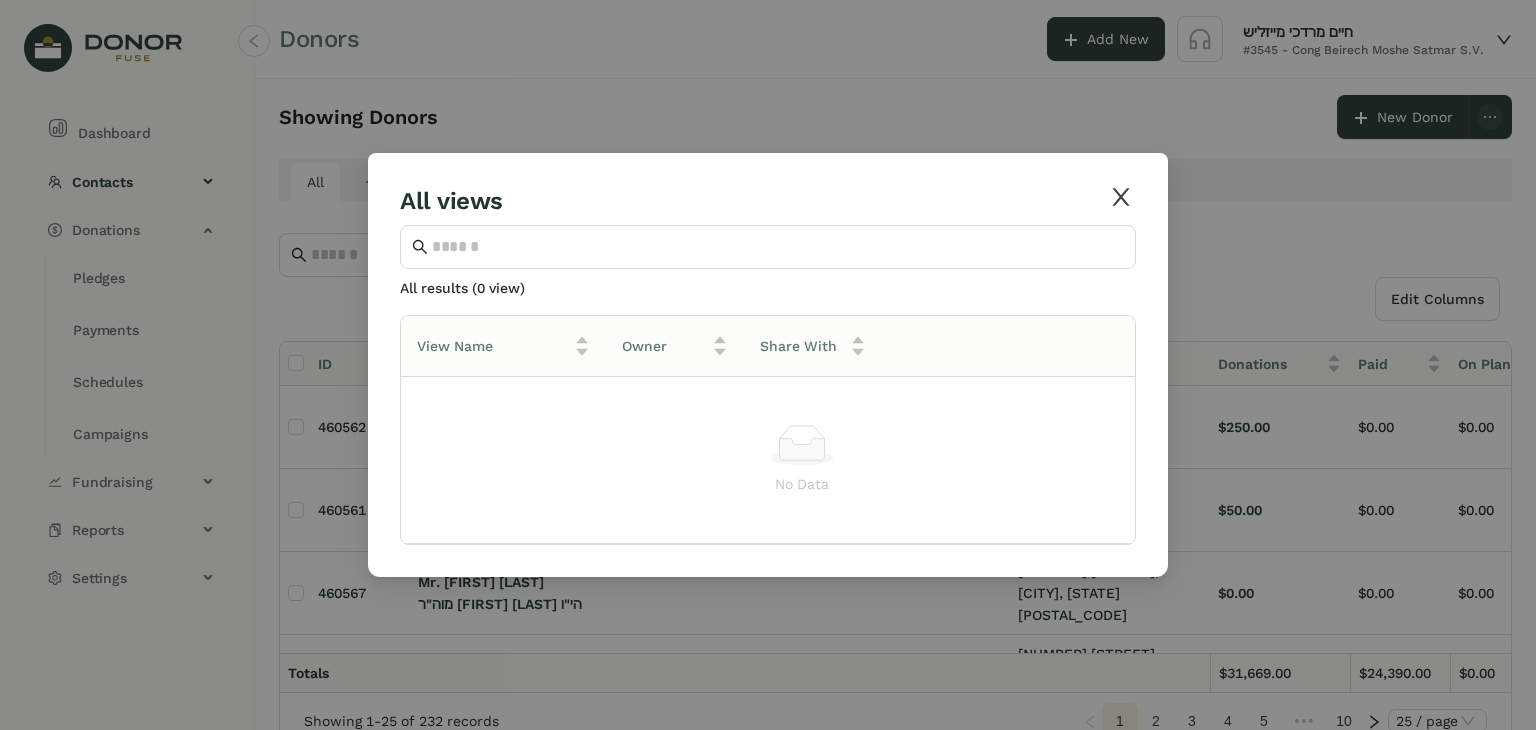 click 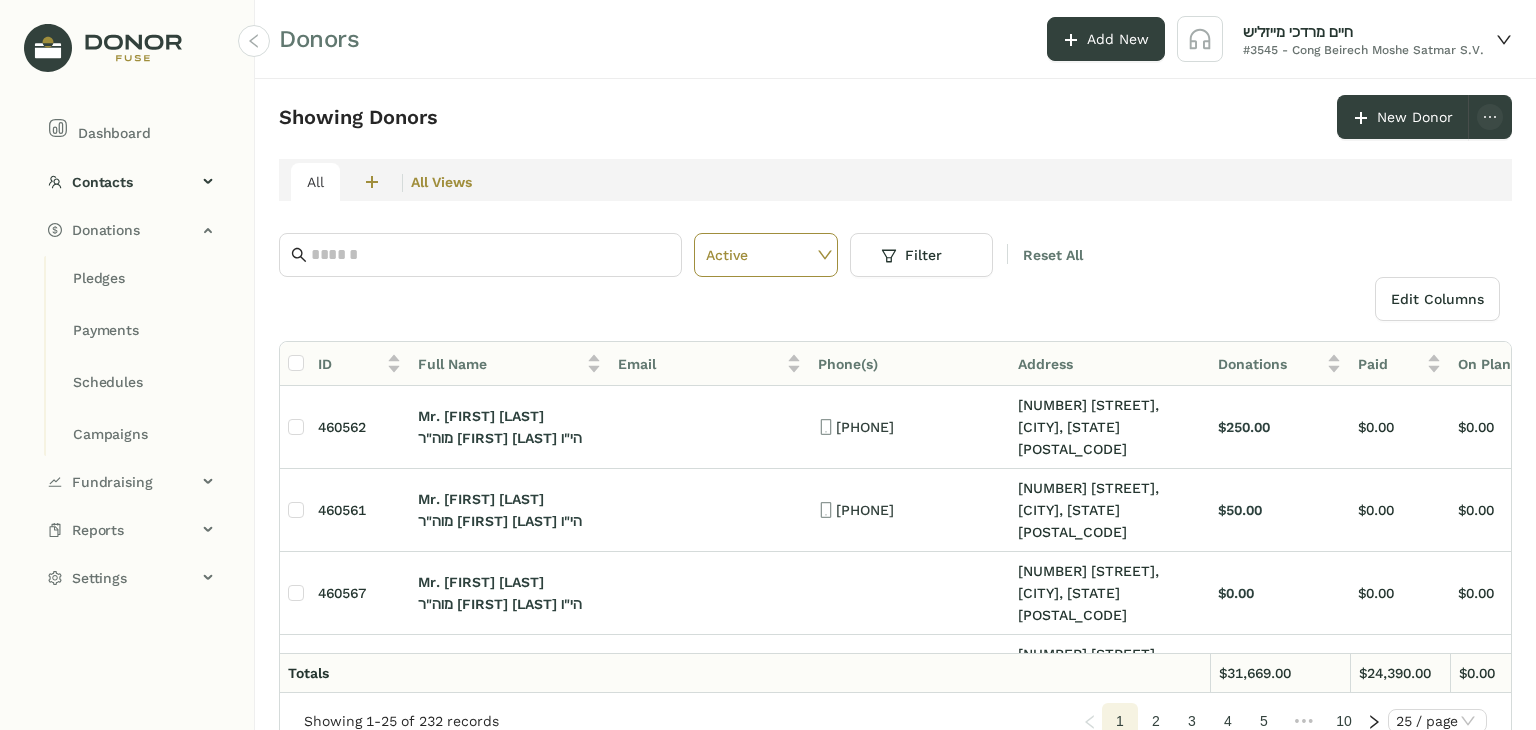 click on "Dashboard Contacts Donors Lists Donations Pledges Payments Schedules Campaigns Fundraising Fundraisers Sponsorships Reports Fundraising Open Pledges Expired Pay. Methods Settings Account Settings Users Devices Donation Links Gateway Accounts Modules Automations Templates" 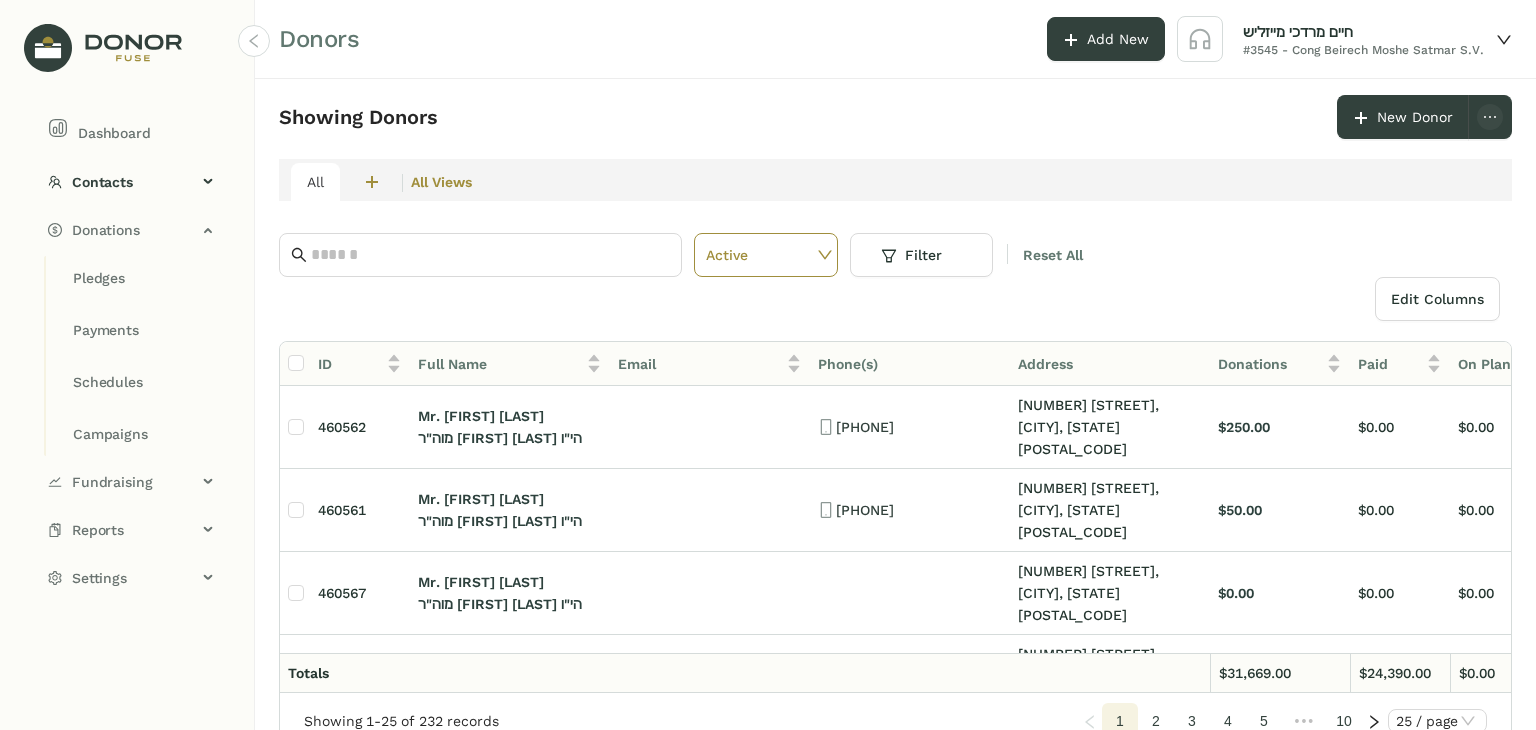 scroll, scrollTop: 0, scrollLeft: 0, axis: both 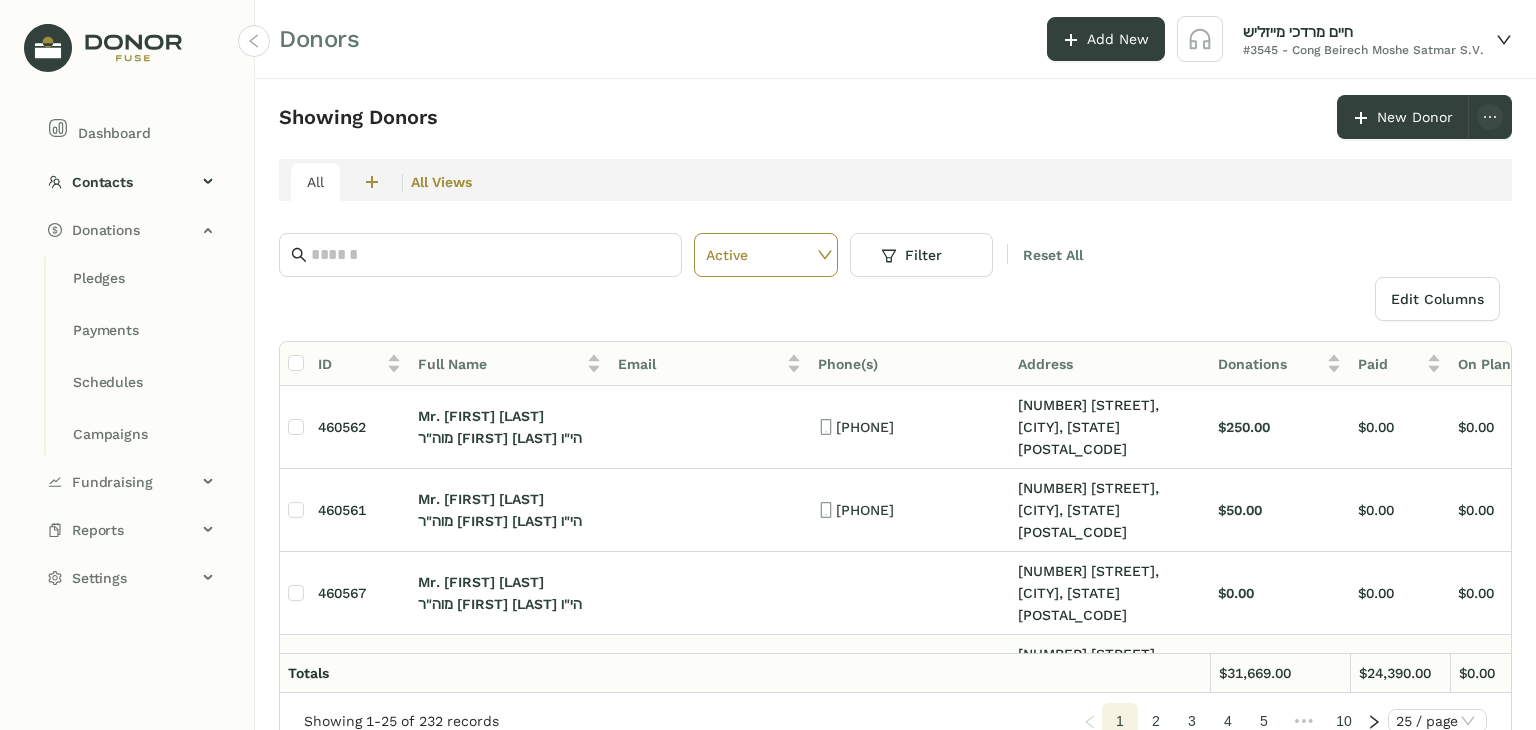 click on "מוה"ר [FIRST] [LAST] הי"ו" 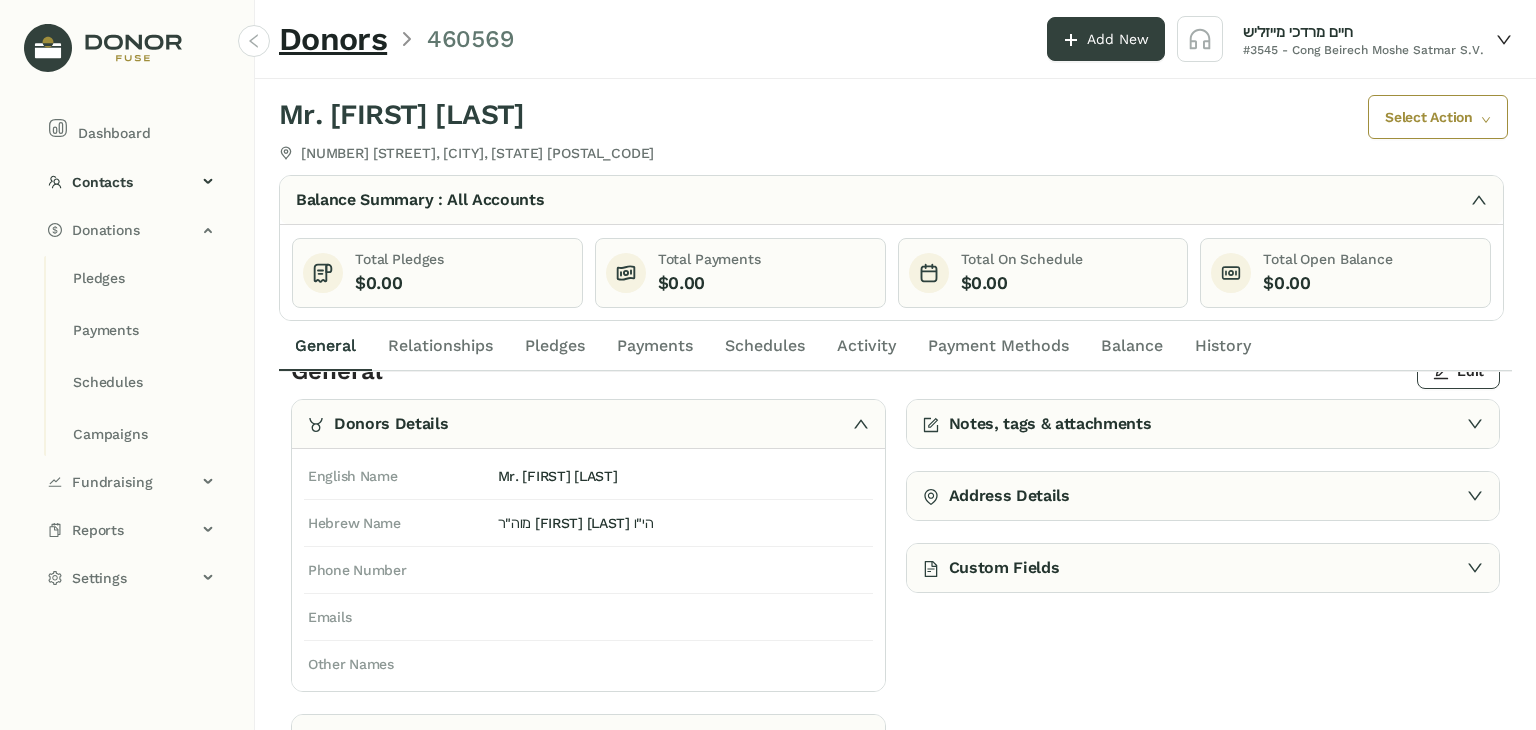 scroll, scrollTop: 0, scrollLeft: 0, axis: both 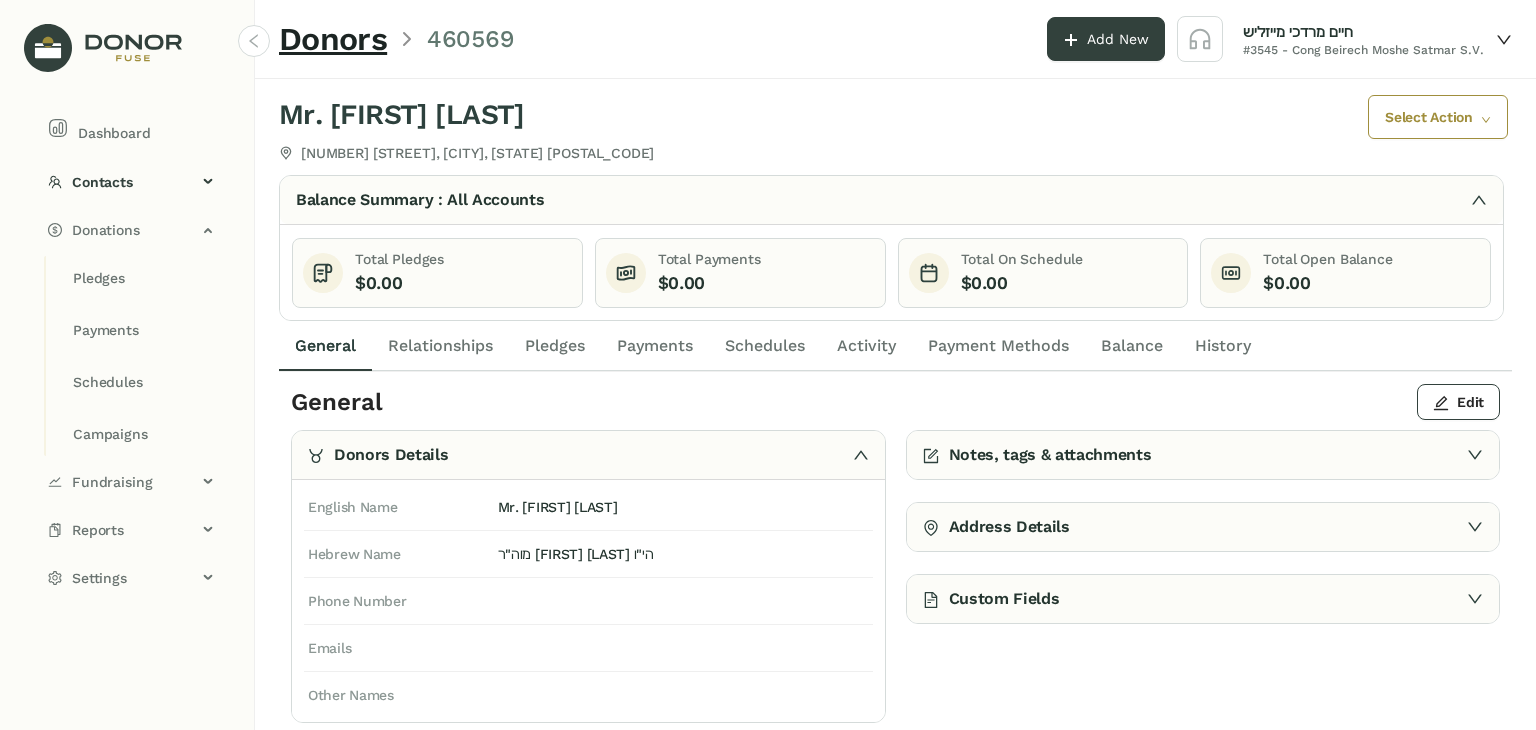 click on "Dashboard Contacts Donors Lists Donations Pledges Payments Schedules Campaigns Fundraising Fundraisers Sponsorships Reports Fundraising Open Pledges Expired Pay. Methods Settings Account Settings Users Devices Donation Links Gateway Accounts Modules Automations Templates" 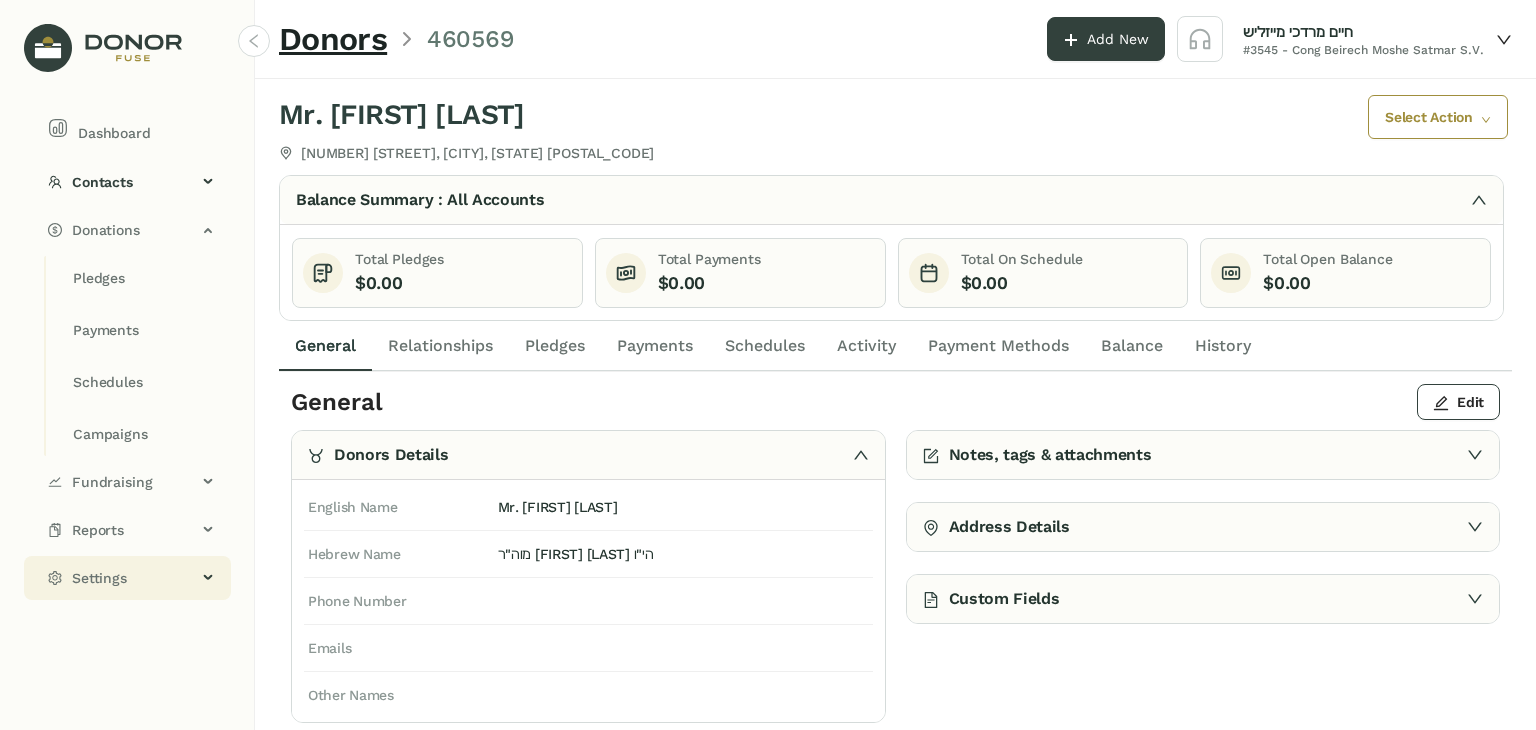 click on "Settings" 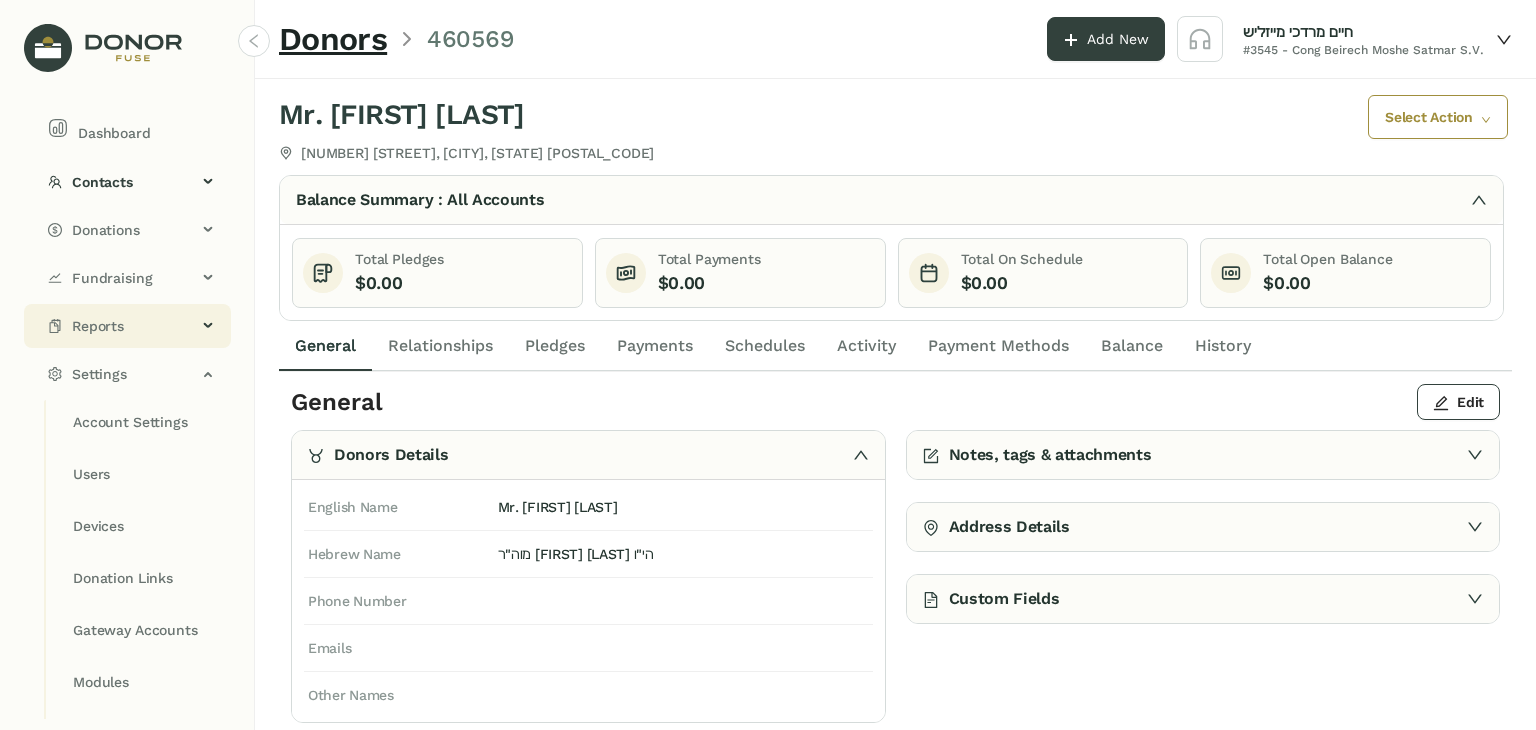 click on "Reports" 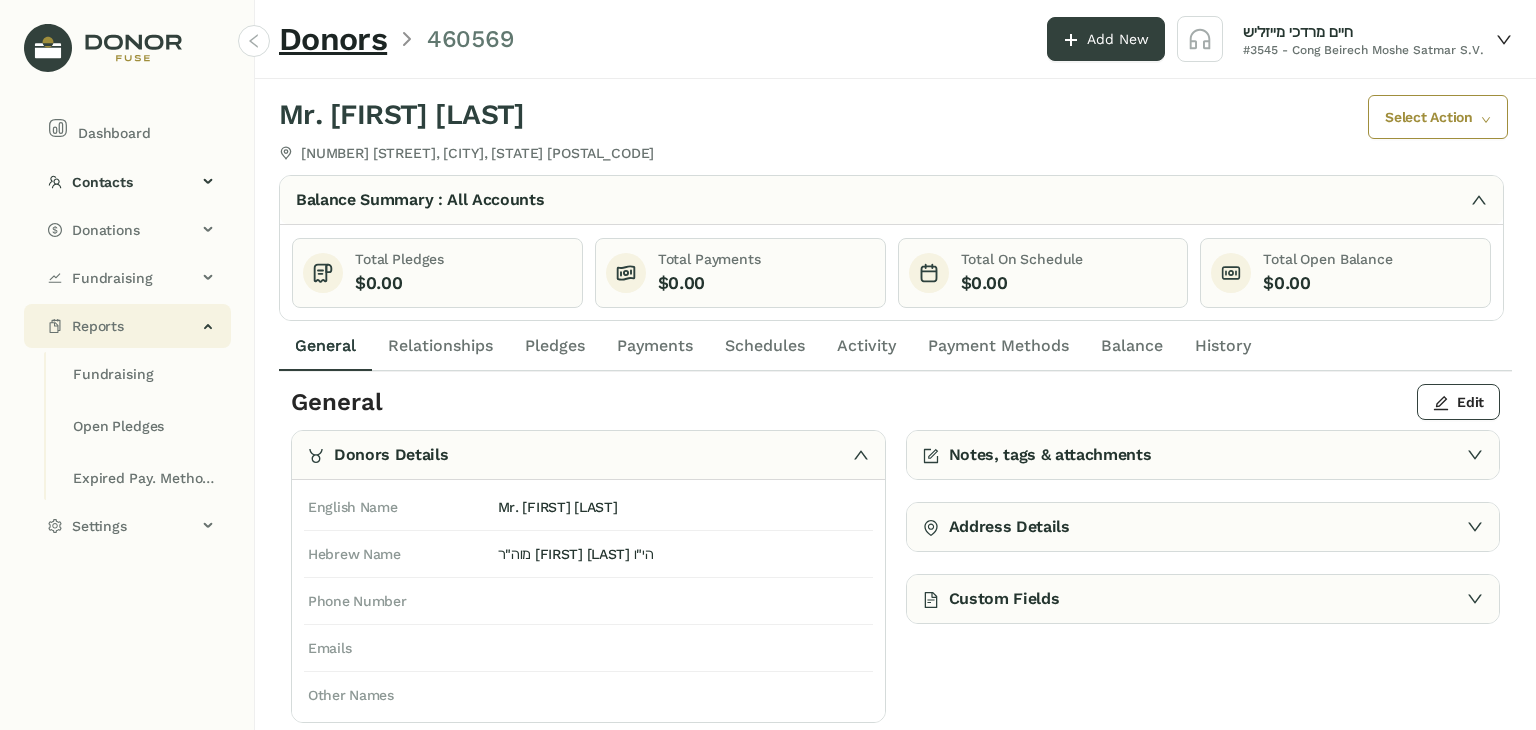 click on "Reports" 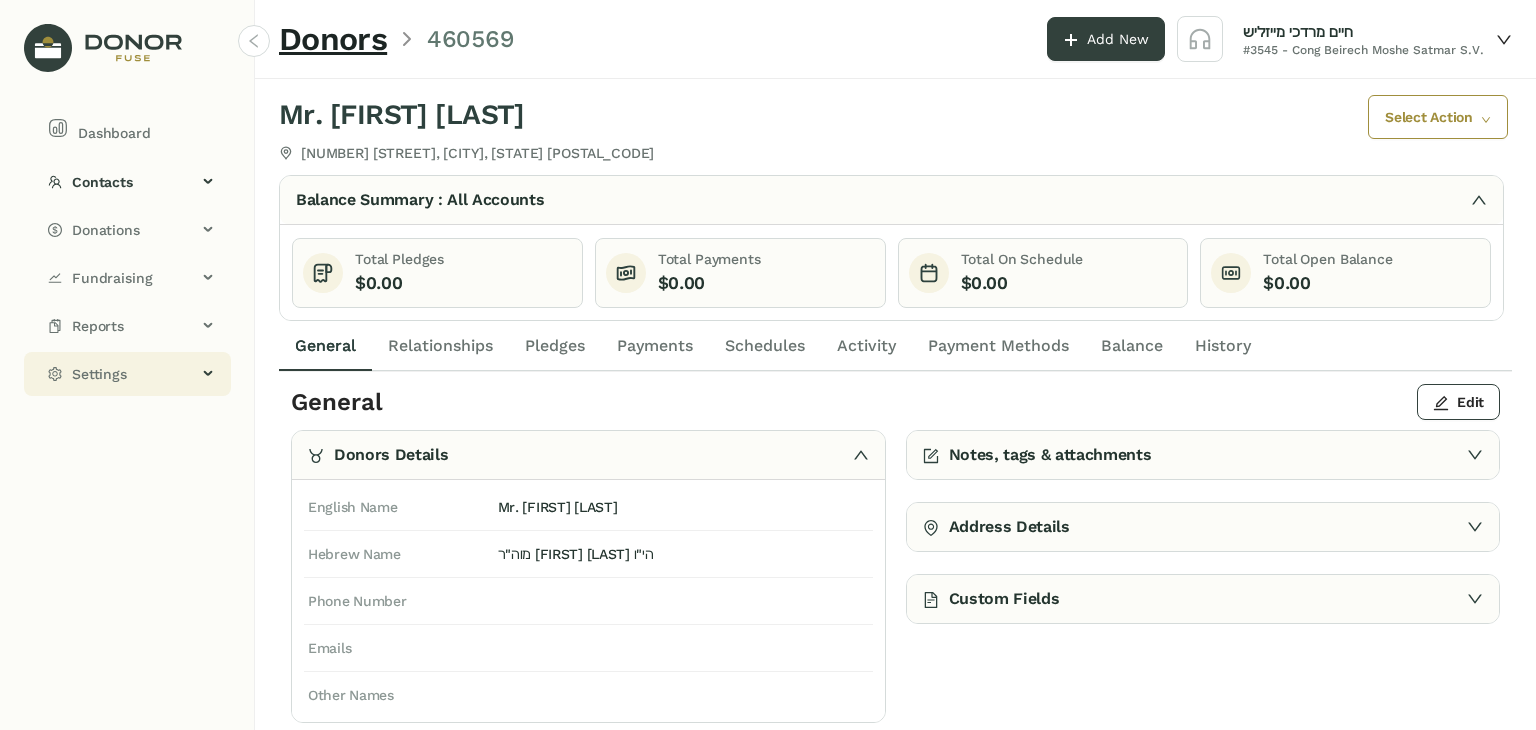 click on "Settings" 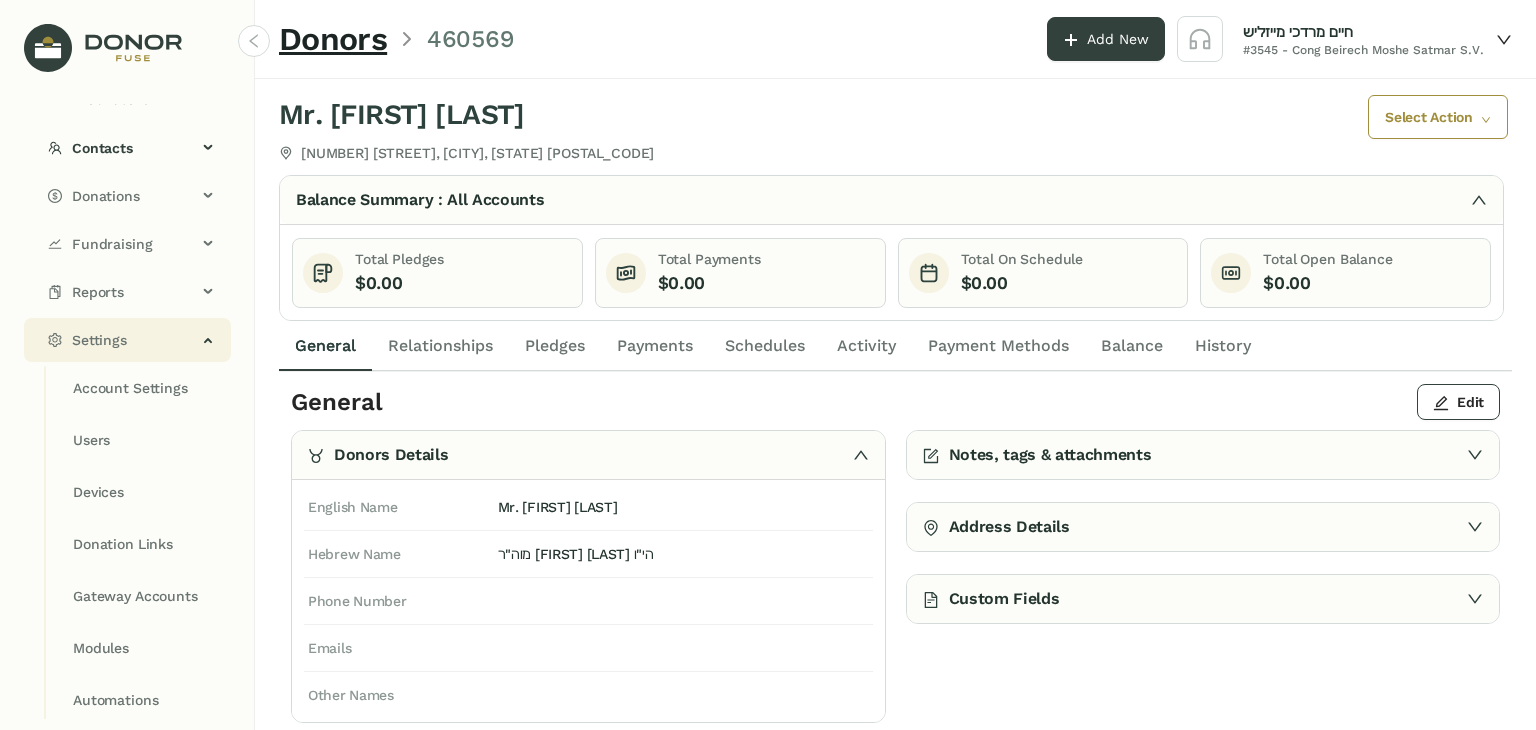 scroll, scrollTop: 0, scrollLeft: 0, axis: both 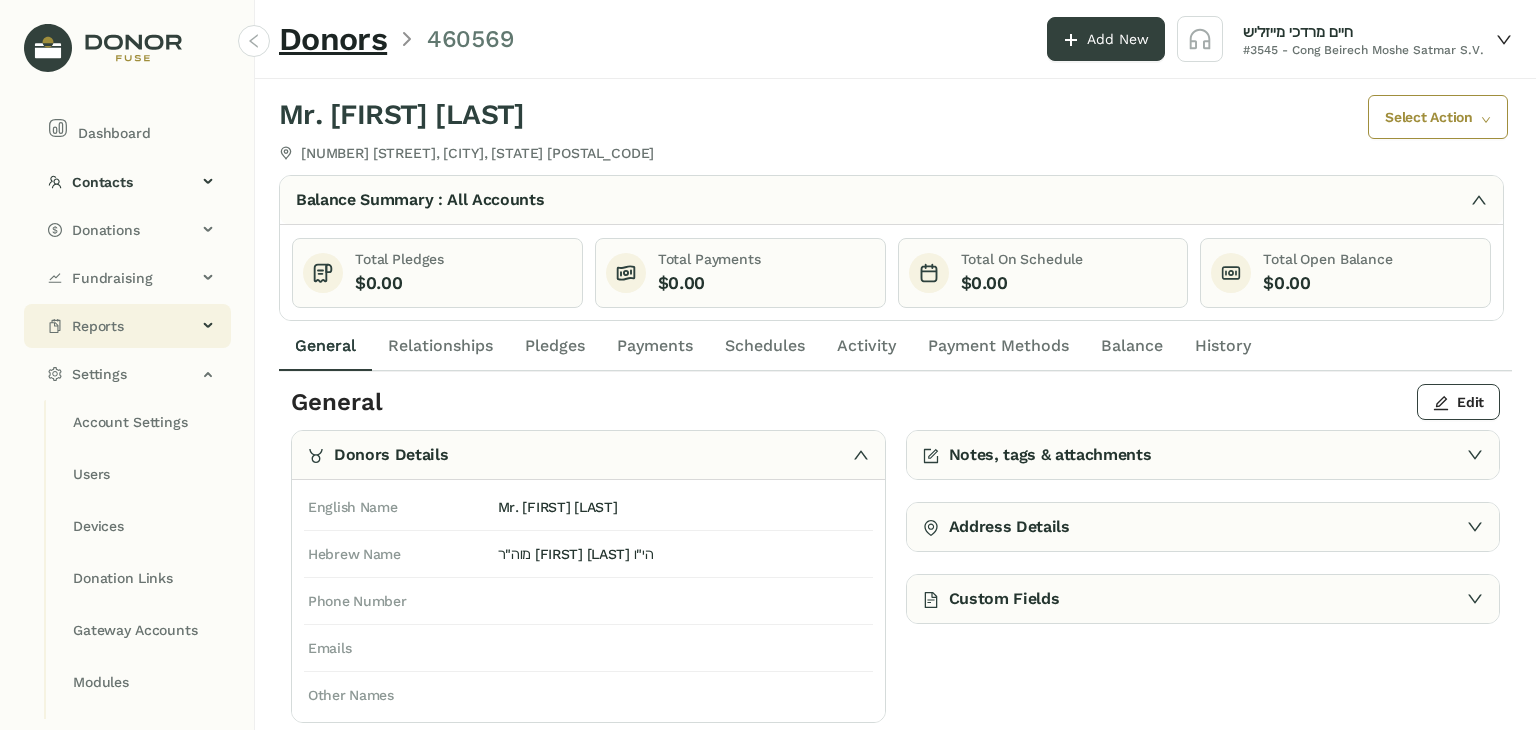 click on "Reports" 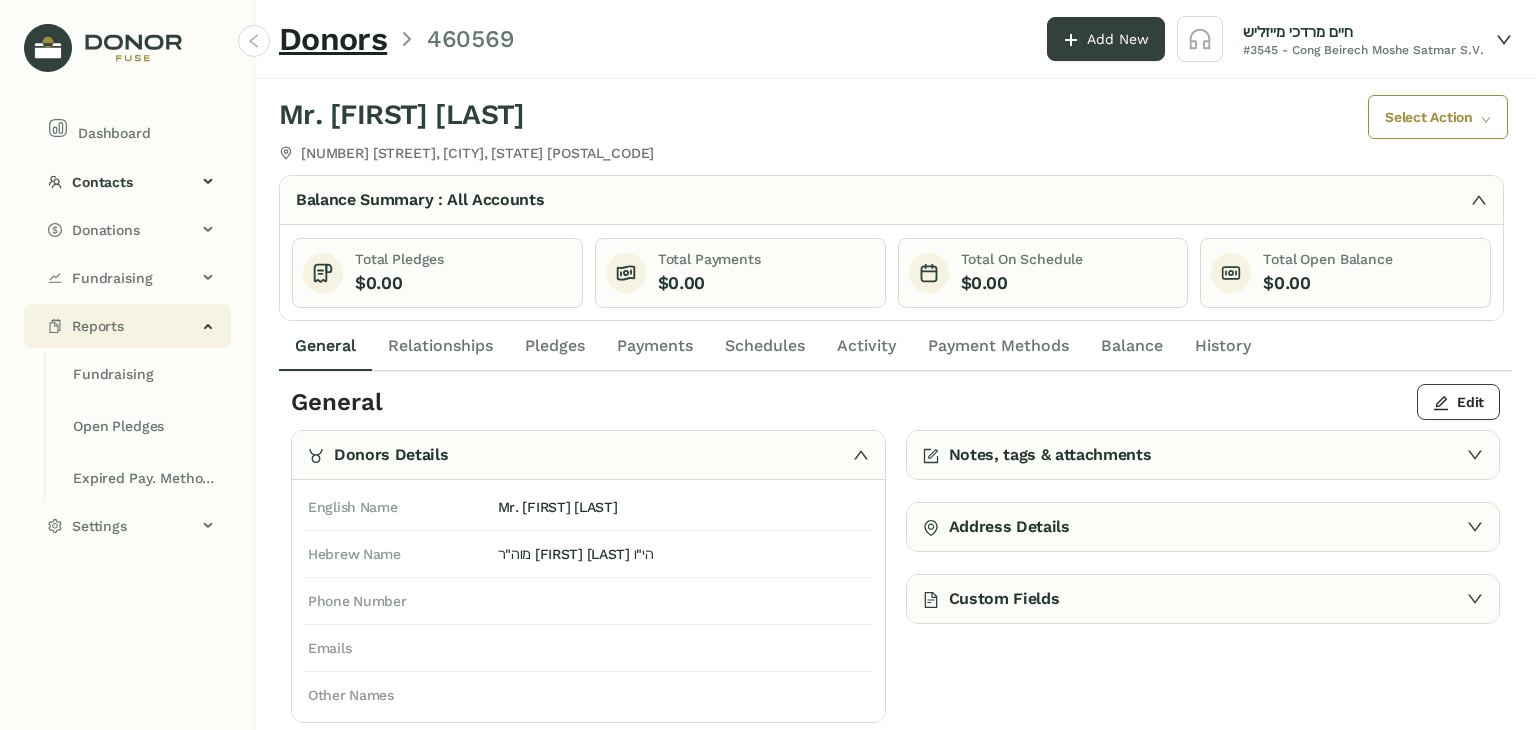 click on "Reports" 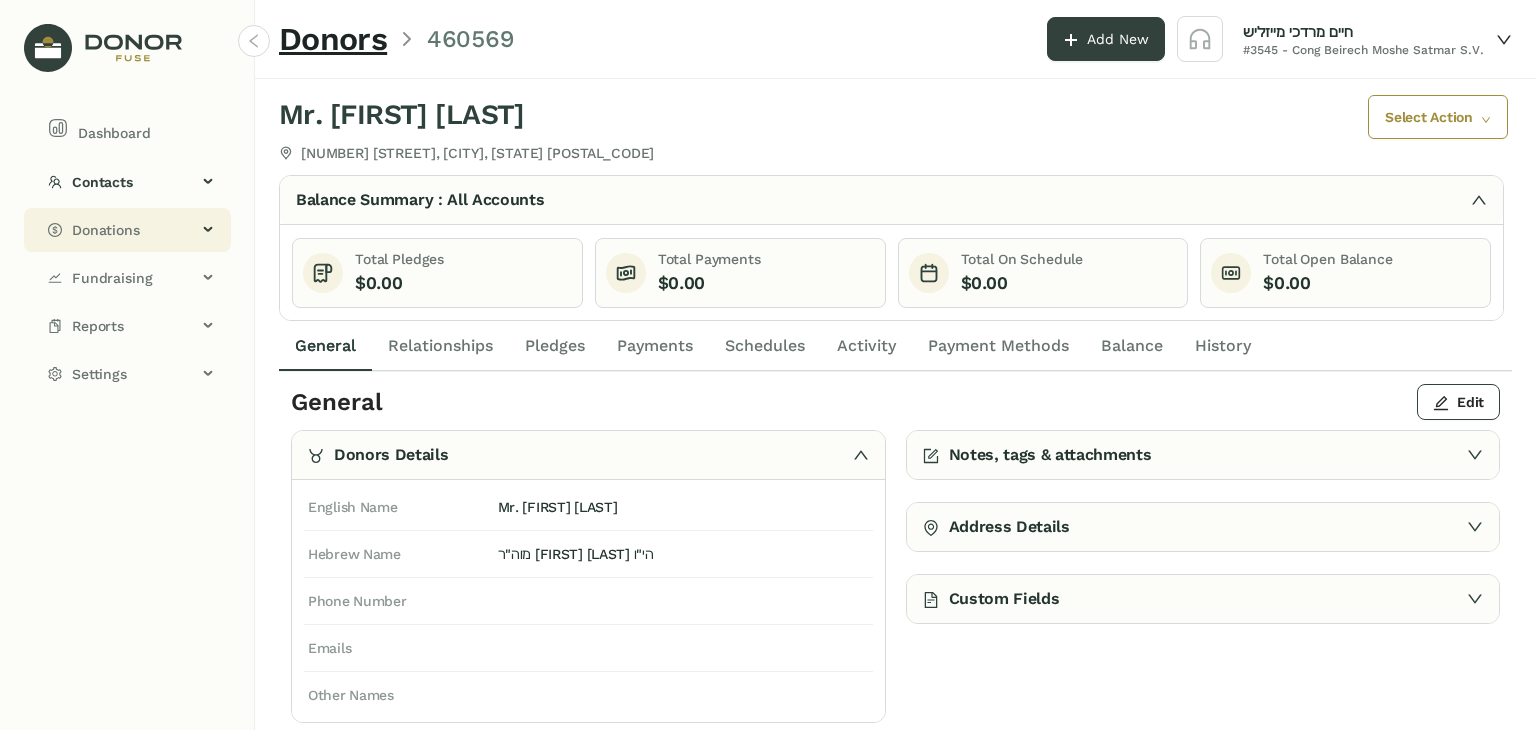 click on "Donations" 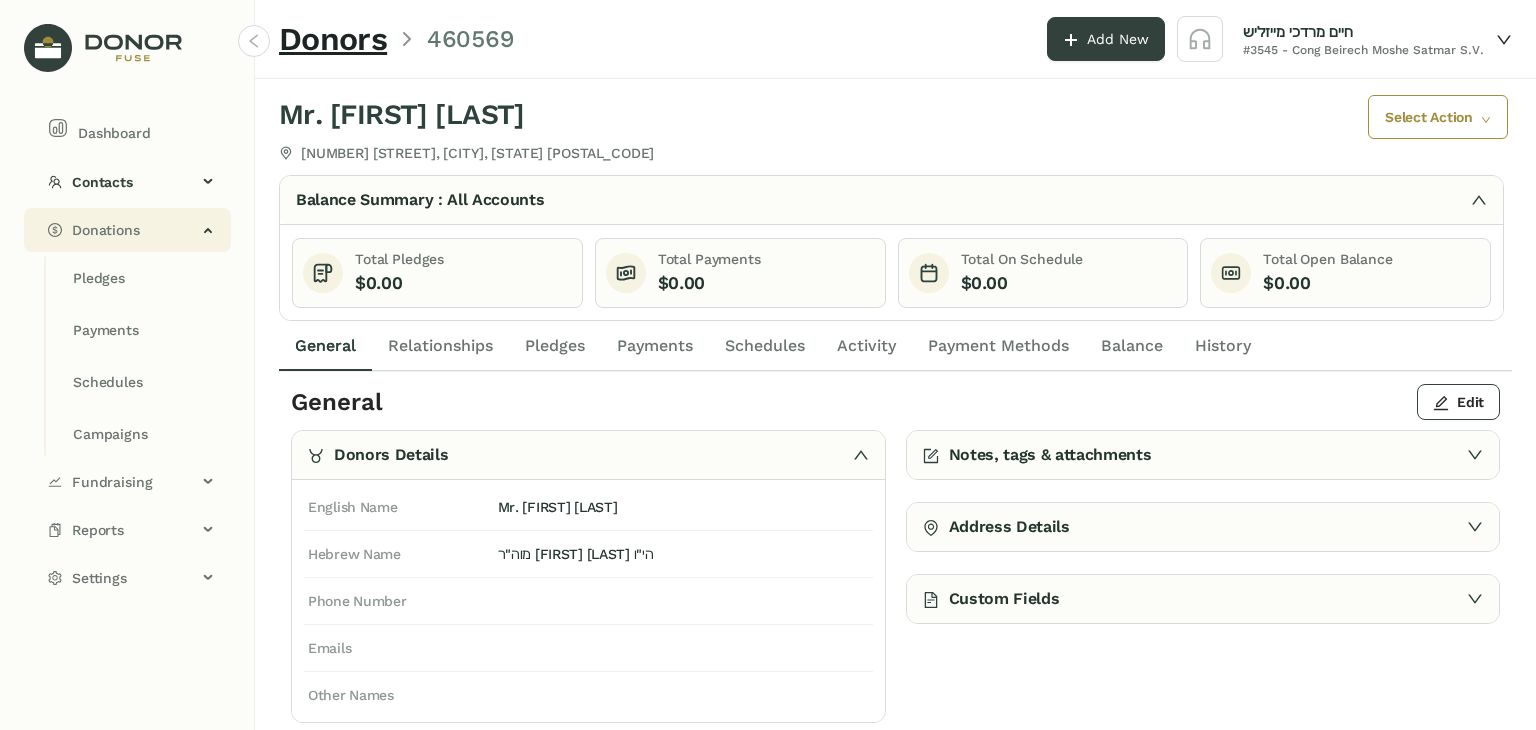 click on "Donations" 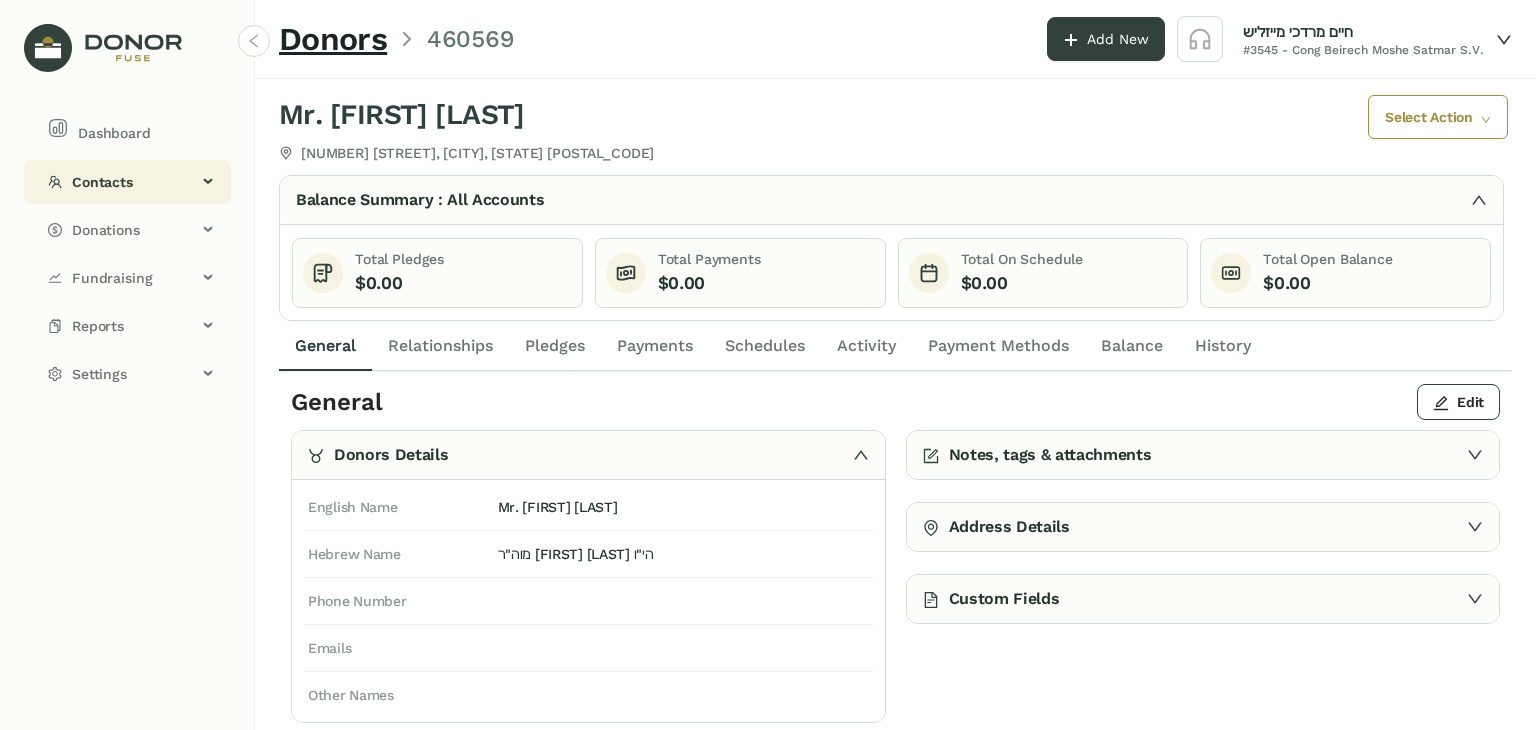 click on "Contacts" 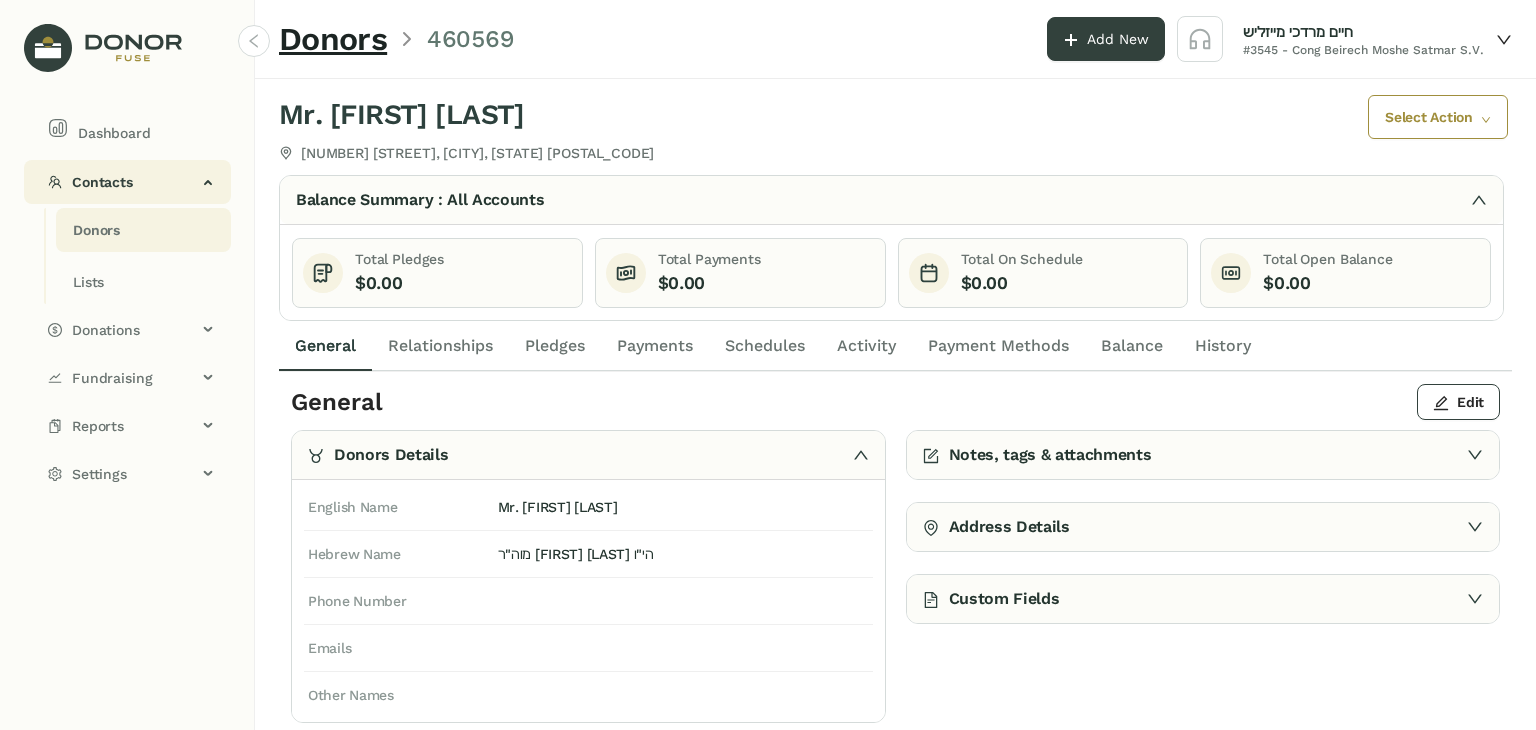 click on "Contacts" 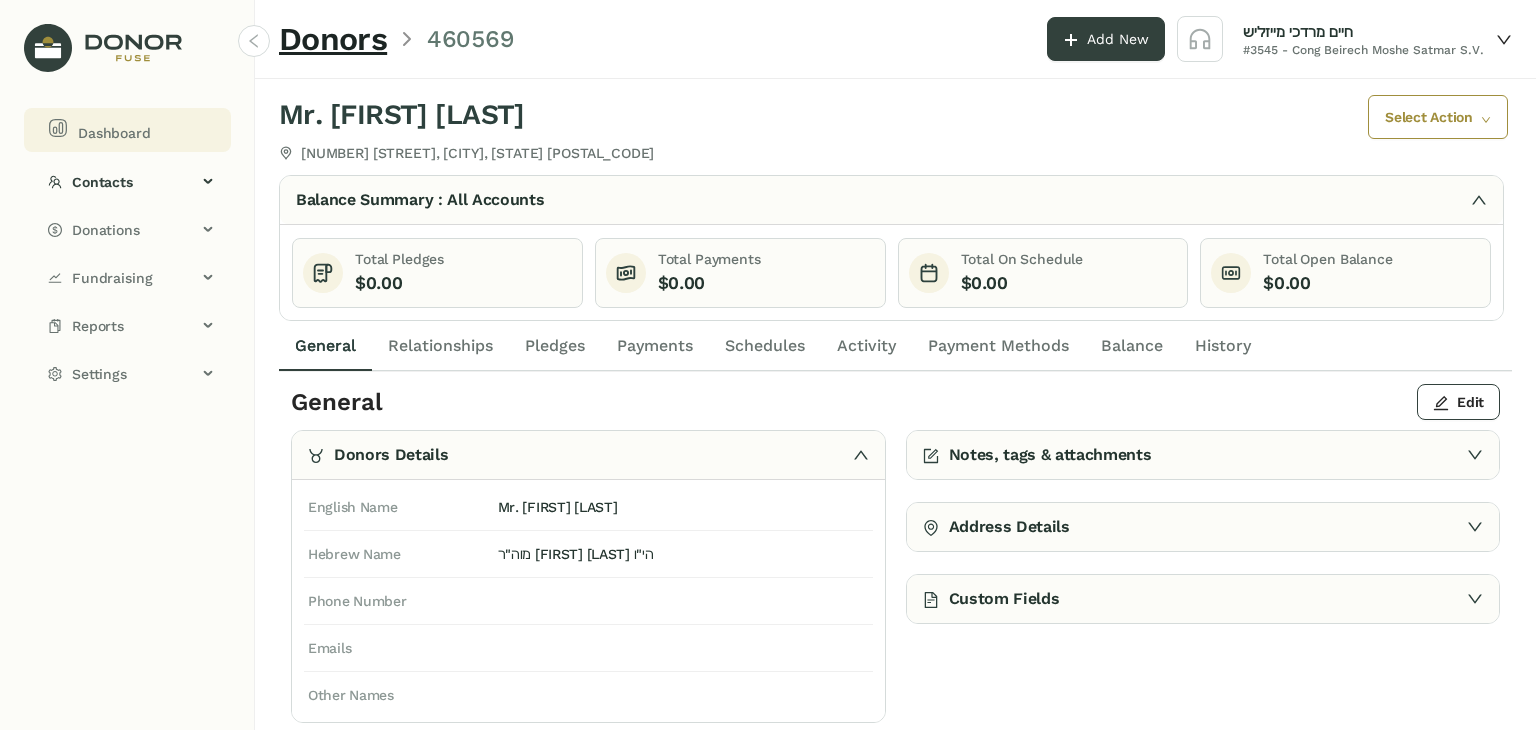 click on "Dashboard" 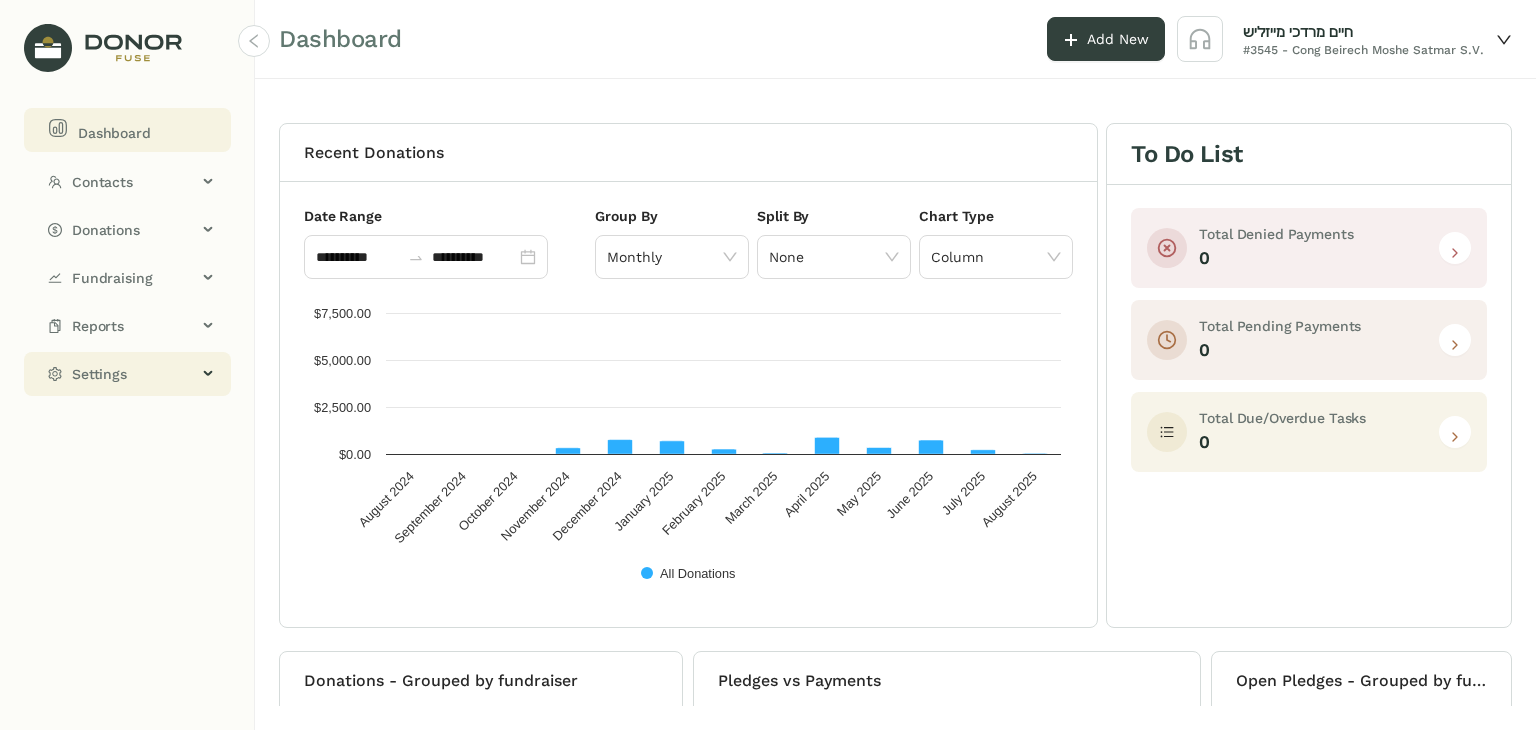 click on "Settings" 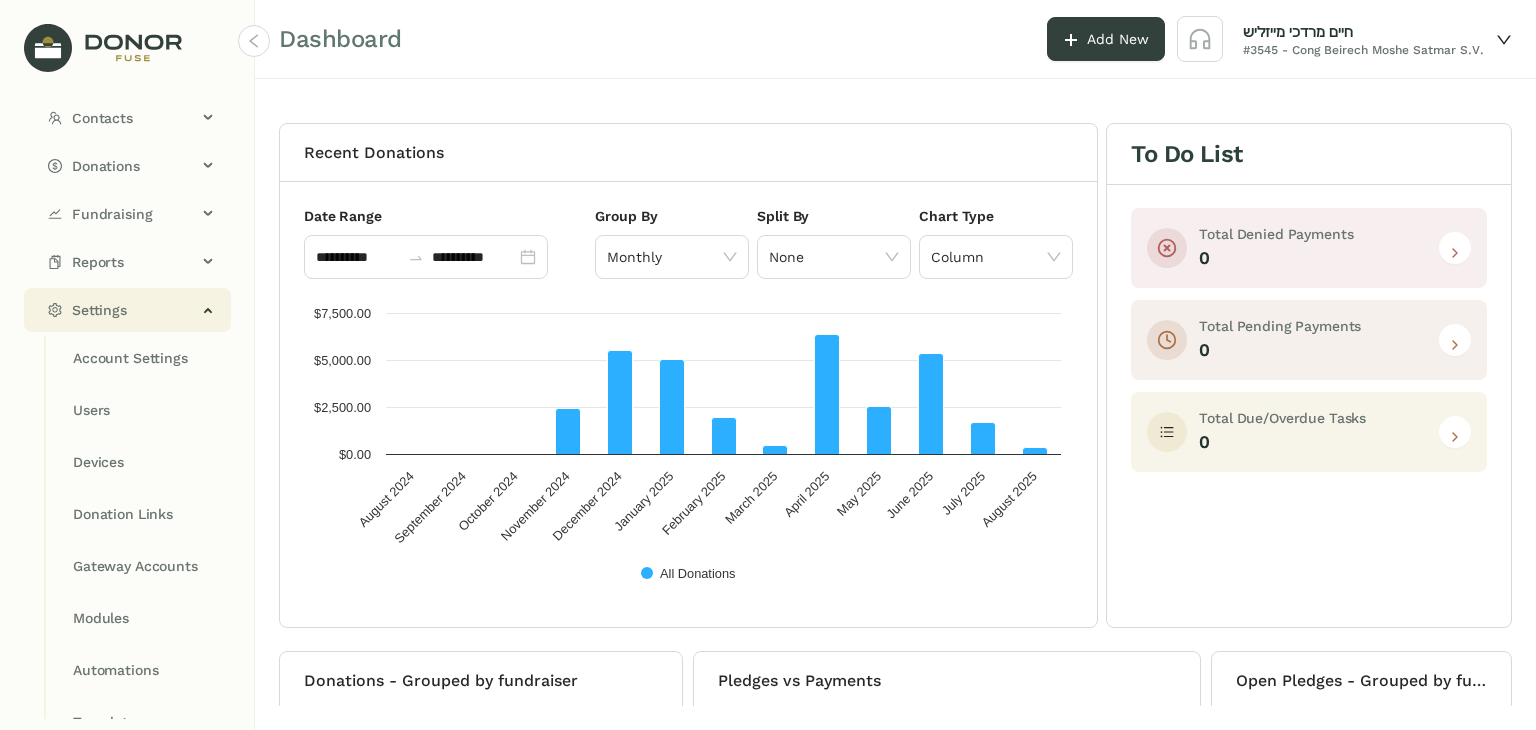 scroll, scrollTop: 89, scrollLeft: 0, axis: vertical 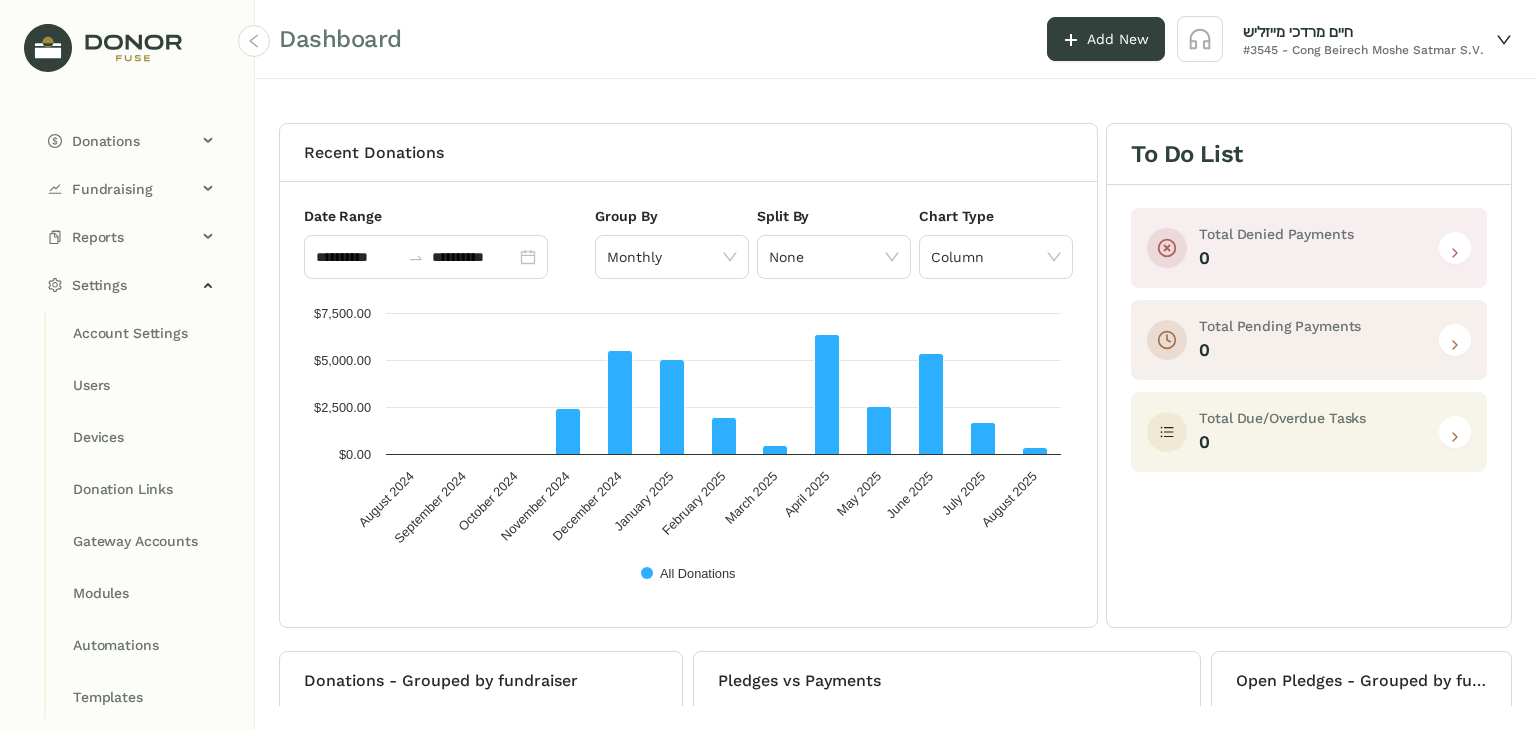 click on "Account Settings Users Devices Donation Links Gateway Accounts Modules Automations Templates" 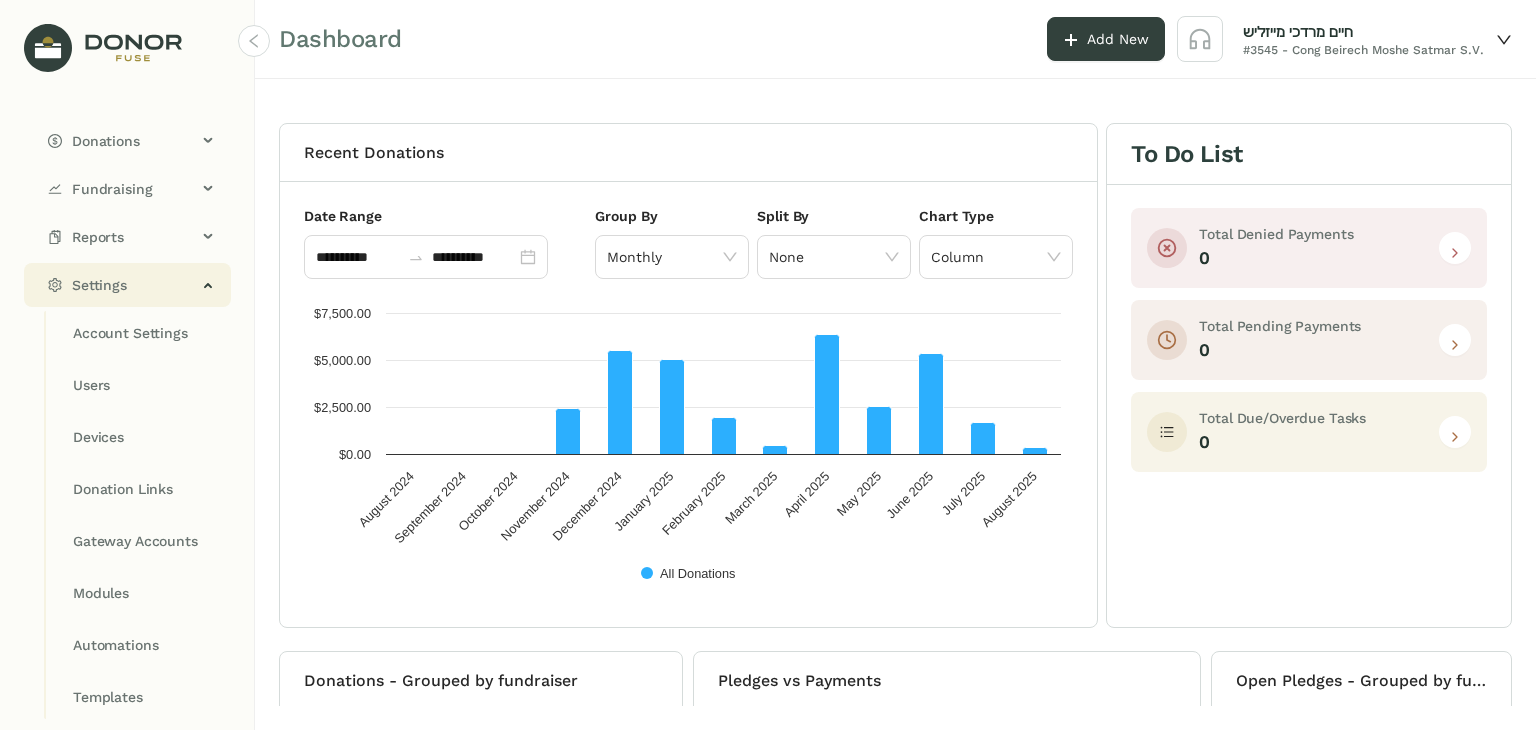 click on "Settings" 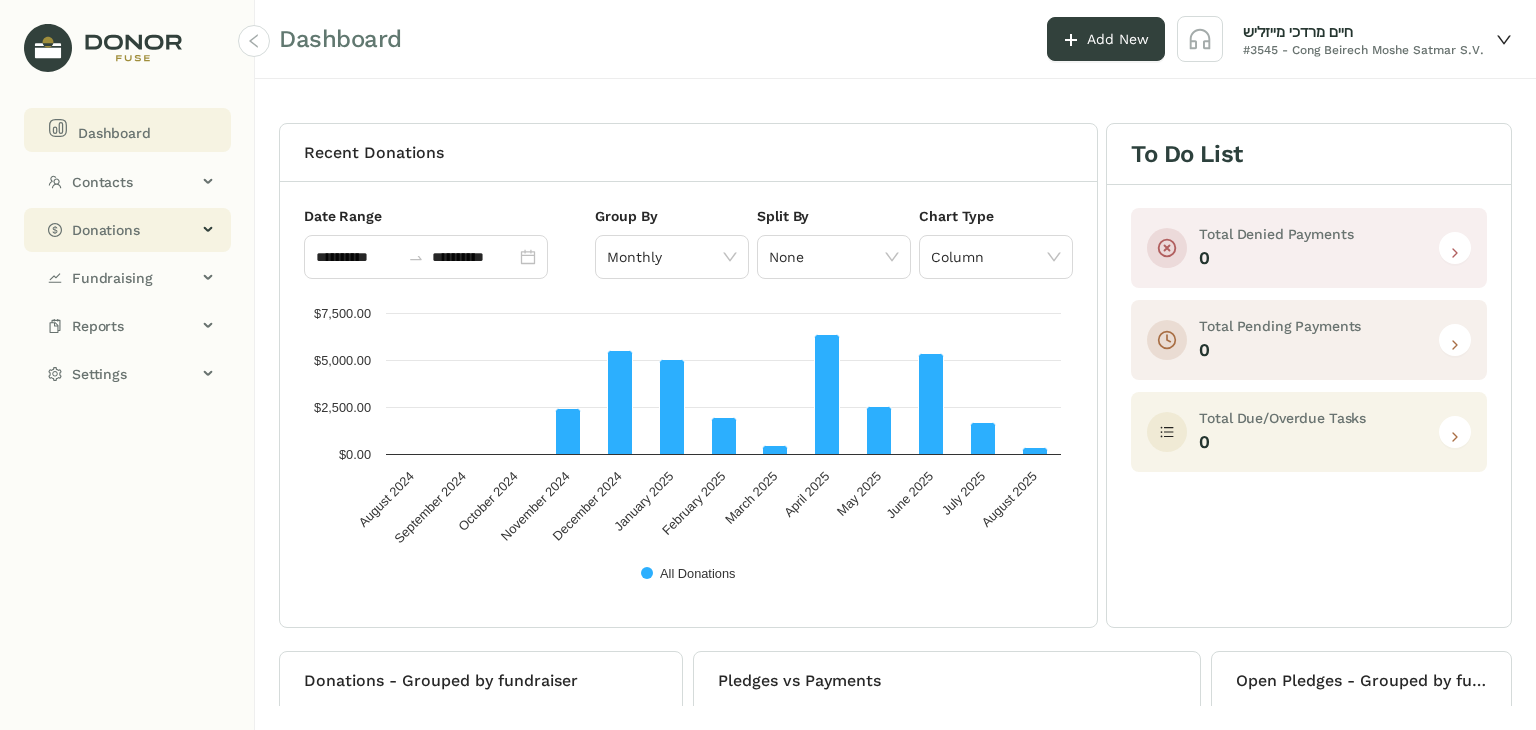 click on "Donations" 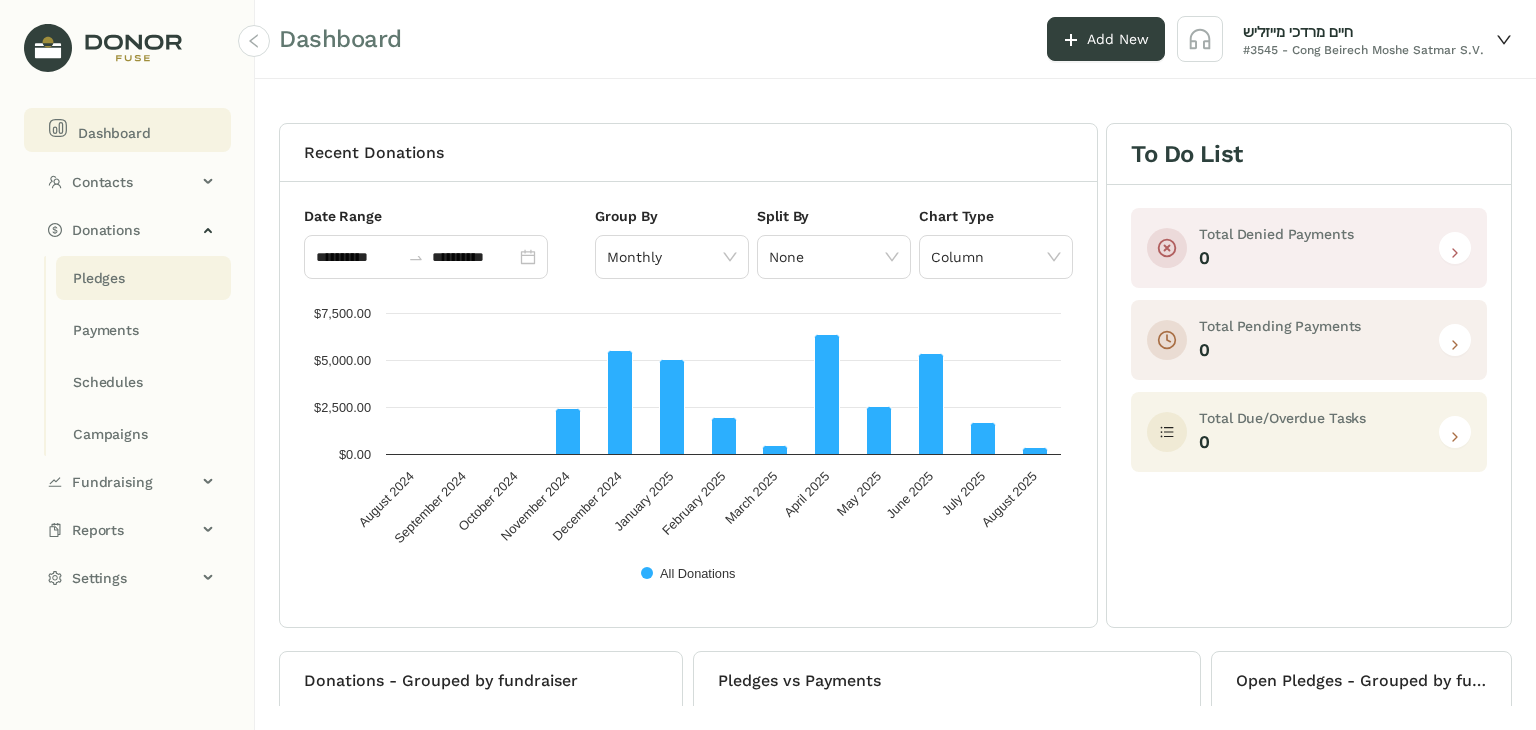click on "Pledges" 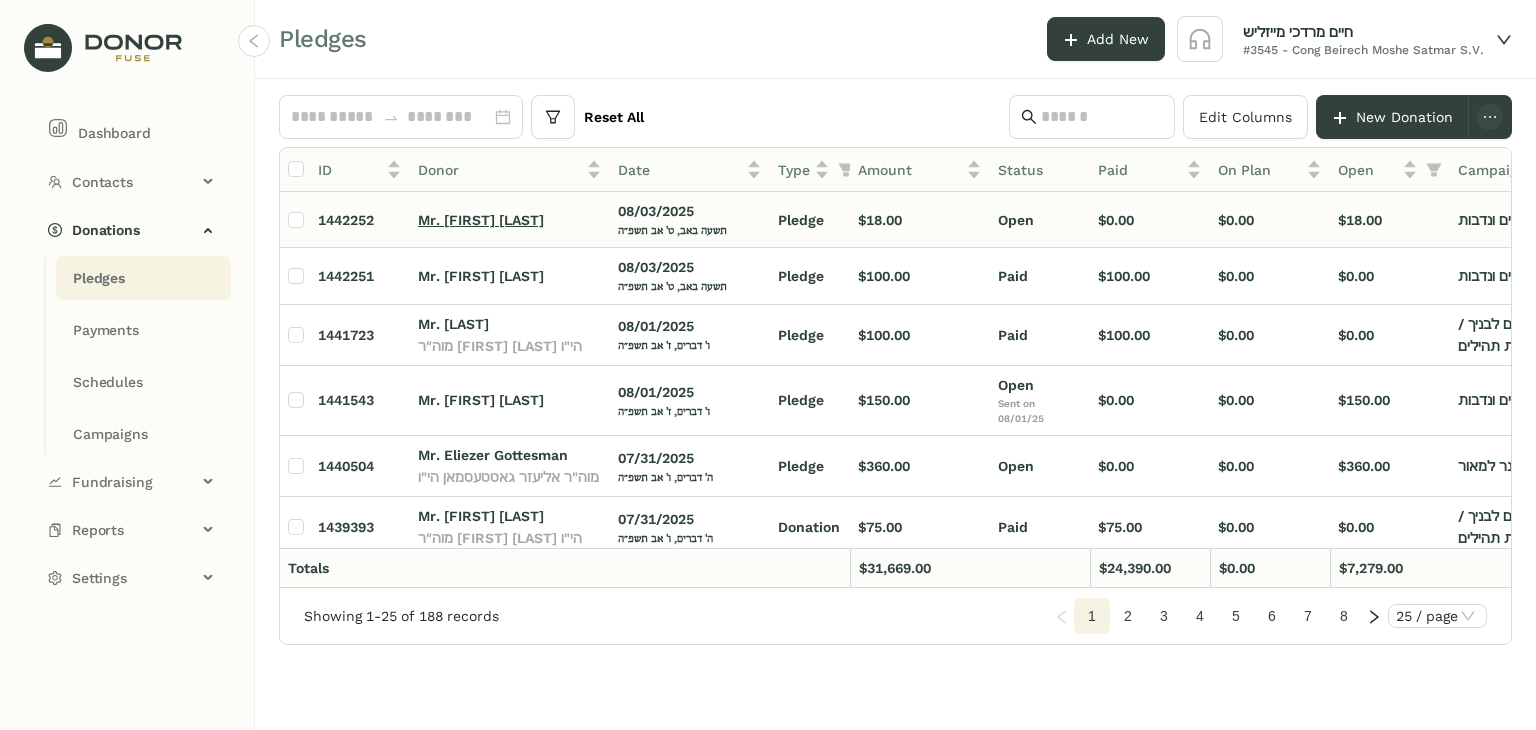 click on "Mr. [FIRST] [LAST]" 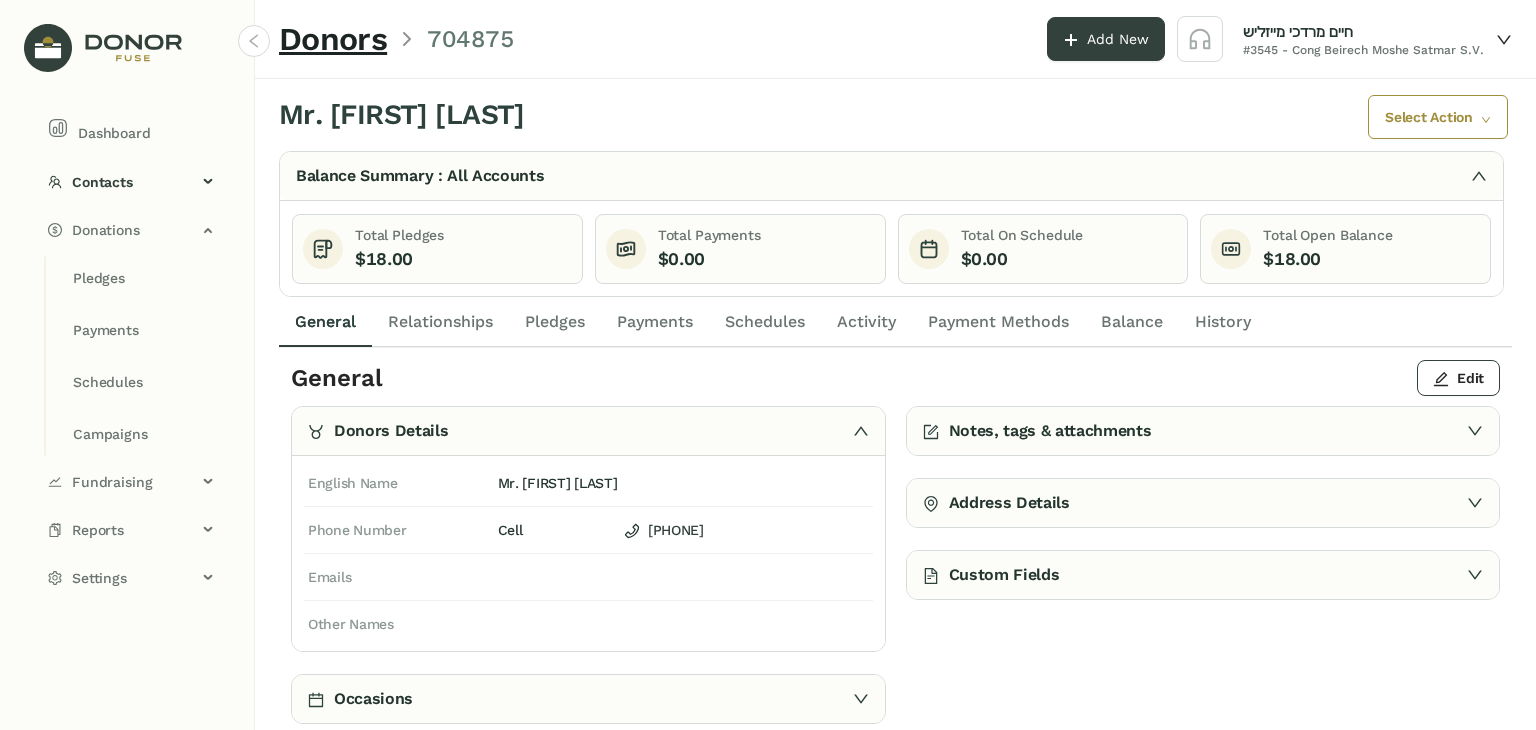 click on "Pledges" 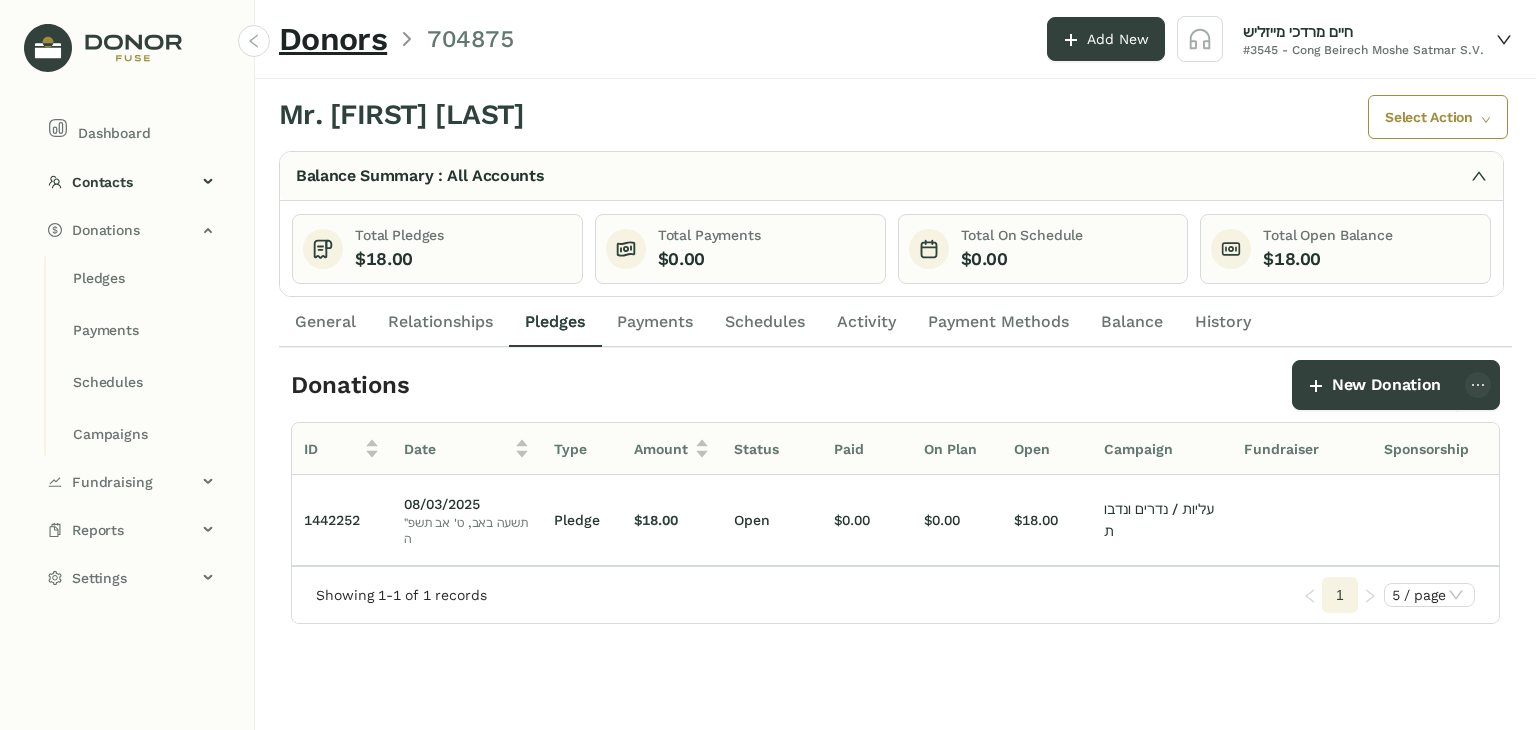 scroll, scrollTop: 0, scrollLeft: 188, axis: horizontal 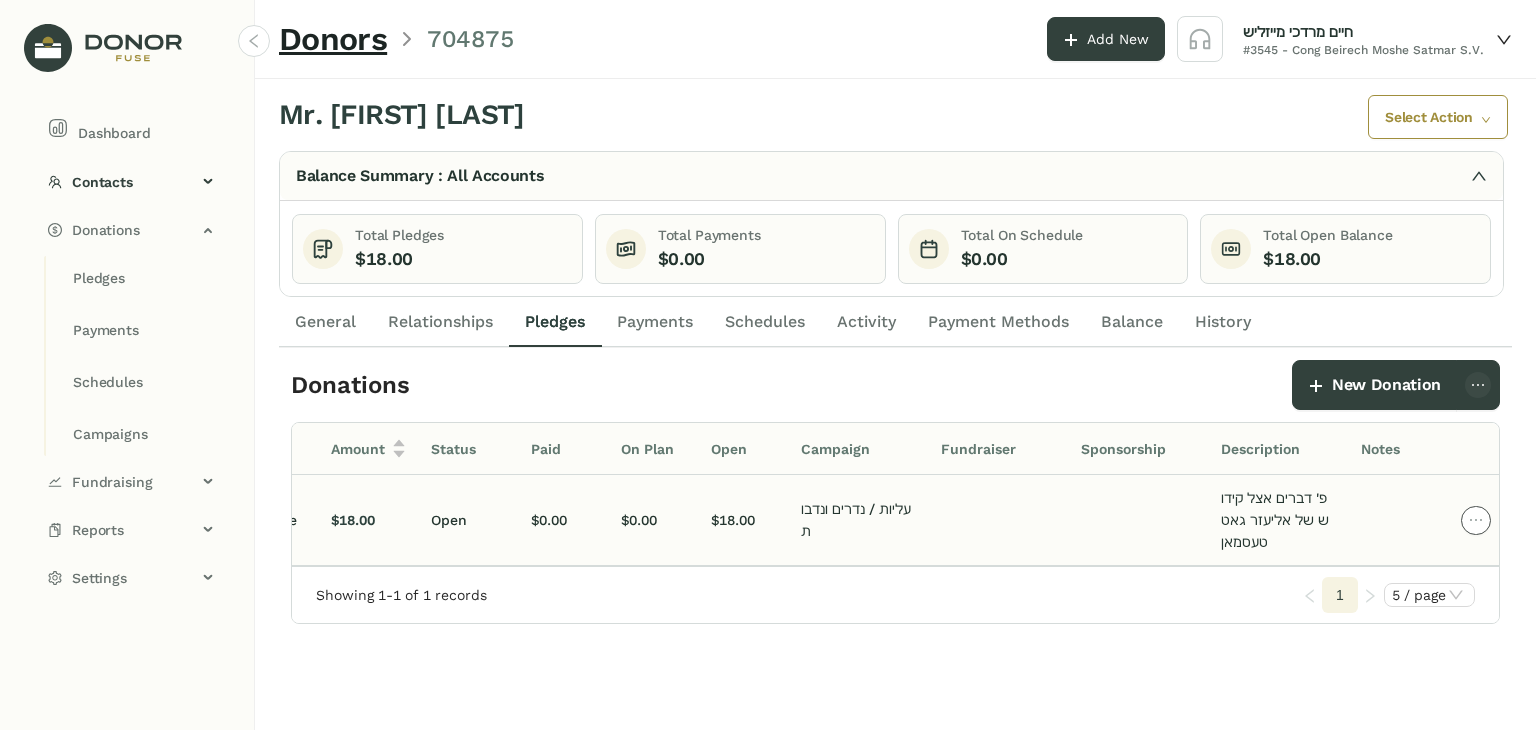 click 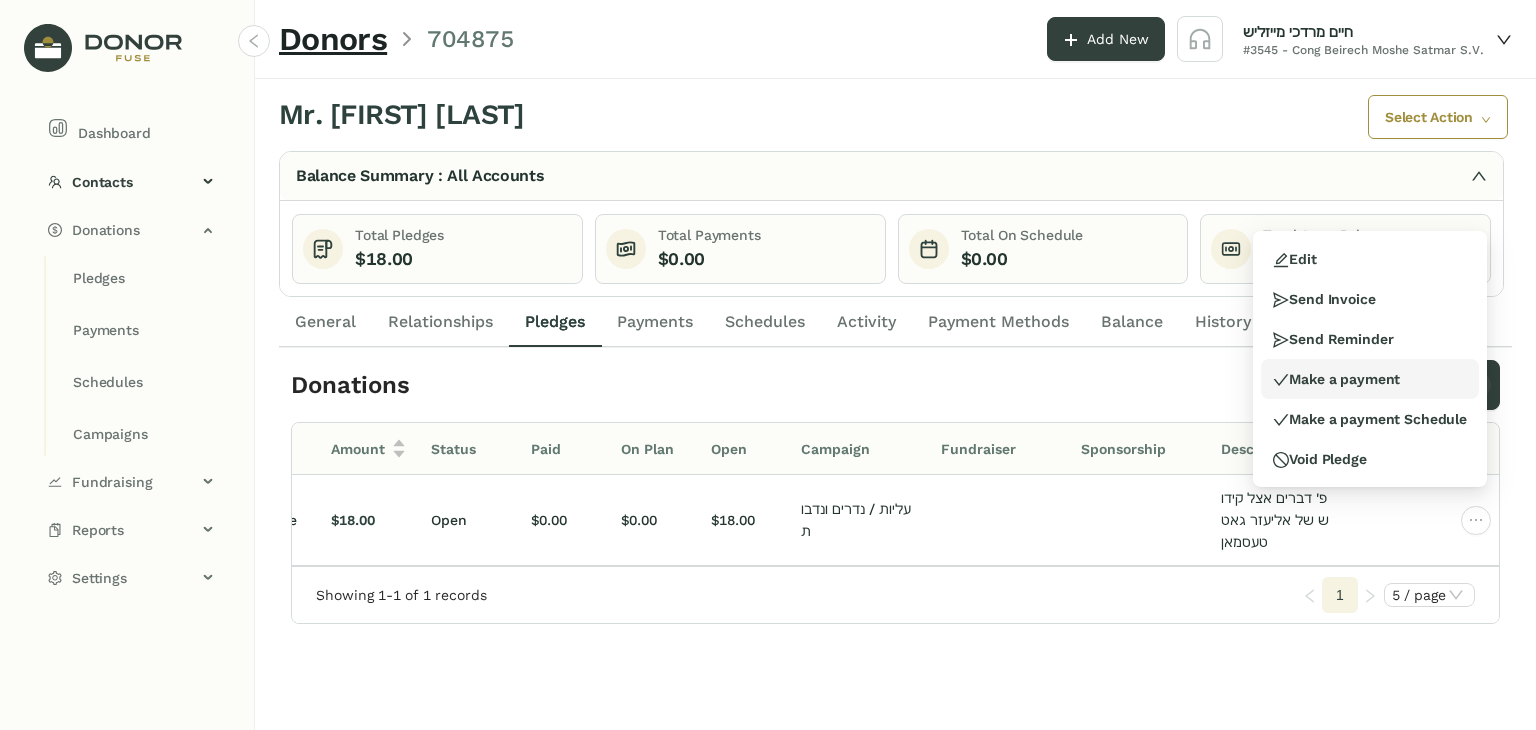click on "Make a payment" at bounding box center [1336, 379] 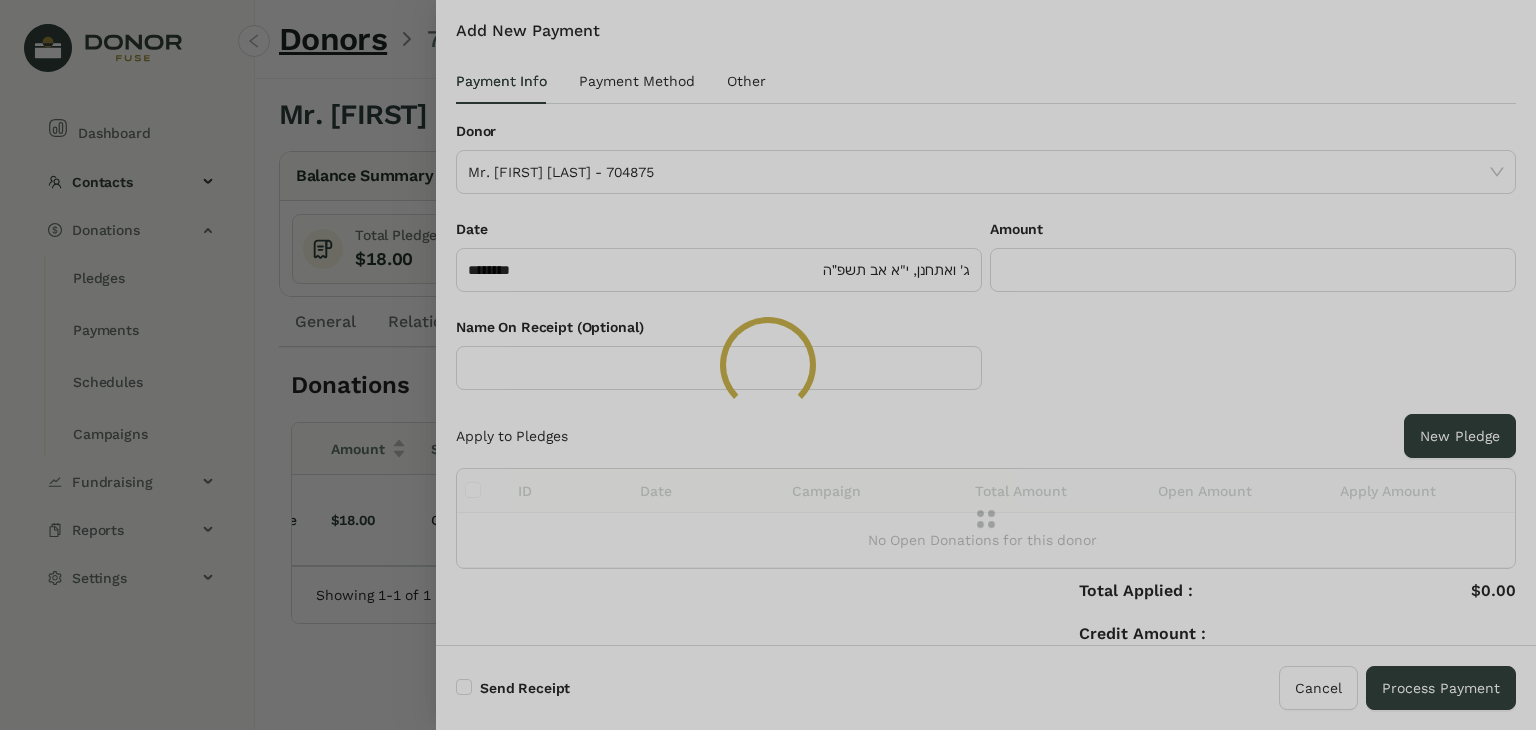 type on "******" 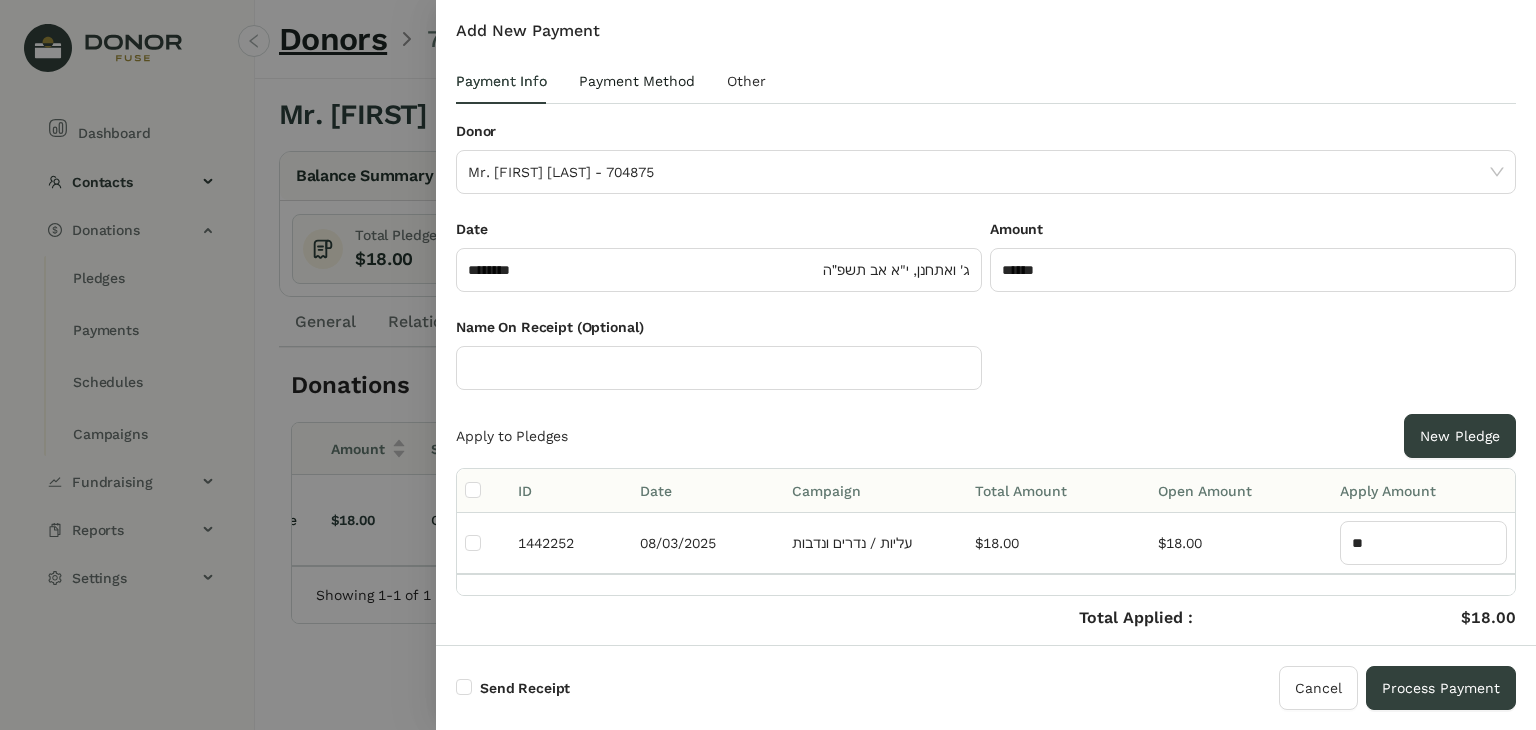 click on "Payment Method" at bounding box center (637, 81) 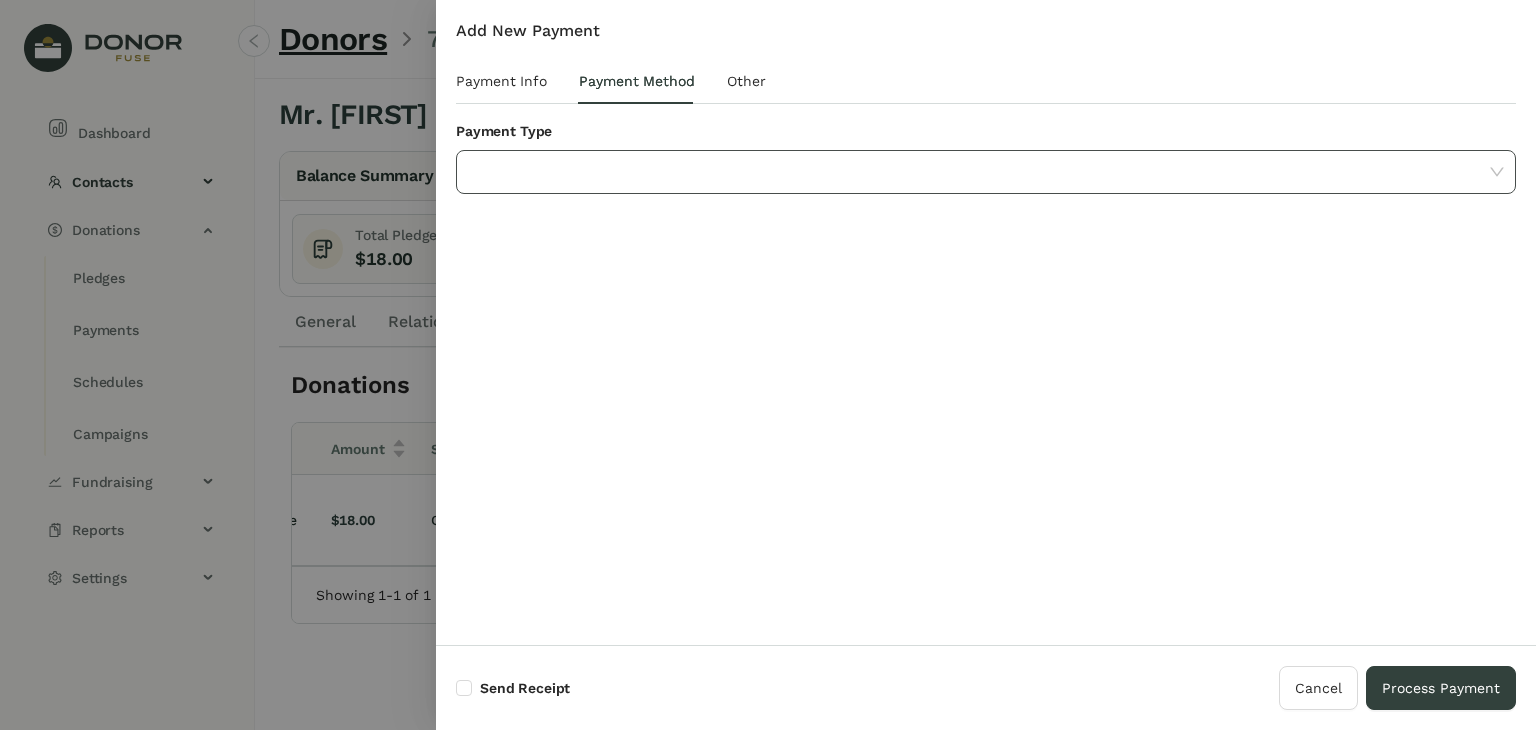 click 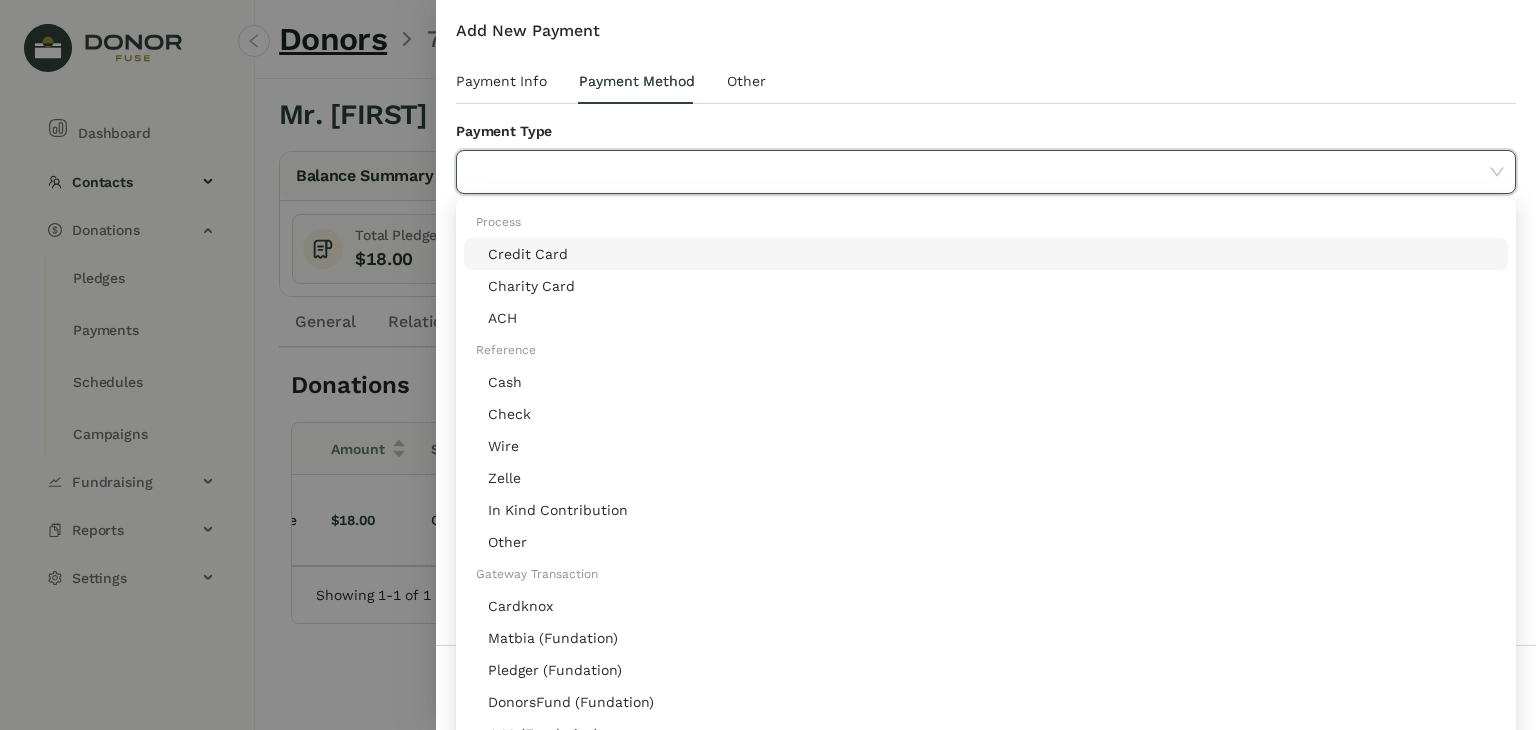 click on "Credit Card" 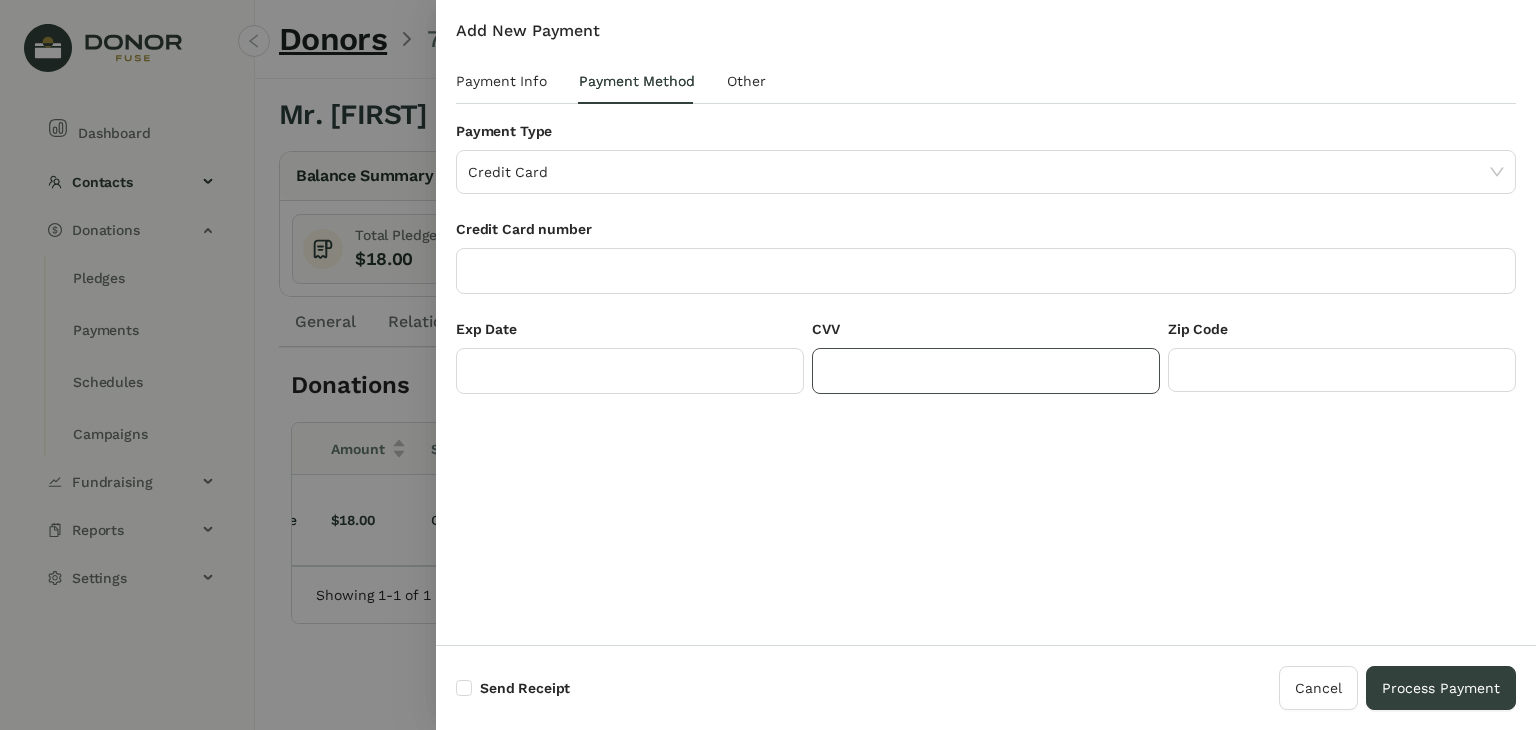 click 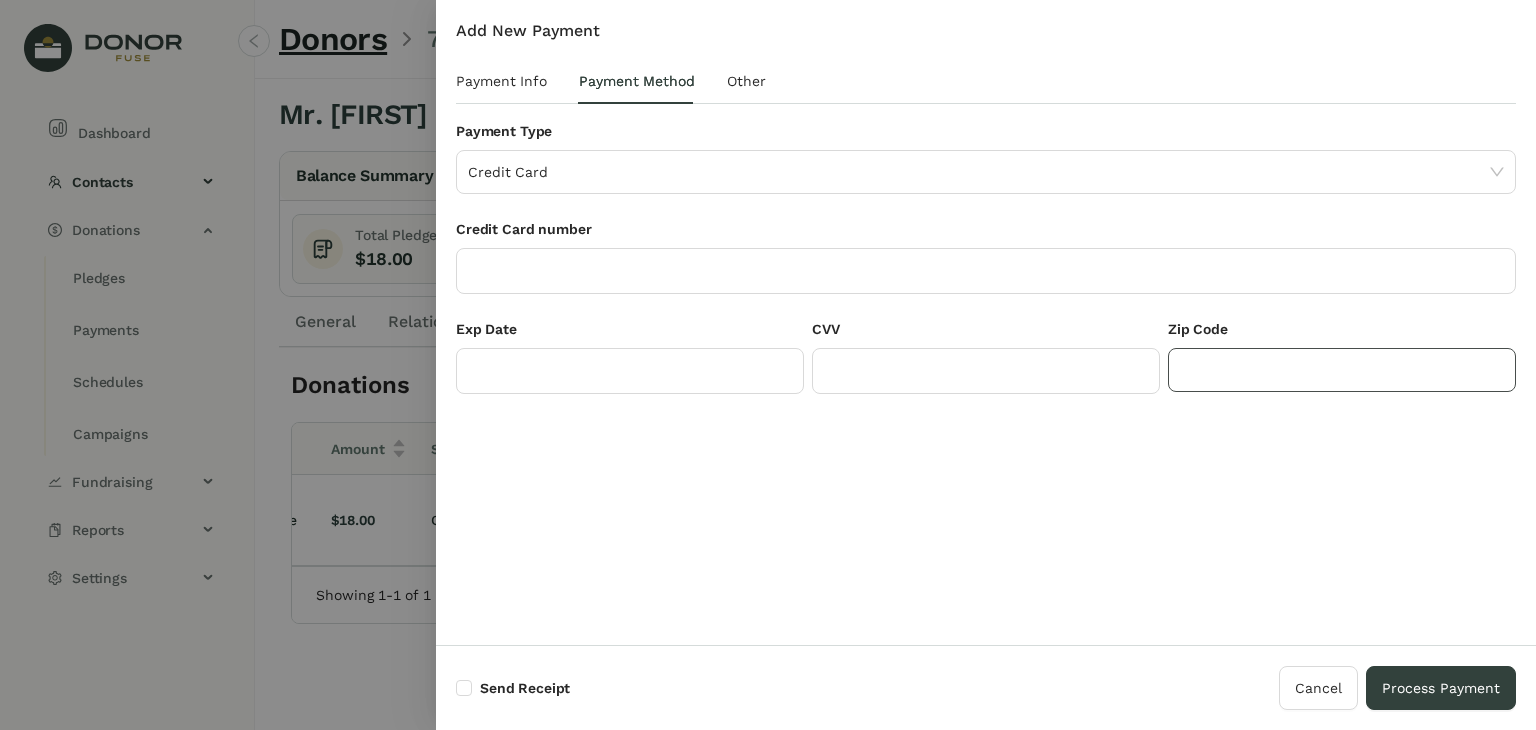 click 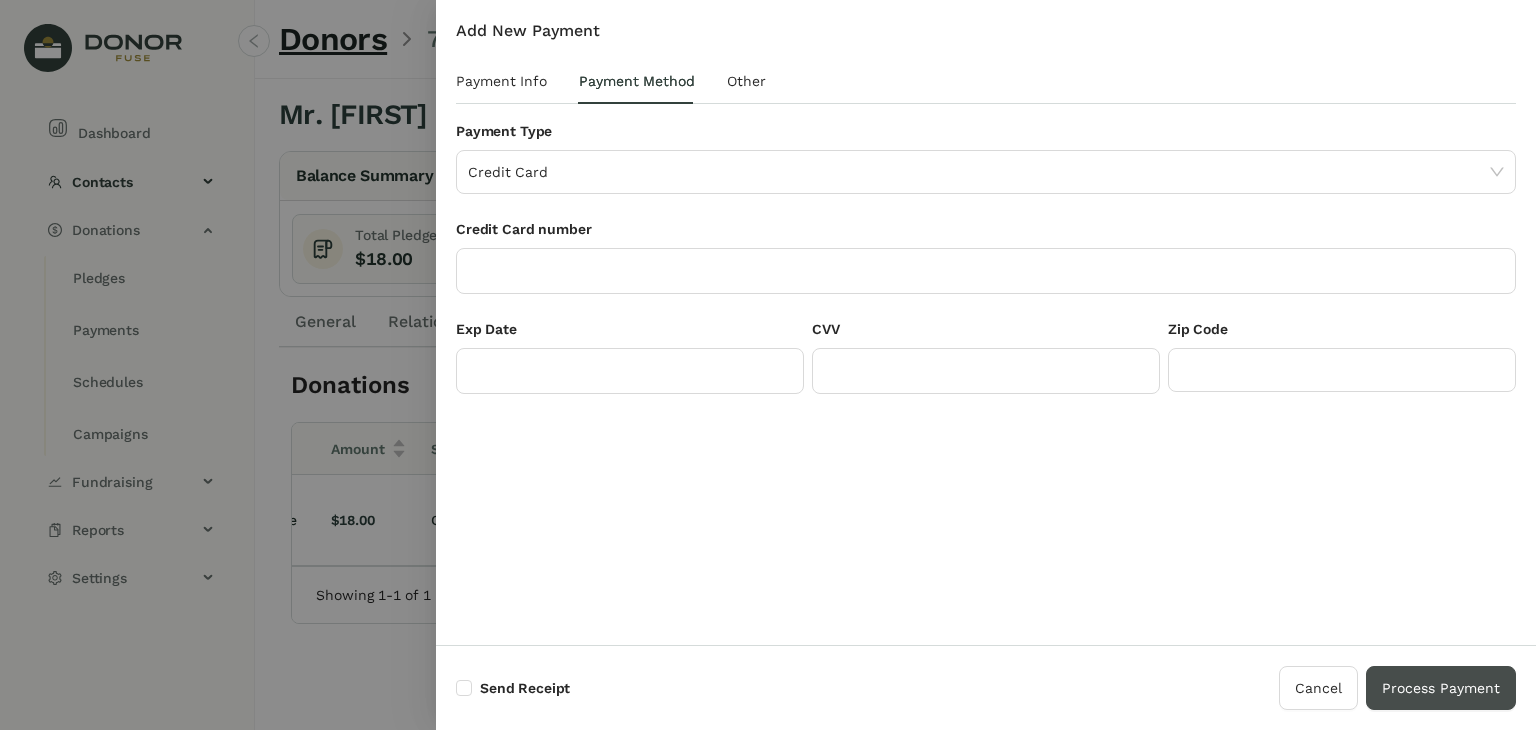 click on "Process Payment" at bounding box center (1441, 688) 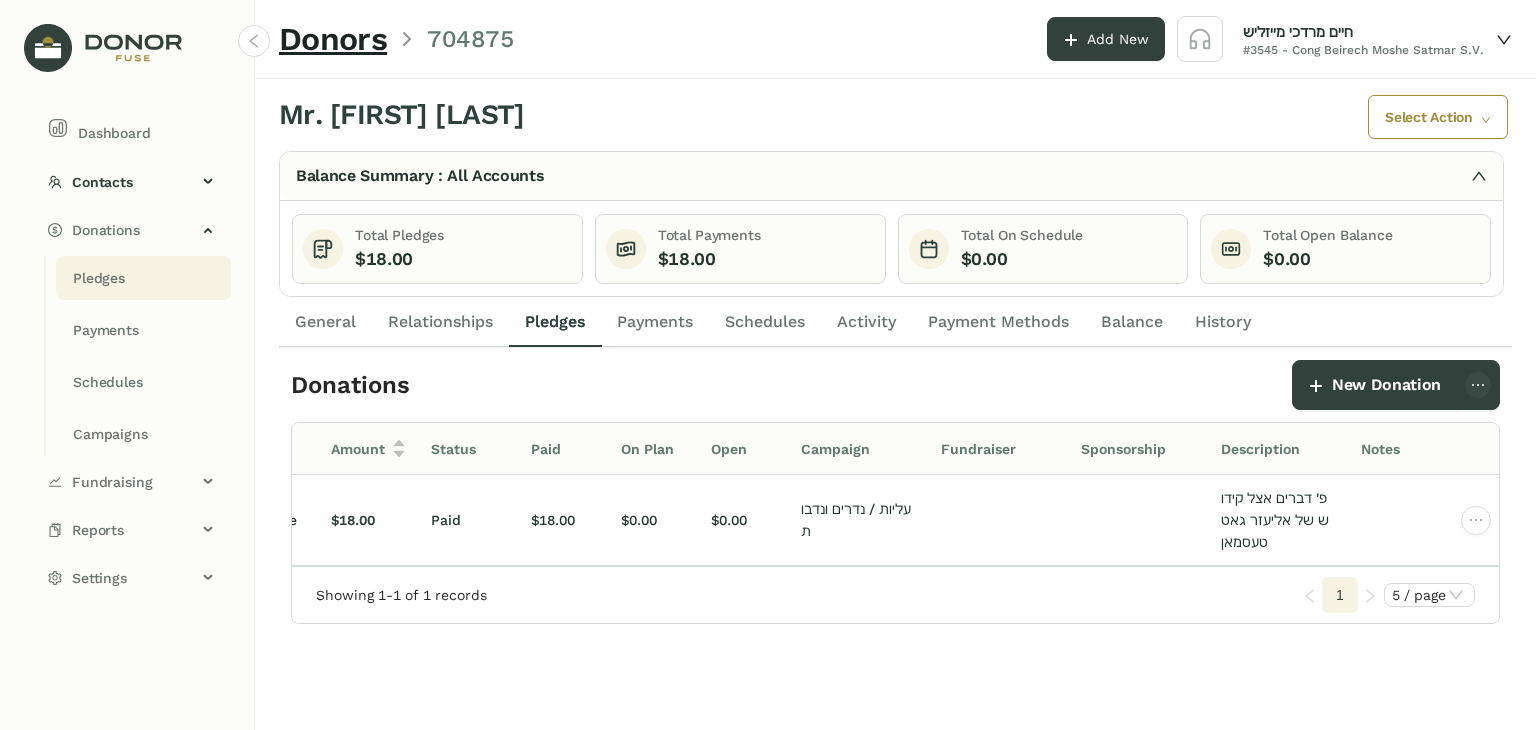 click on "Pledges" 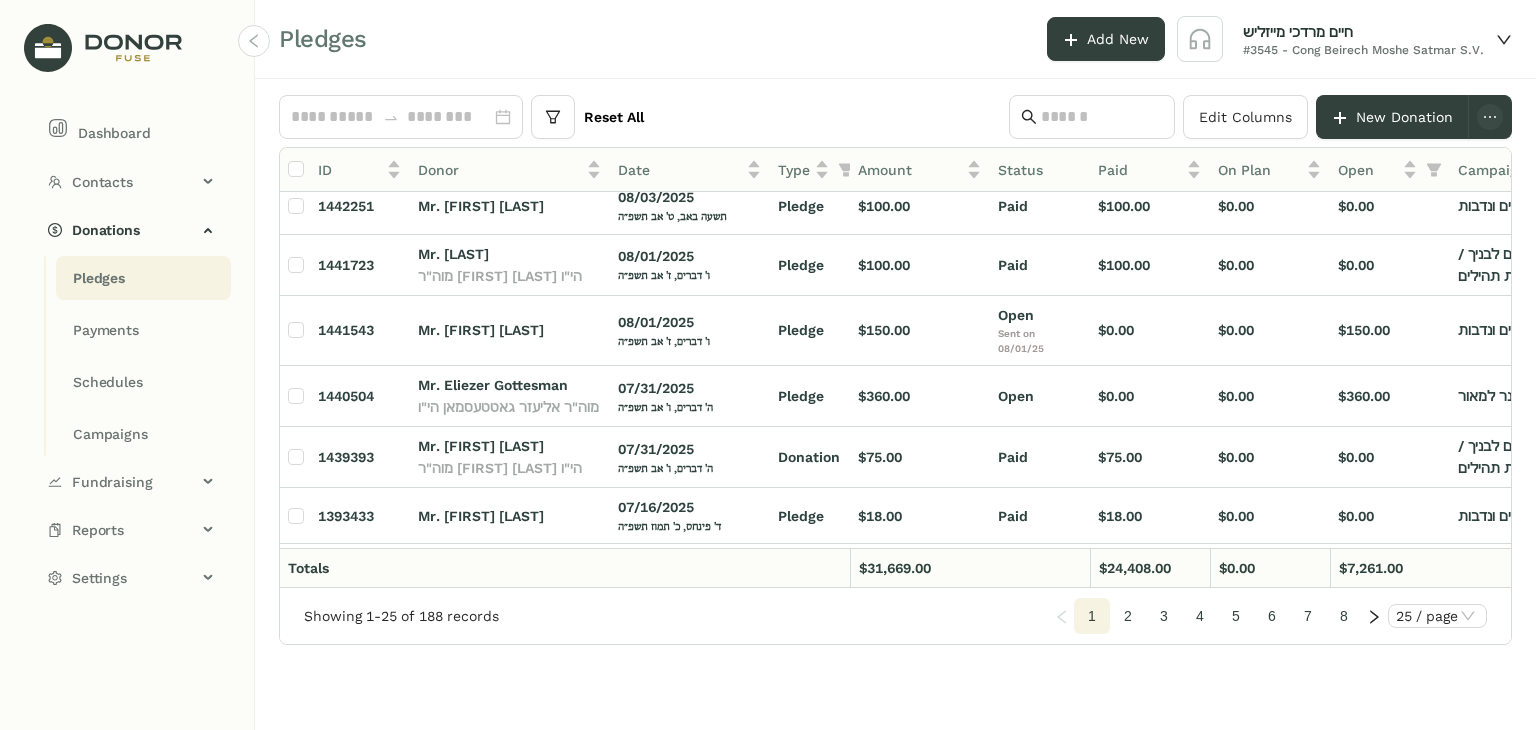 scroll, scrollTop: 71, scrollLeft: 39, axis: both 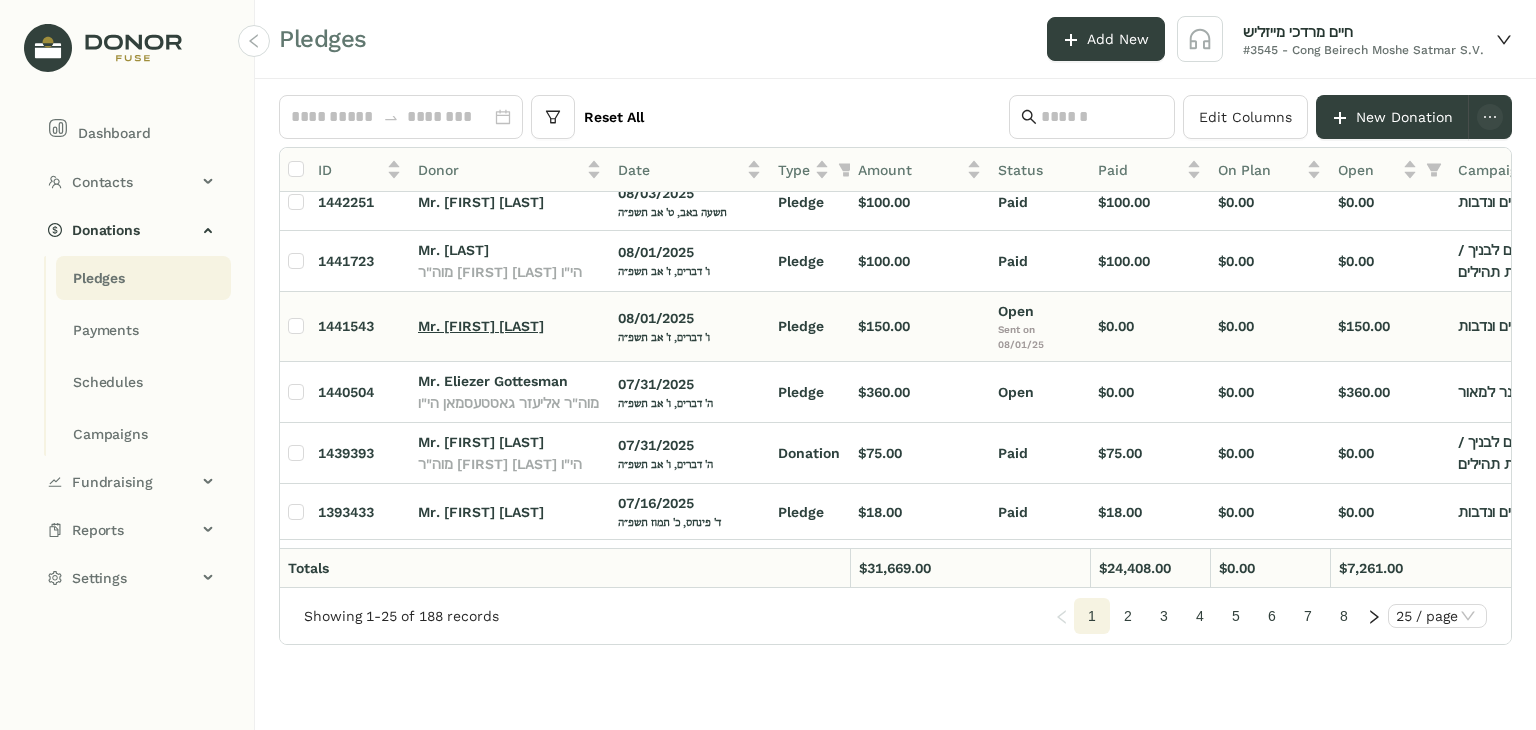 click on "Mr. [FIRST] [LAST]" 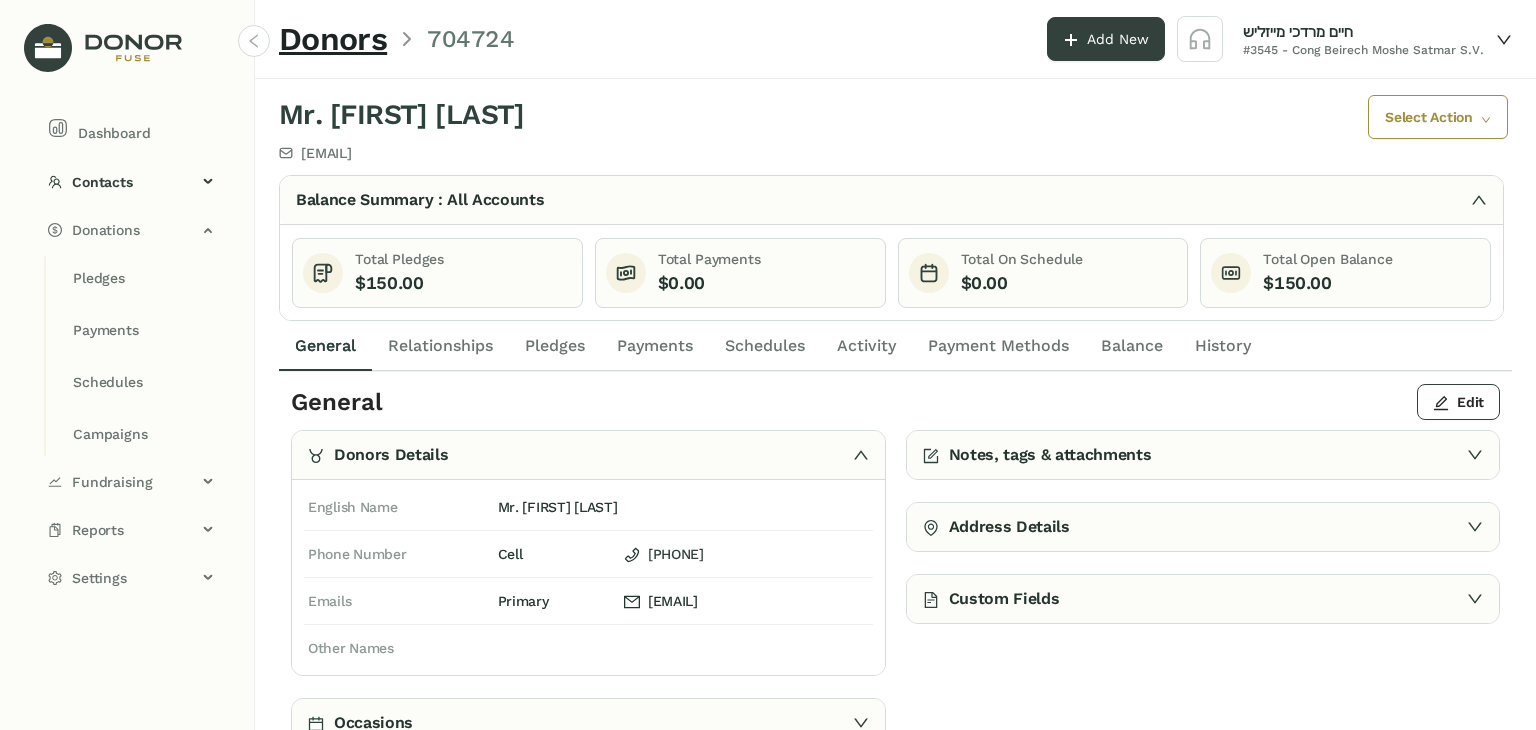 click on "[EMAIL]" 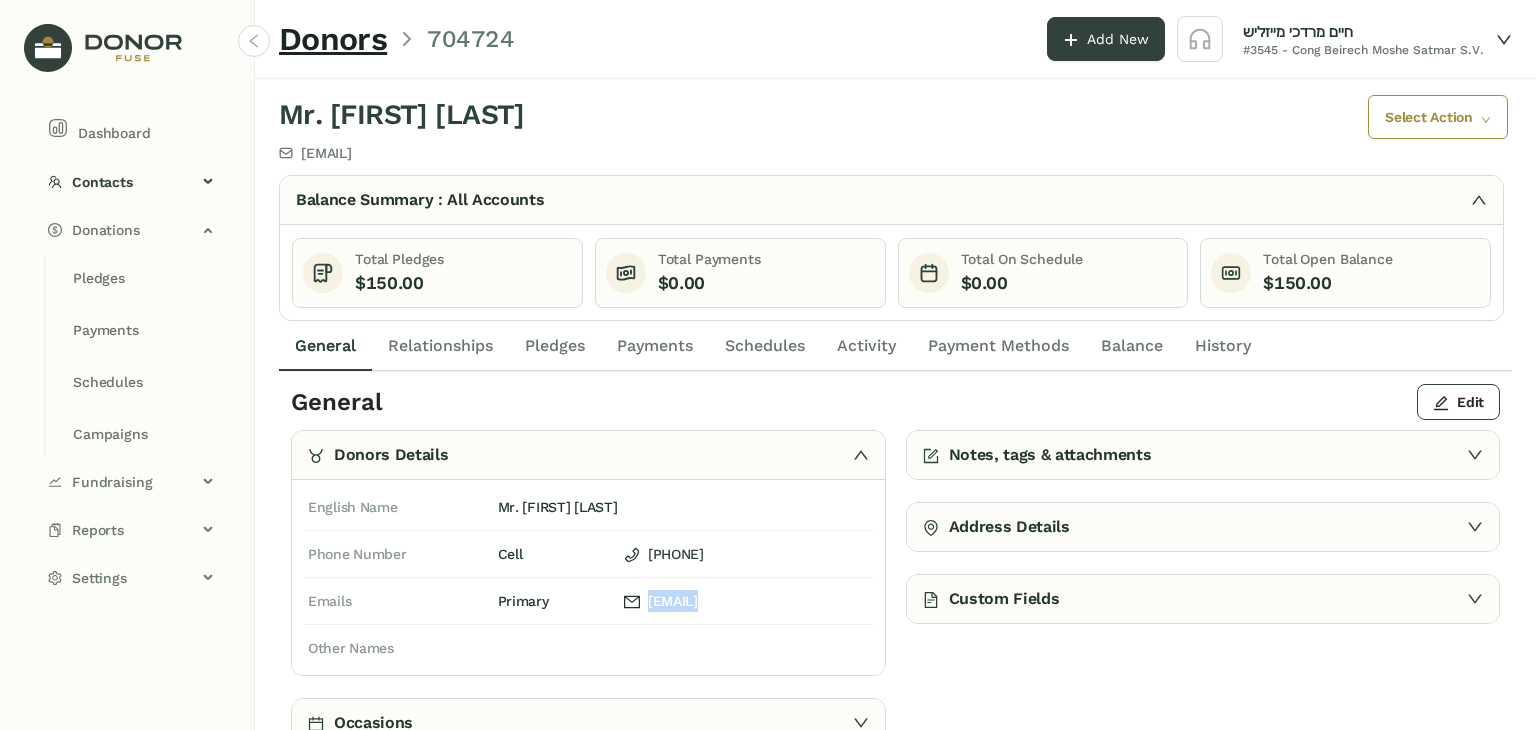click on "[EMAIL]" 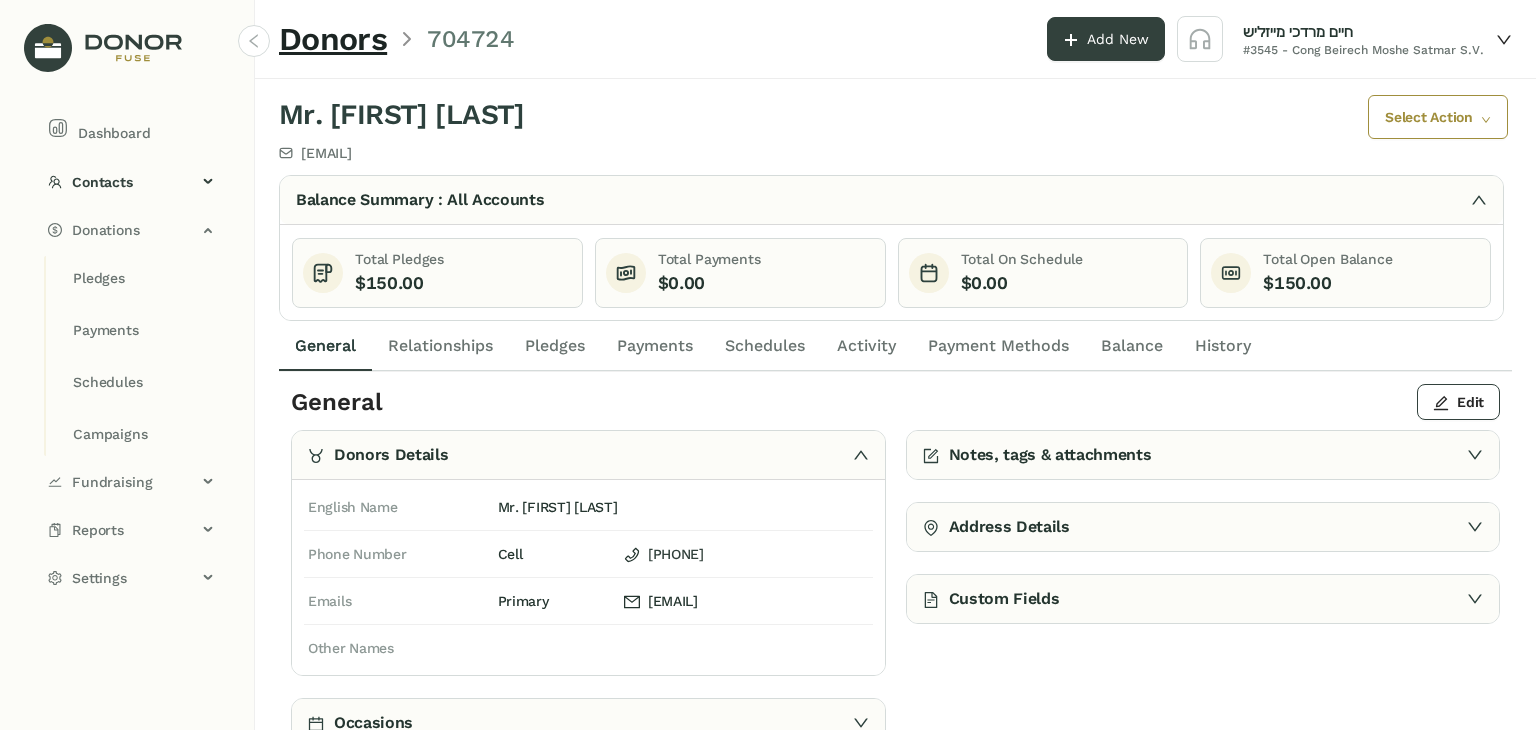 click on "[EMAIL]" 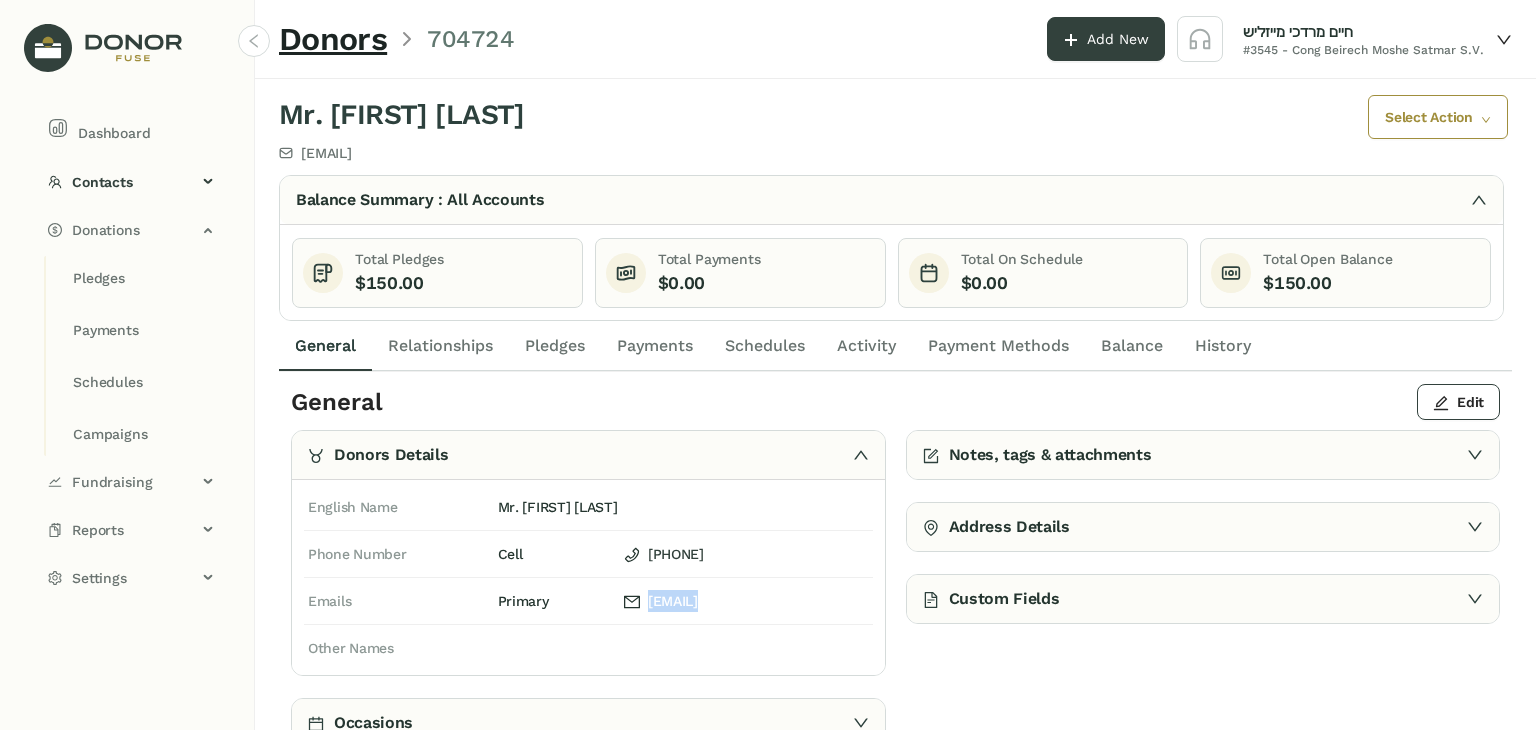 click on "[EMAIL]" 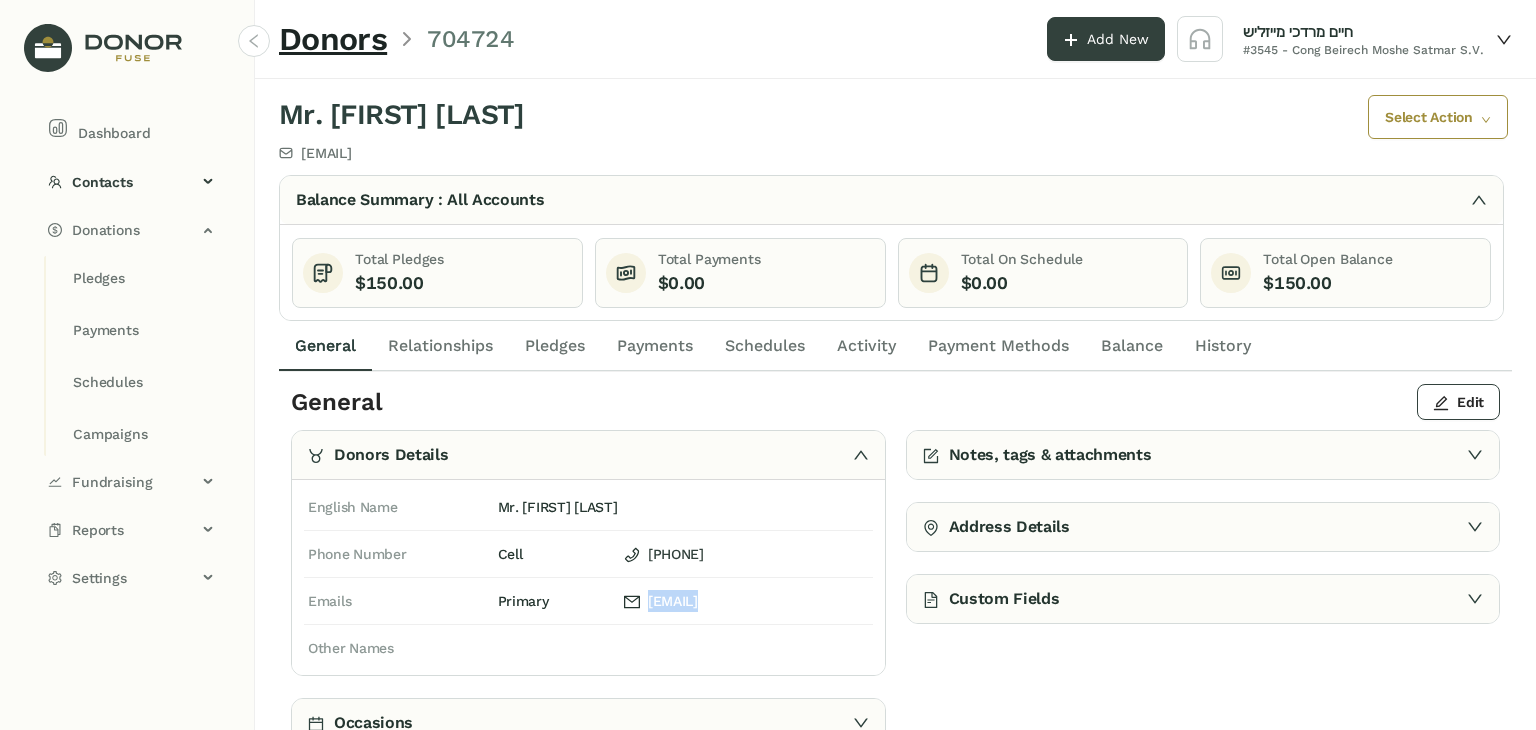 copy on "[EMAIL]" 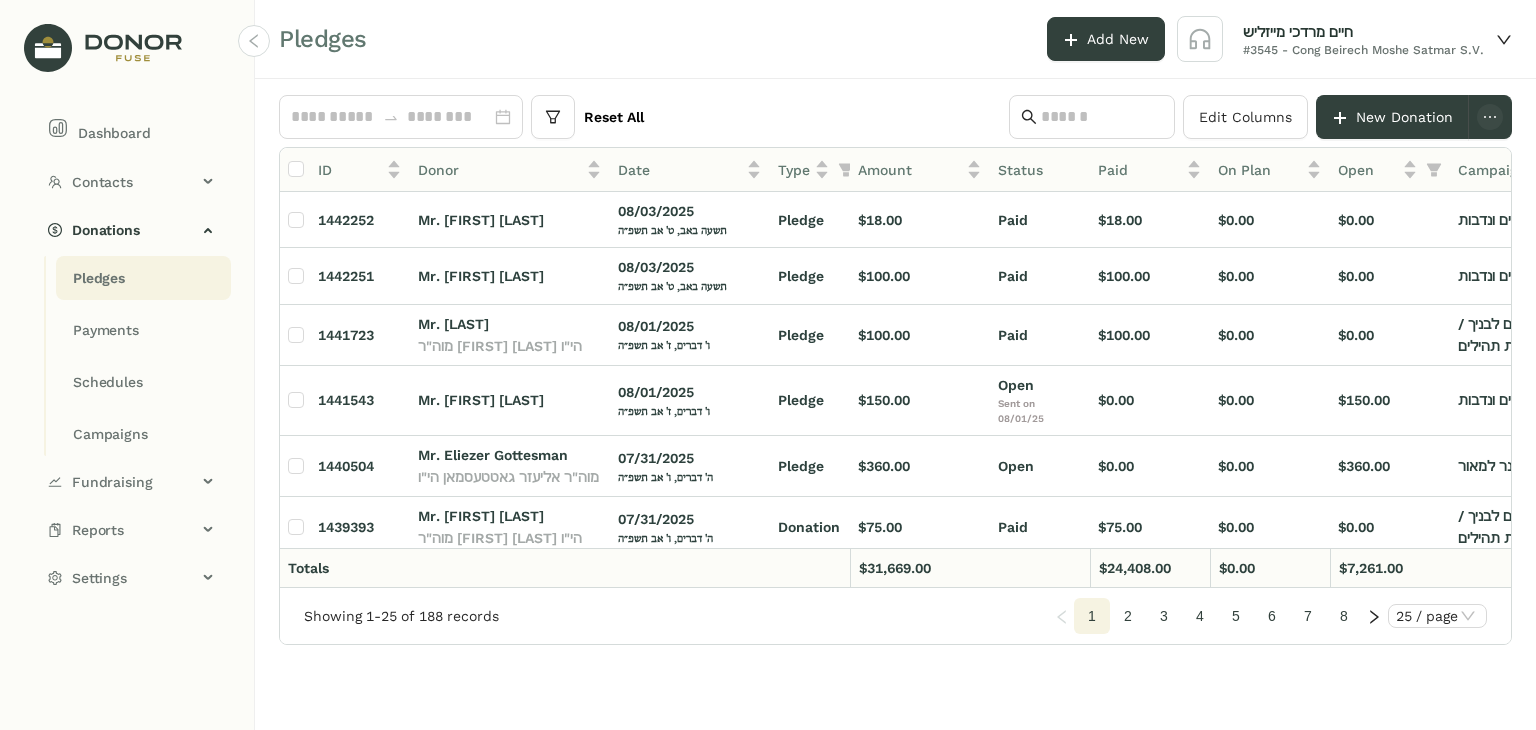 scroll, scrollTop: 13, scrollLeft: 9, axis: both 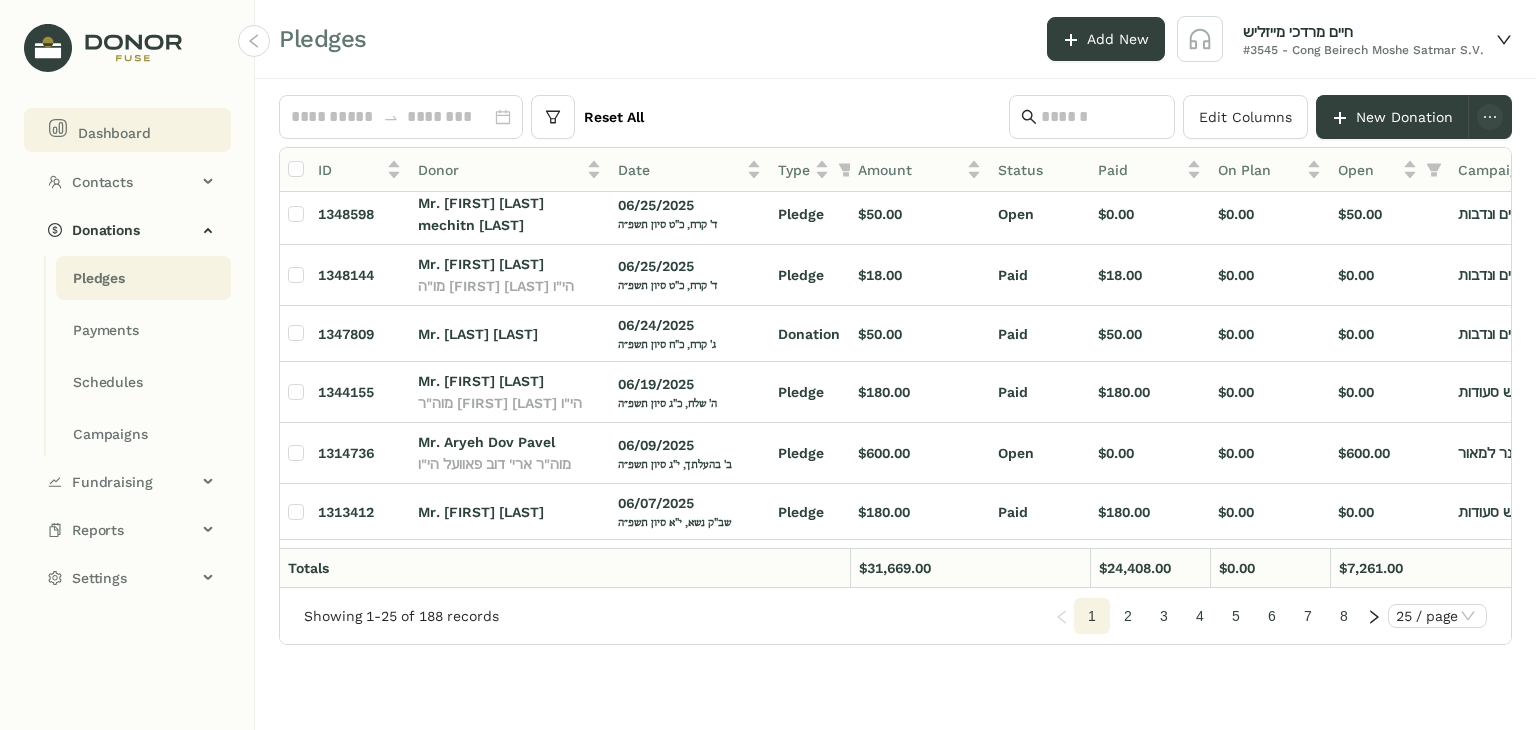 click on "Dashboard" 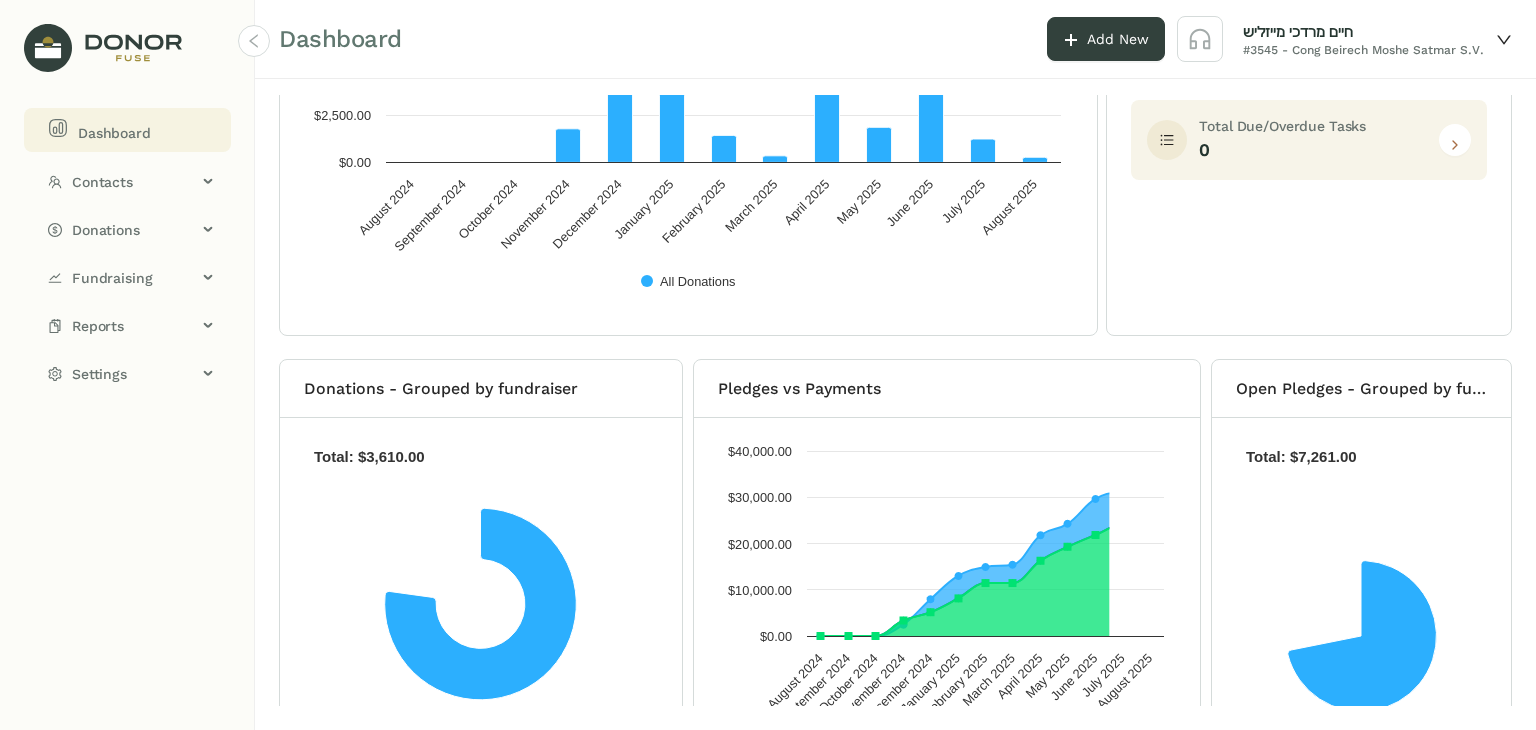 scroll, scrollTop: 442, scrollLeft: 0, axis: vertical 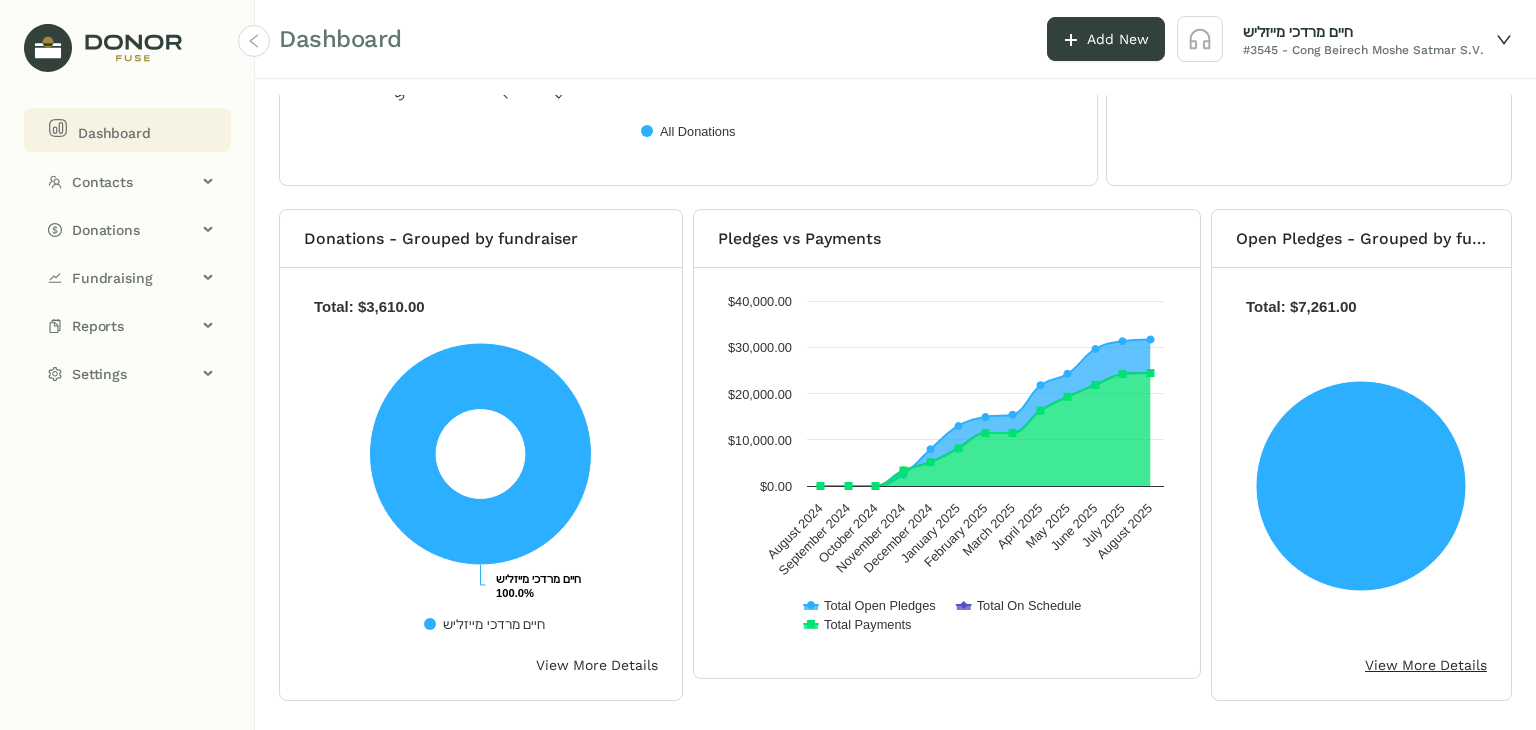 click on "View More Details" 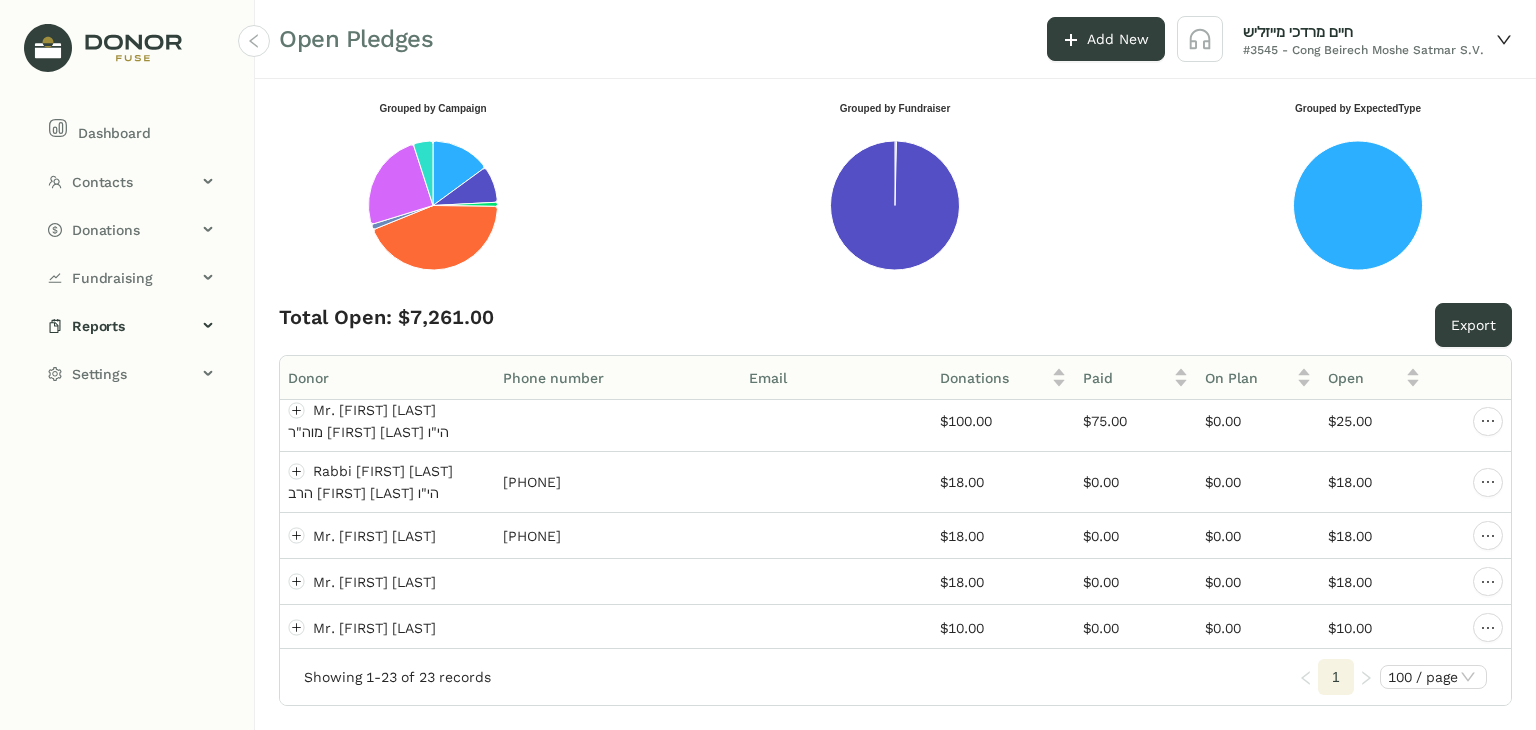scroll, scrollTop: 1304, scrollLeft: 0, axis: vertical 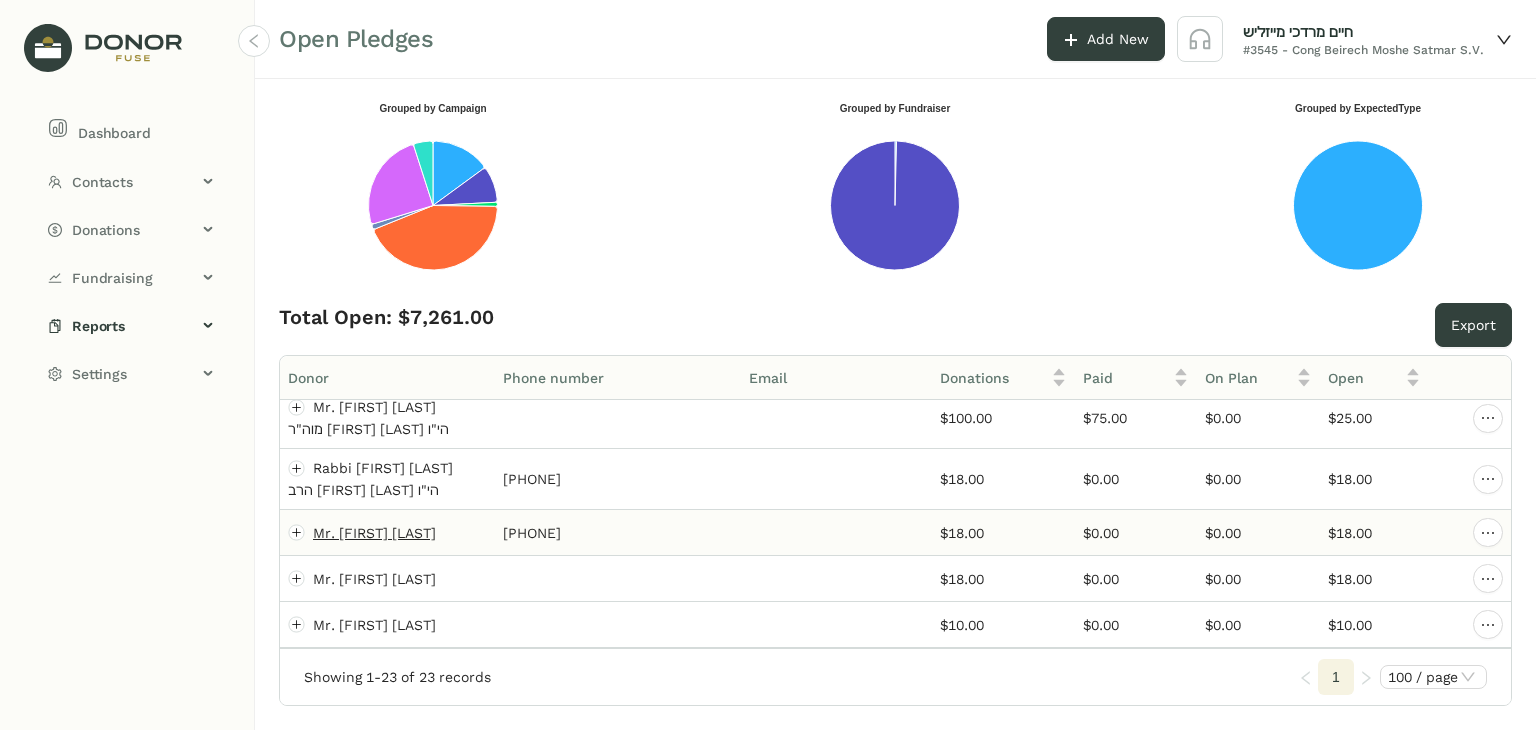 click on "Mr. [FIRST] [LAST]" at bounding box center (374, 533) 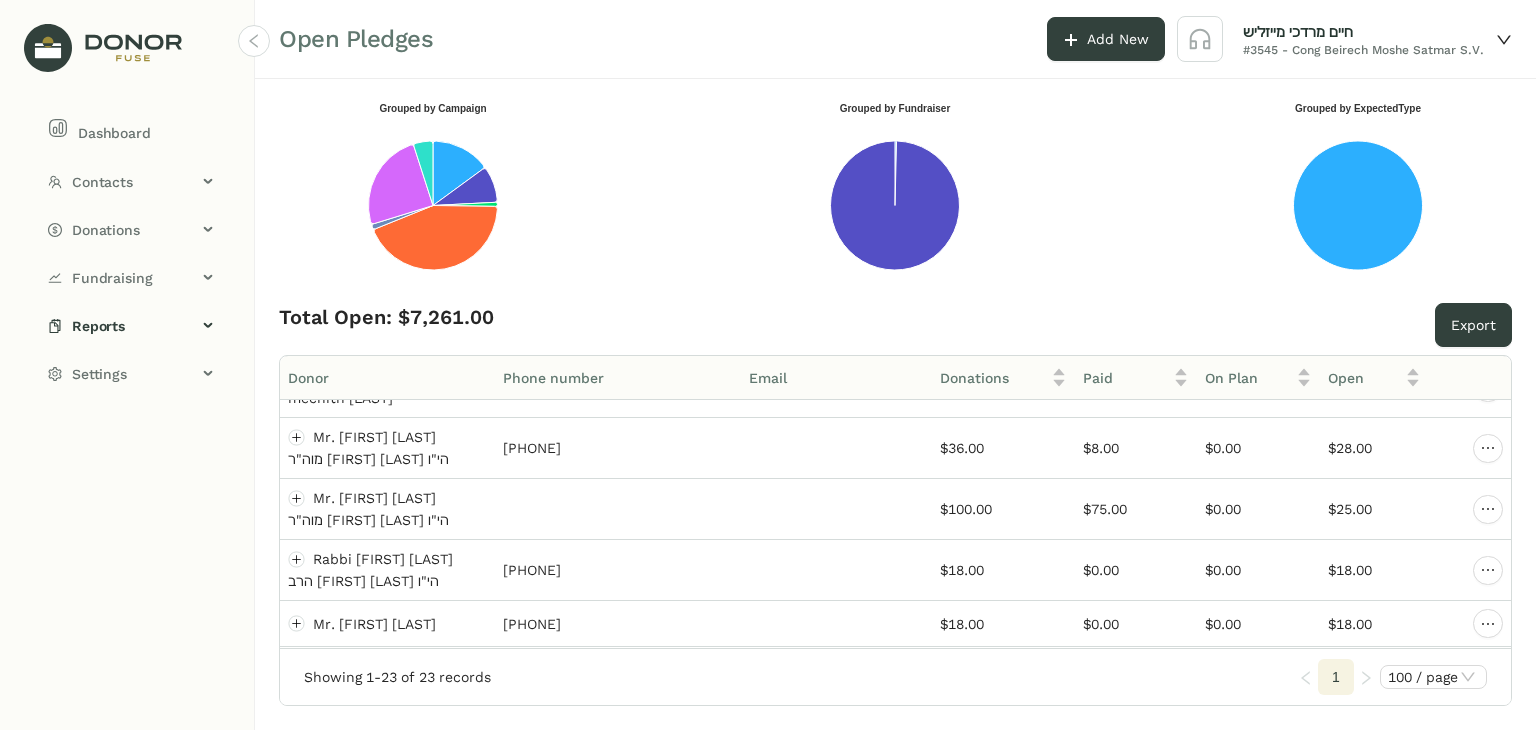 scroll, scrollTop: 1070, scrollLeft: 0, axis: vertical 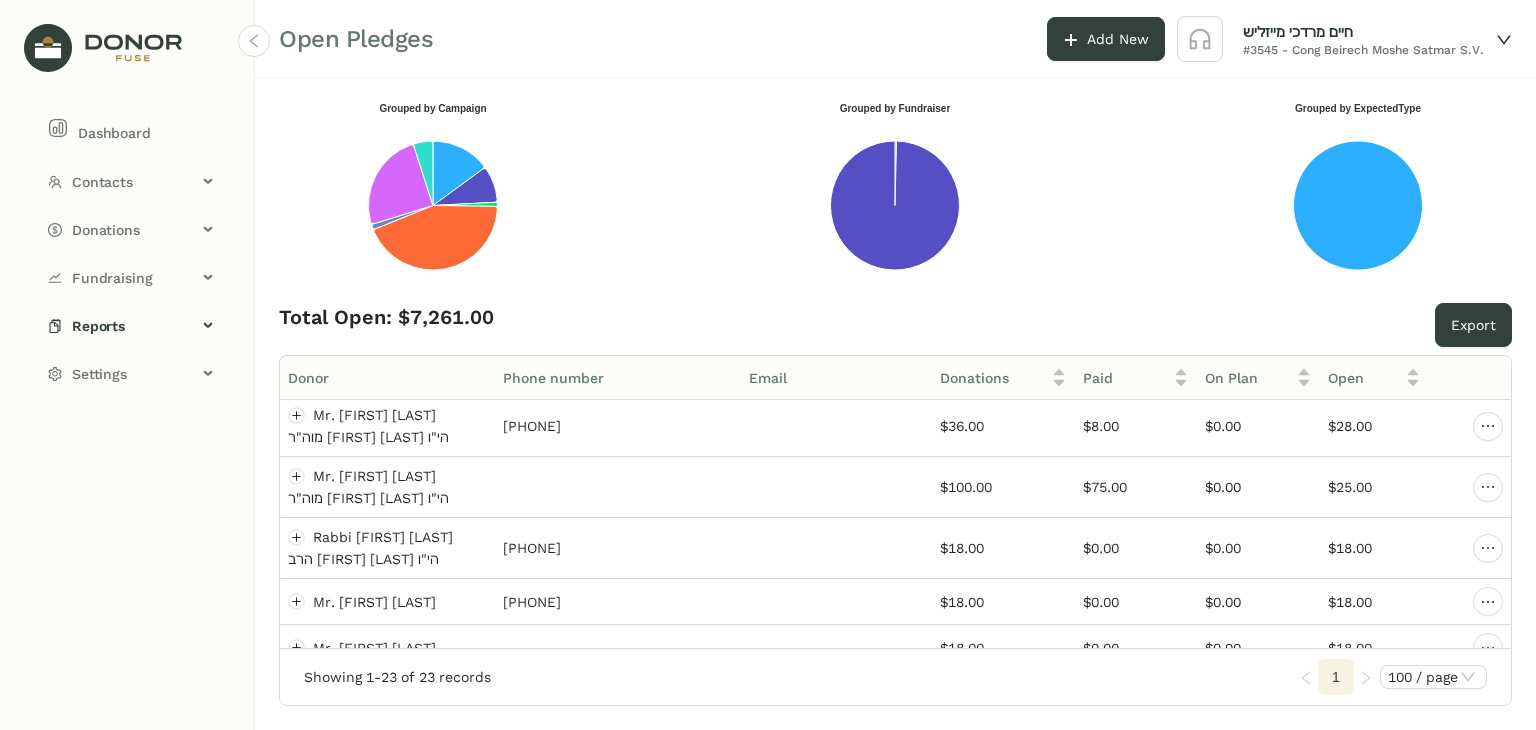 click on "Mr. [FIRST] [LAST] mechitn [LAST]" at bounding box center (362, 365) 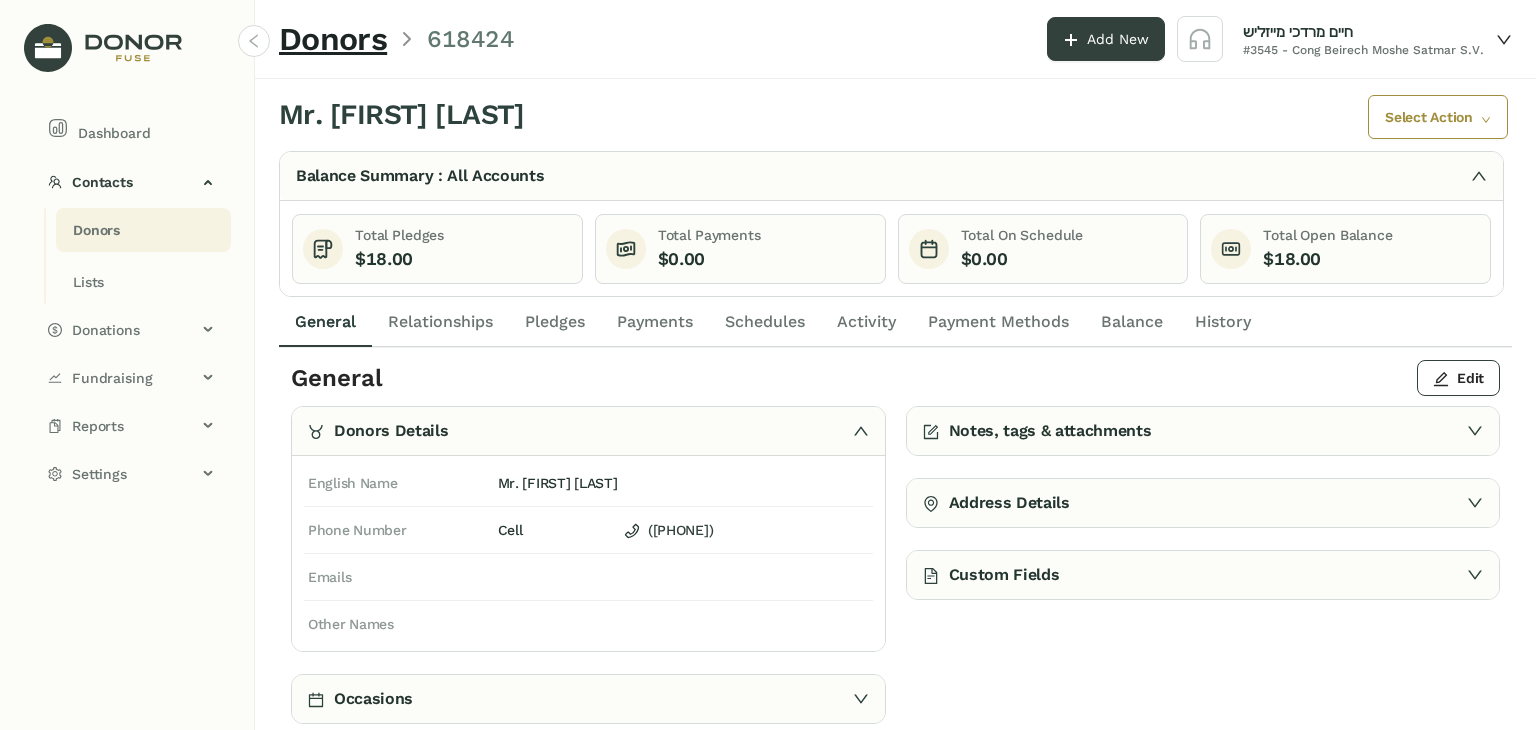 scroll, scrollTop: 0, scrollLeft: 0, axis: both 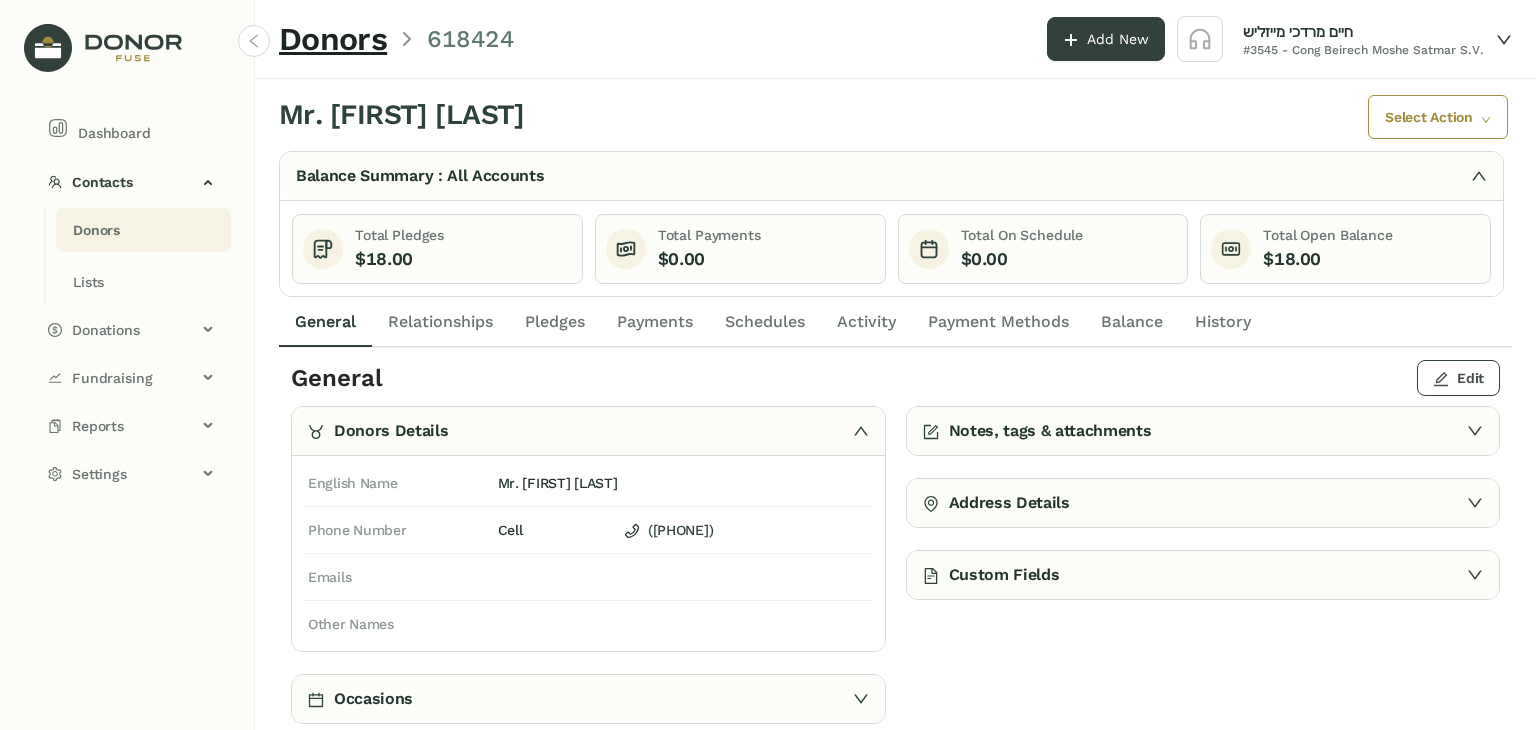 click on "Edit" 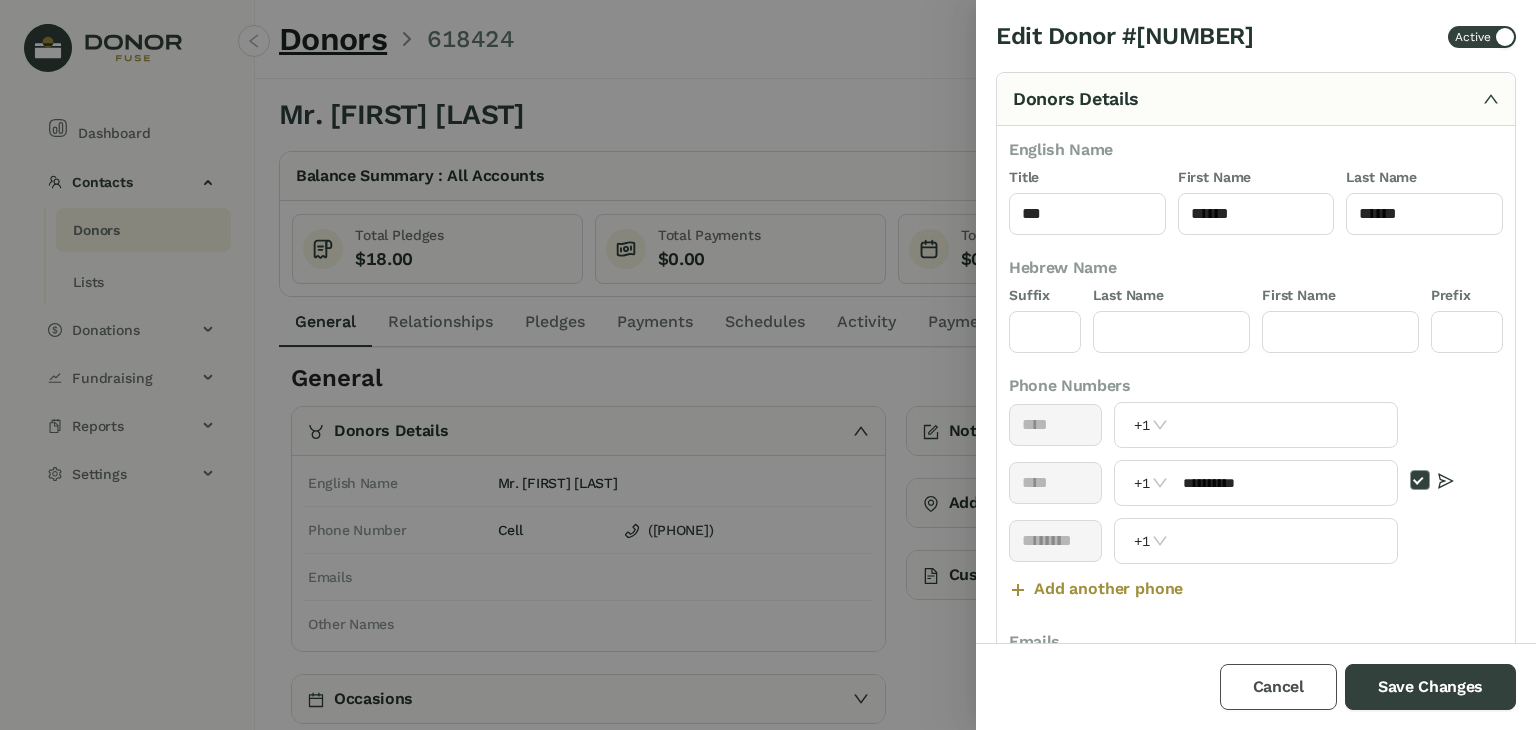 click on "Cancel" at bounding box center [1278, 687] 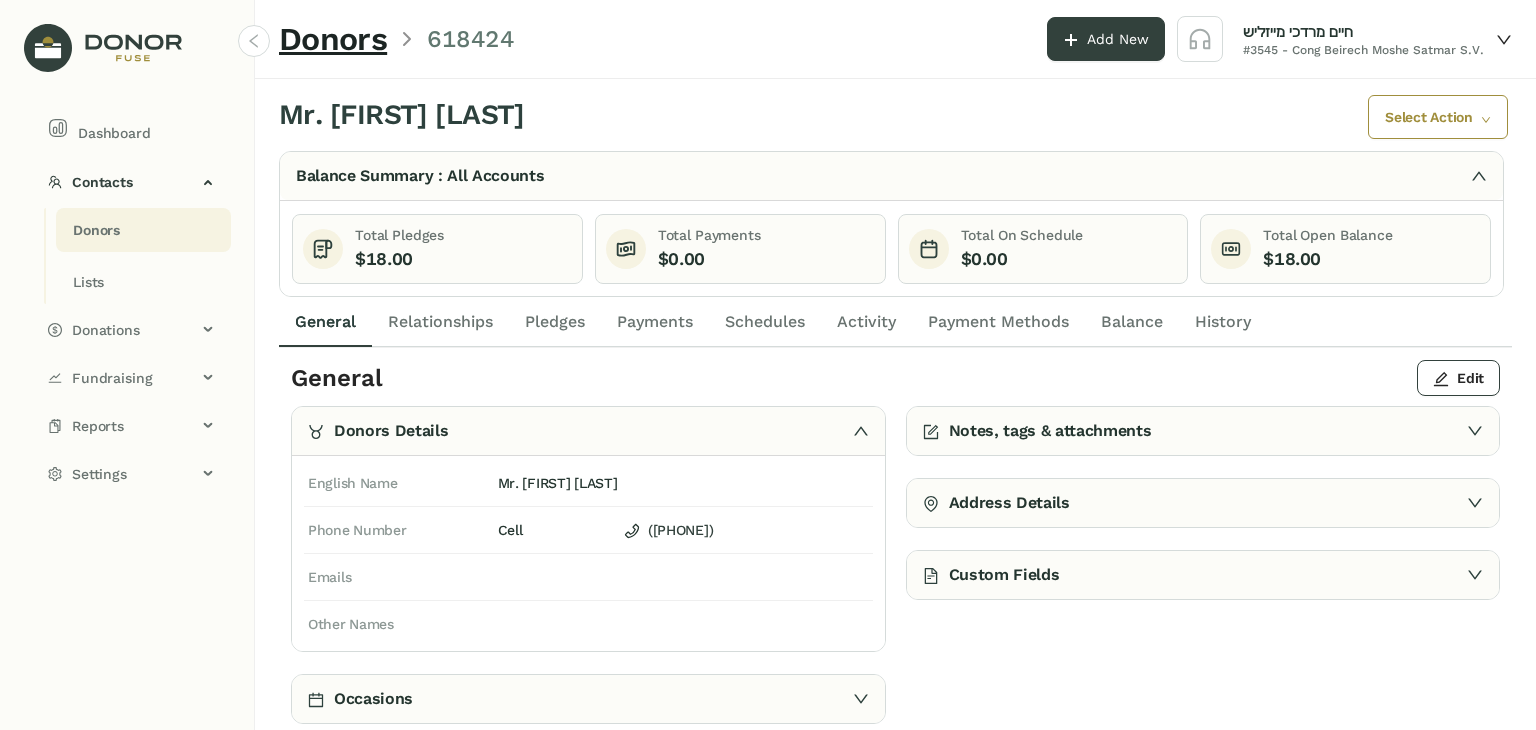 click on "Payments" 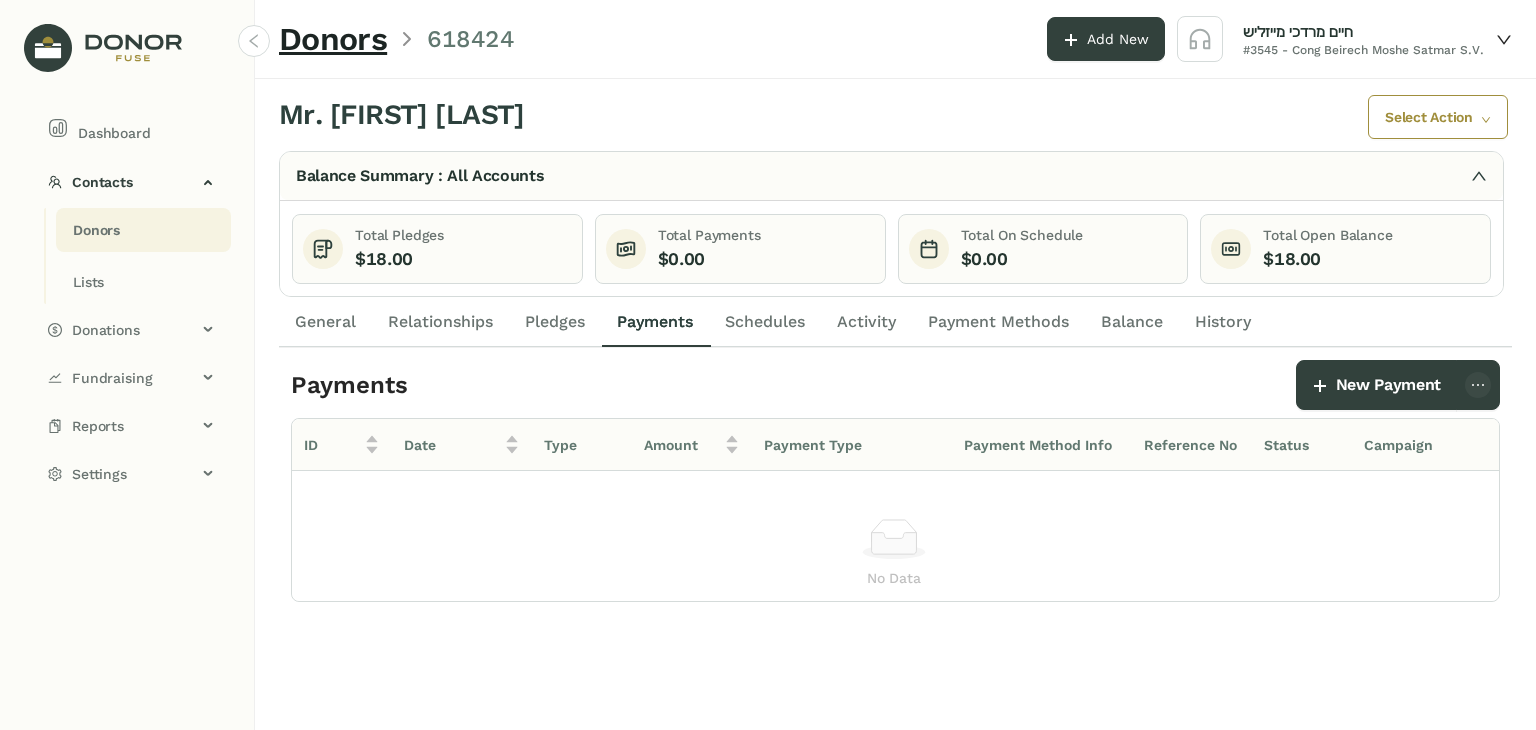 click on "Pledges" 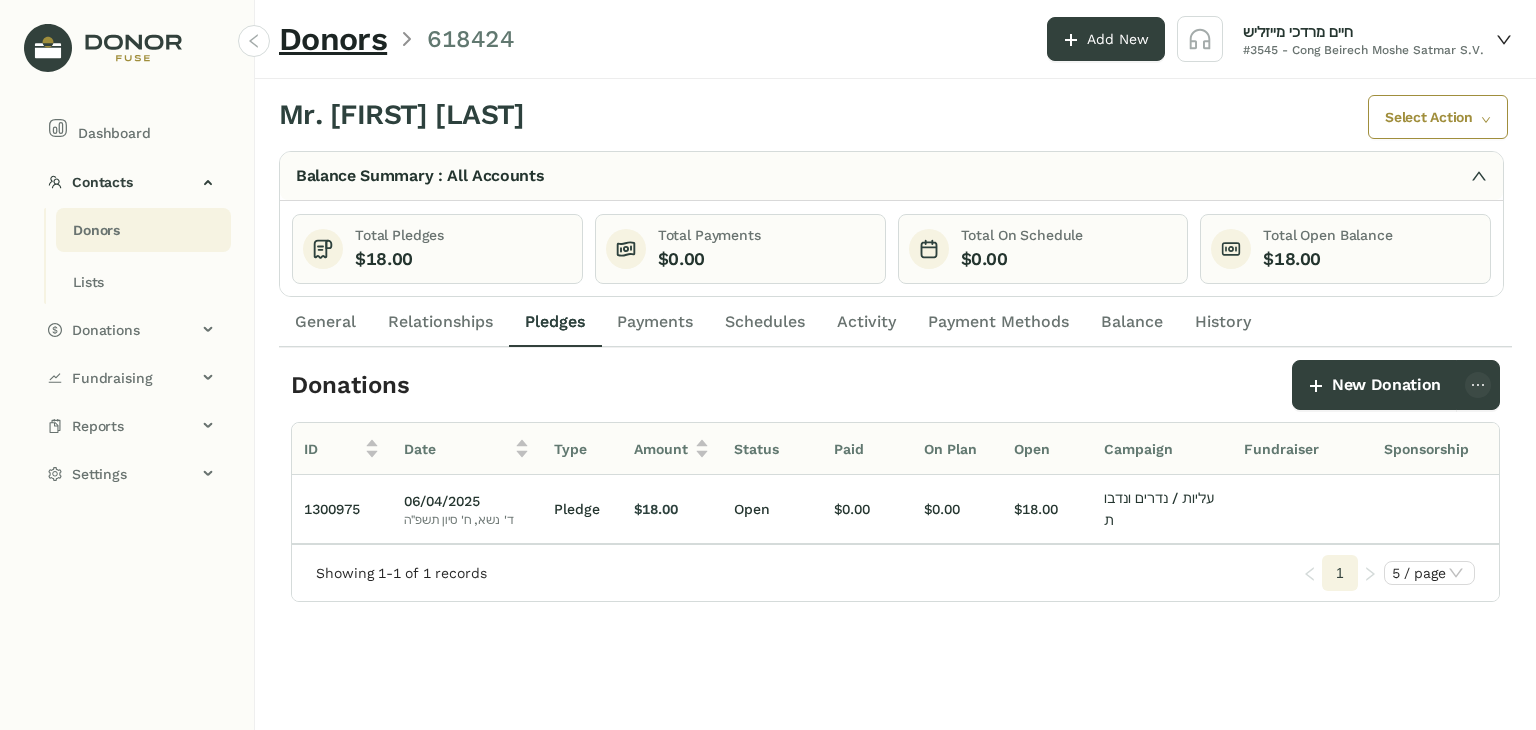 scroll, scrollTop: 0, scrollLeft: 164, axis: horizontal 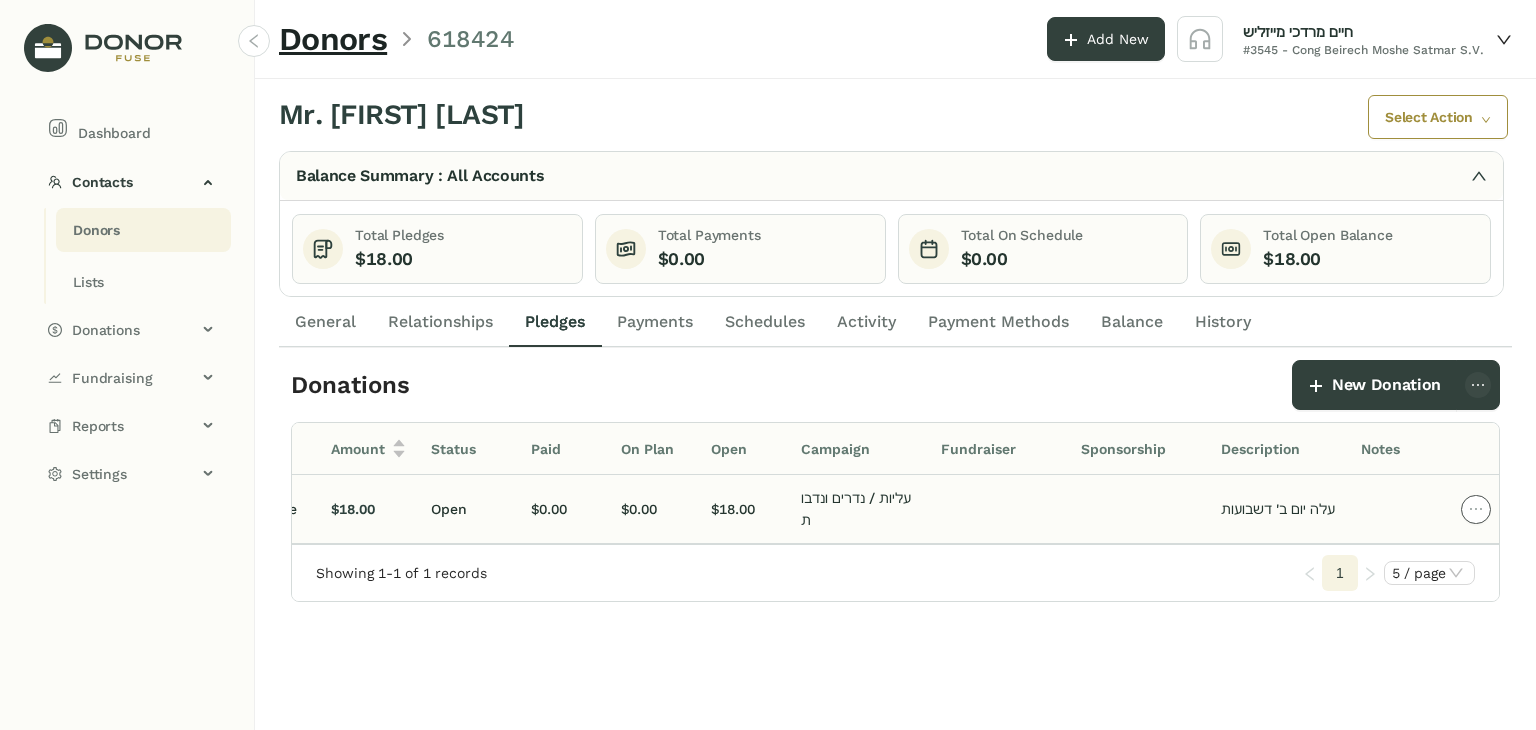 click 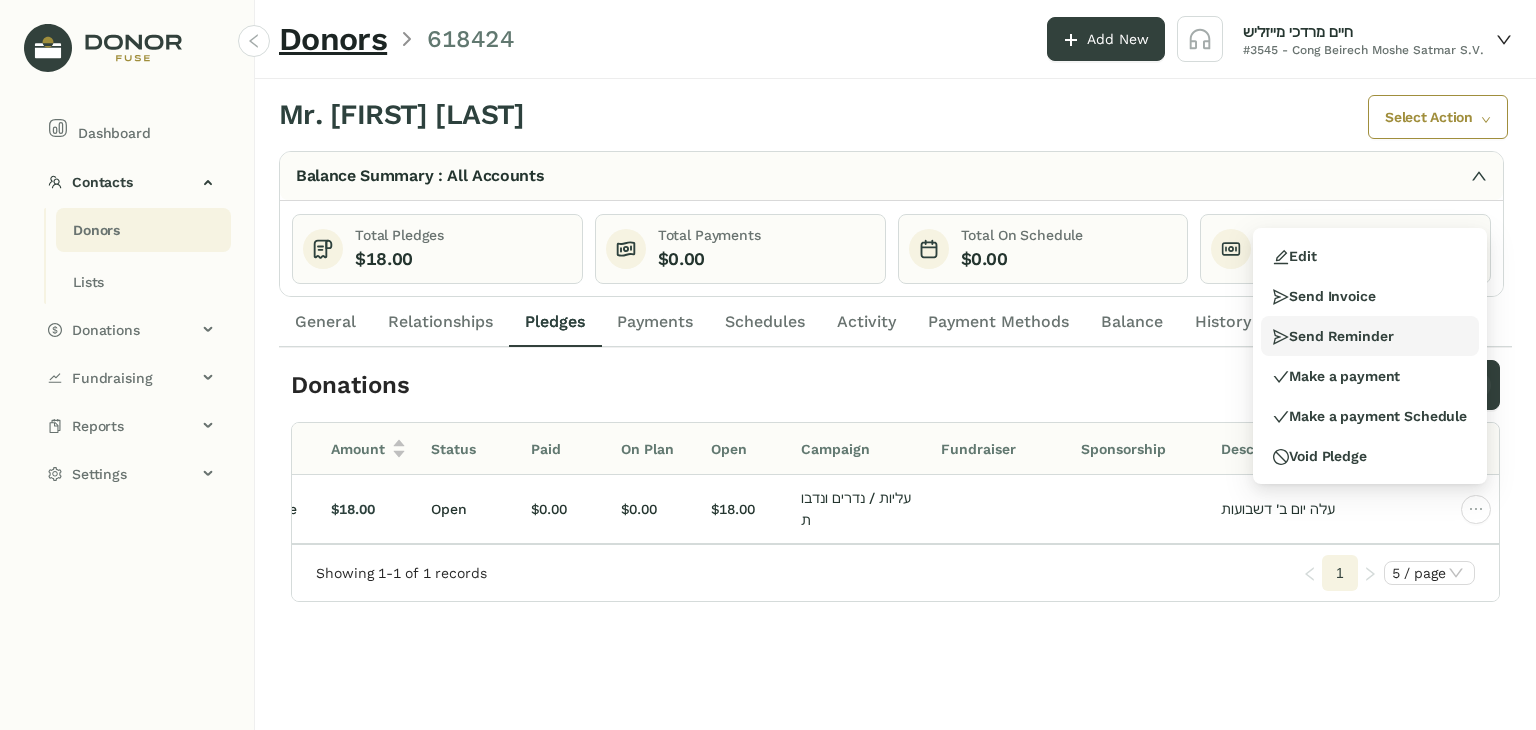 click on "Send Reminder" at bounding box center (1333, 336) 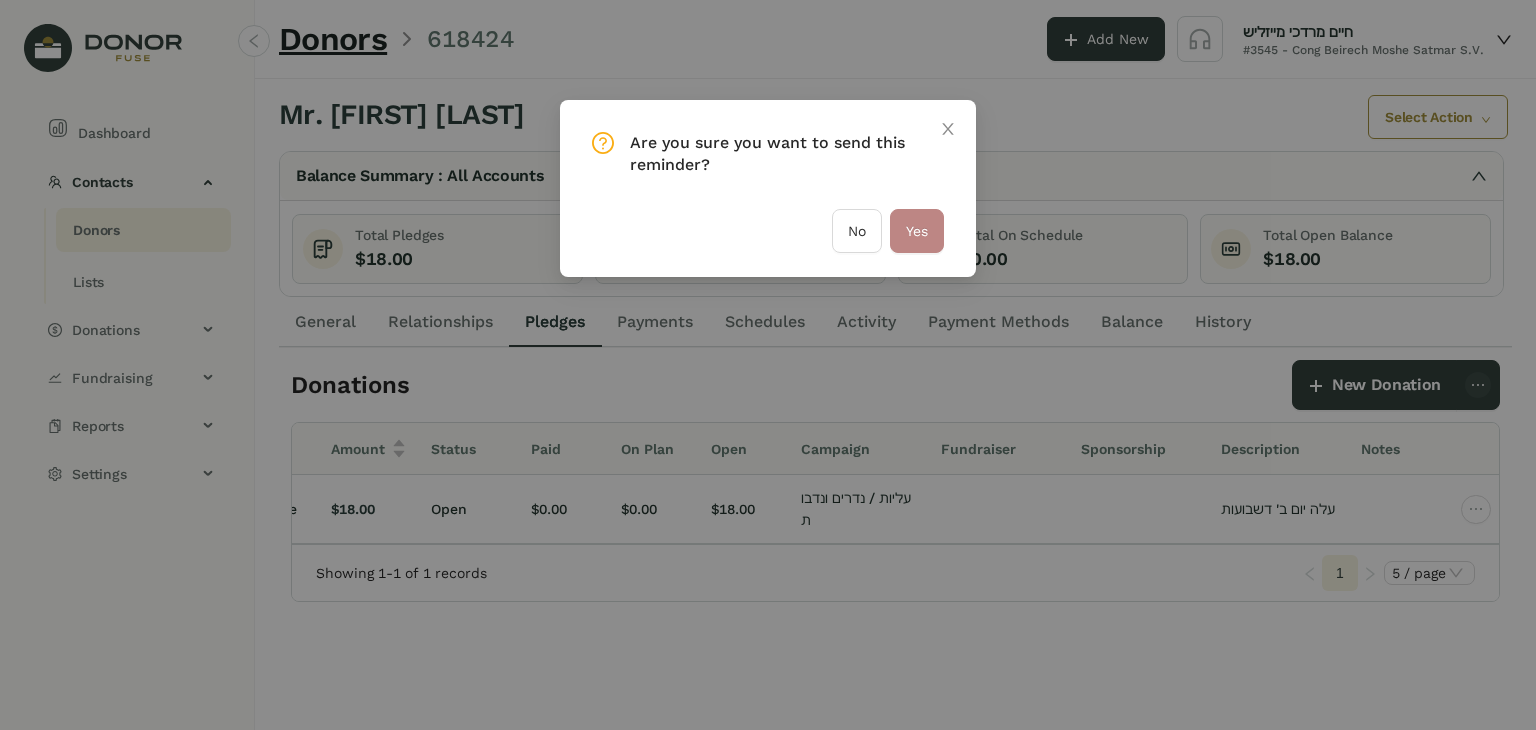 click on "Yes" at bounding box center (917, 231) 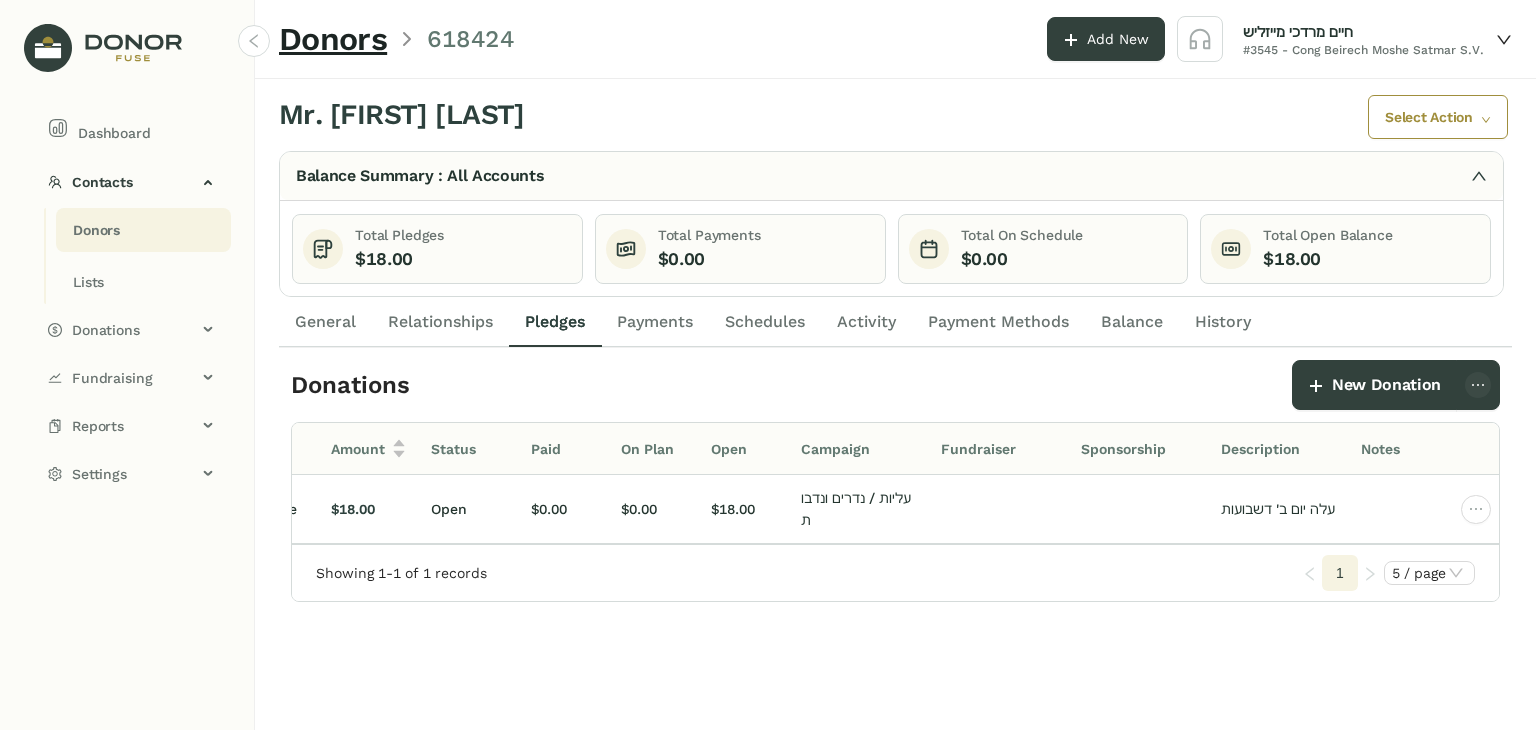 click on "Donors" 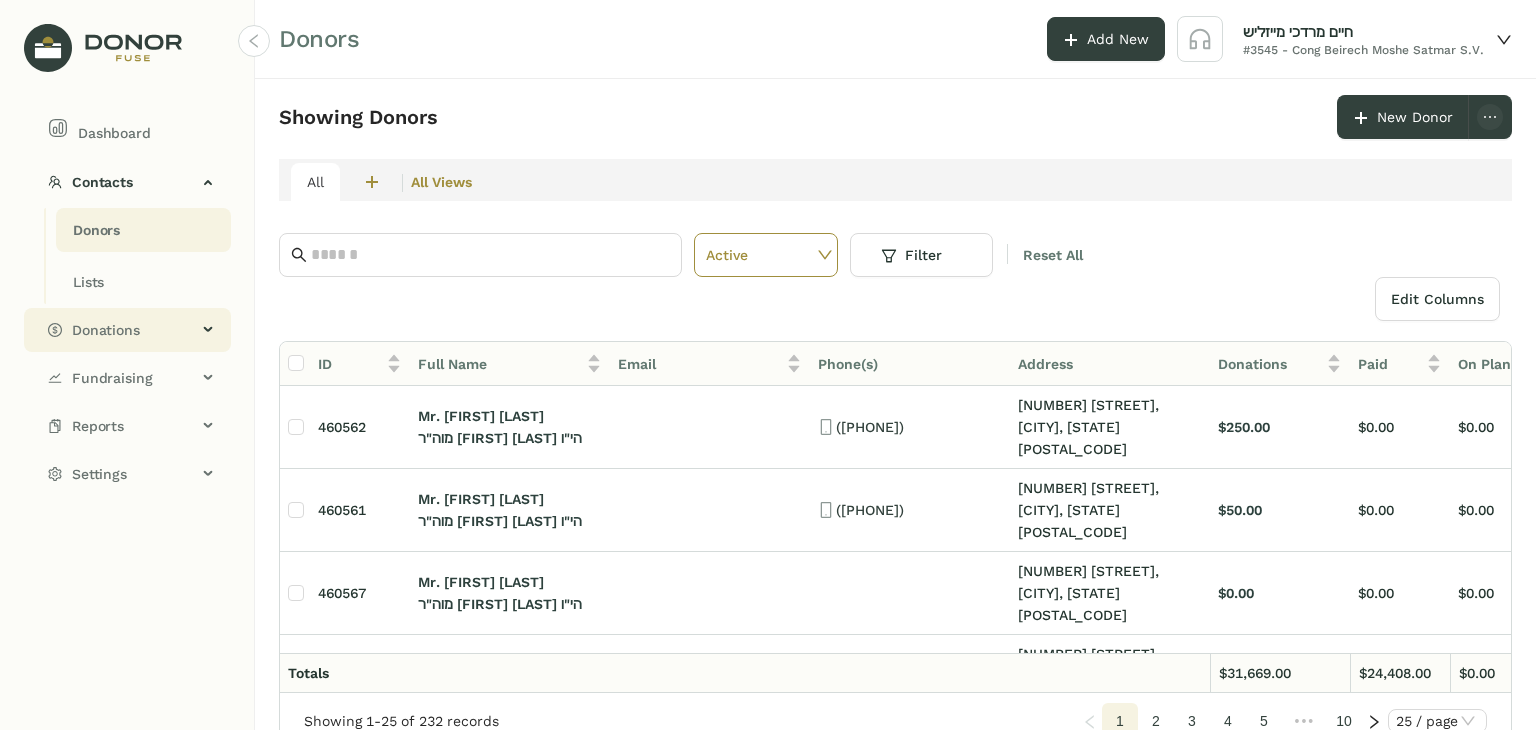 click on "Donations" 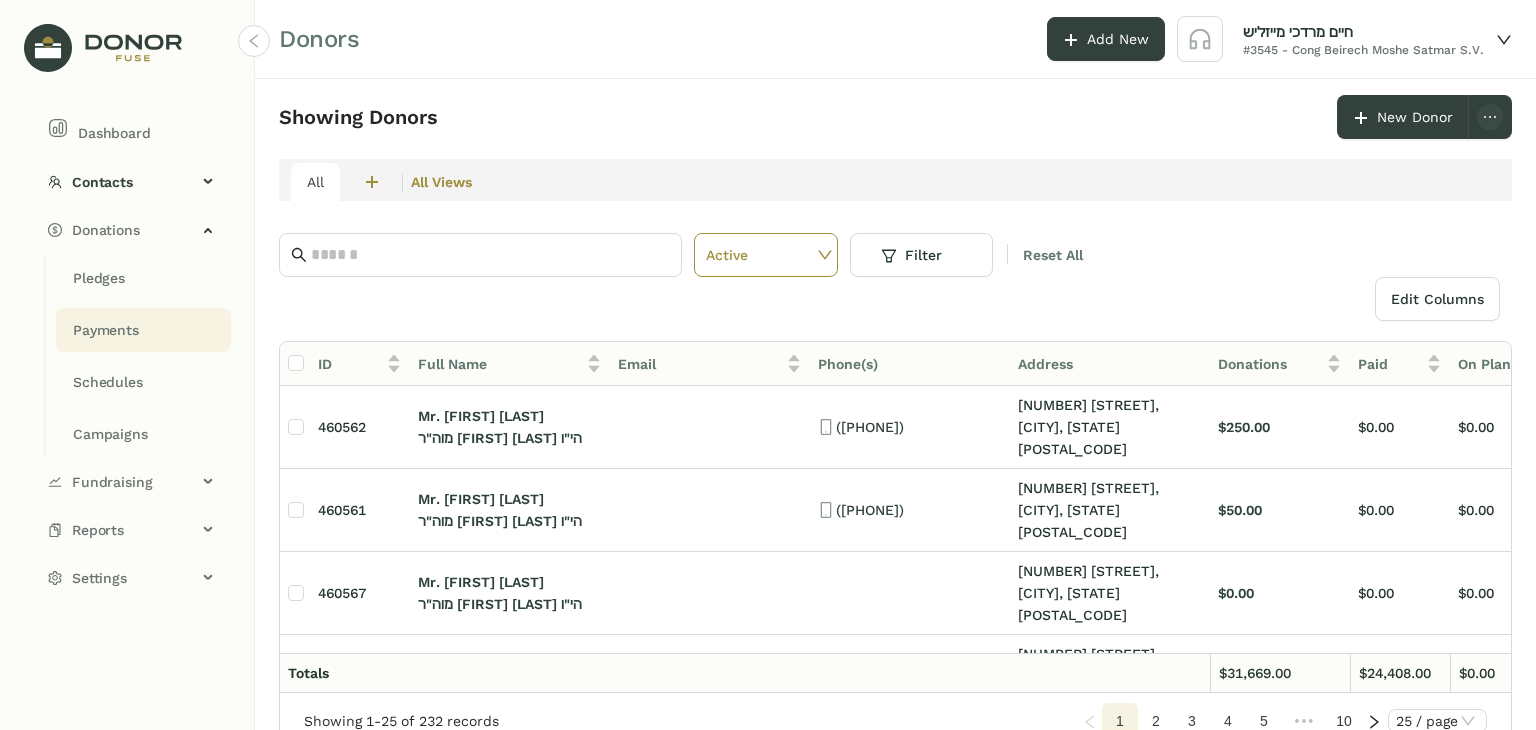 click on "Payments" 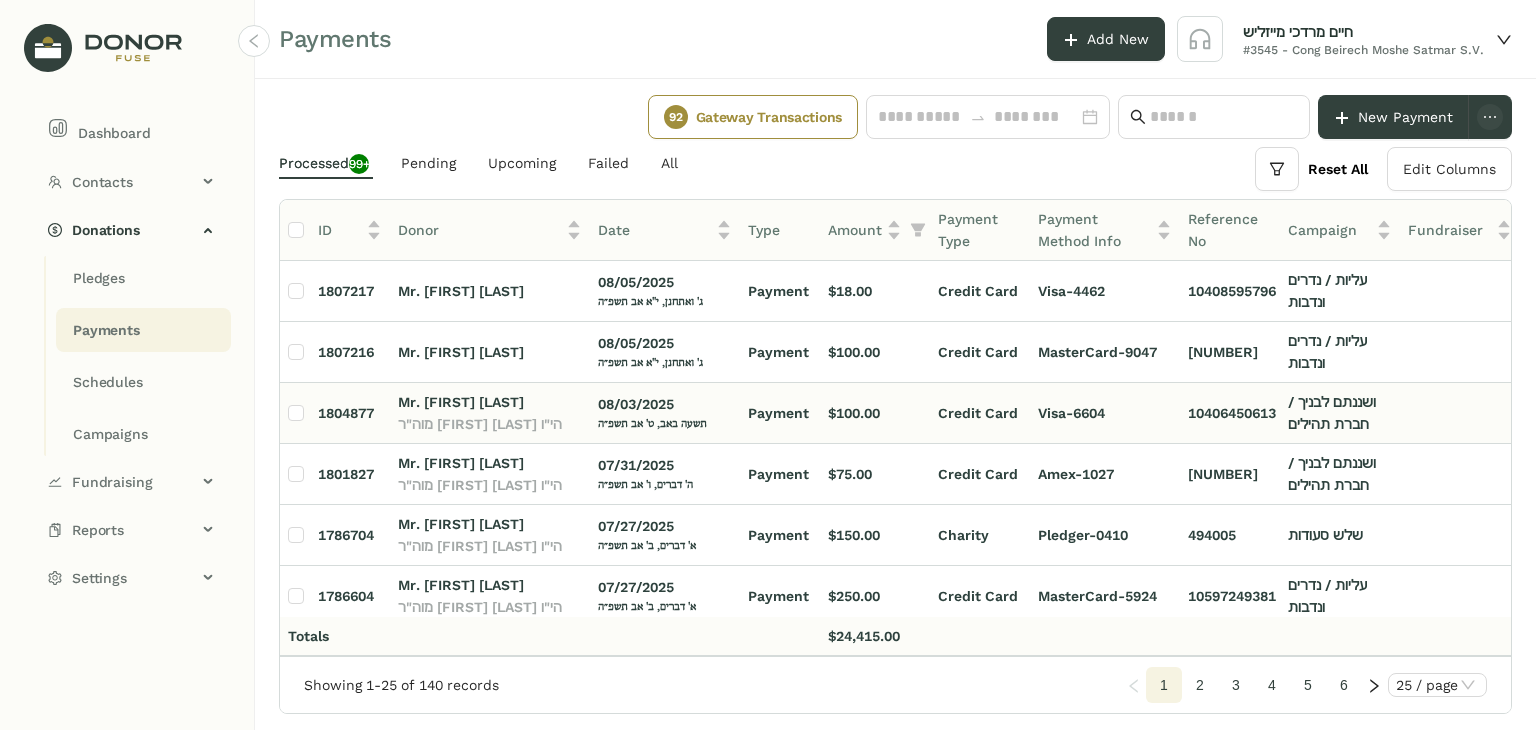 scroll, scrollTop: 0, scrollLeft: 72, axis: horizontal 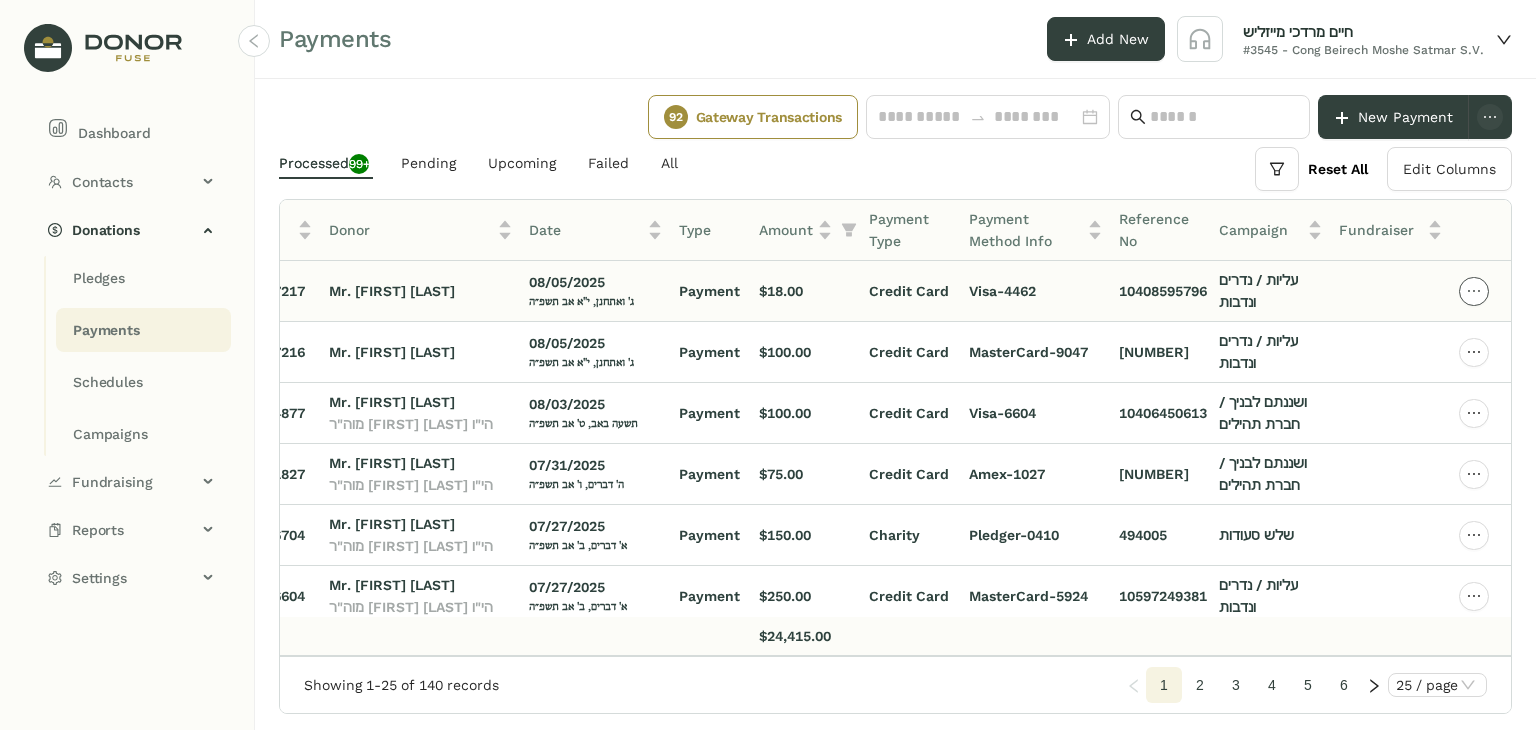 click 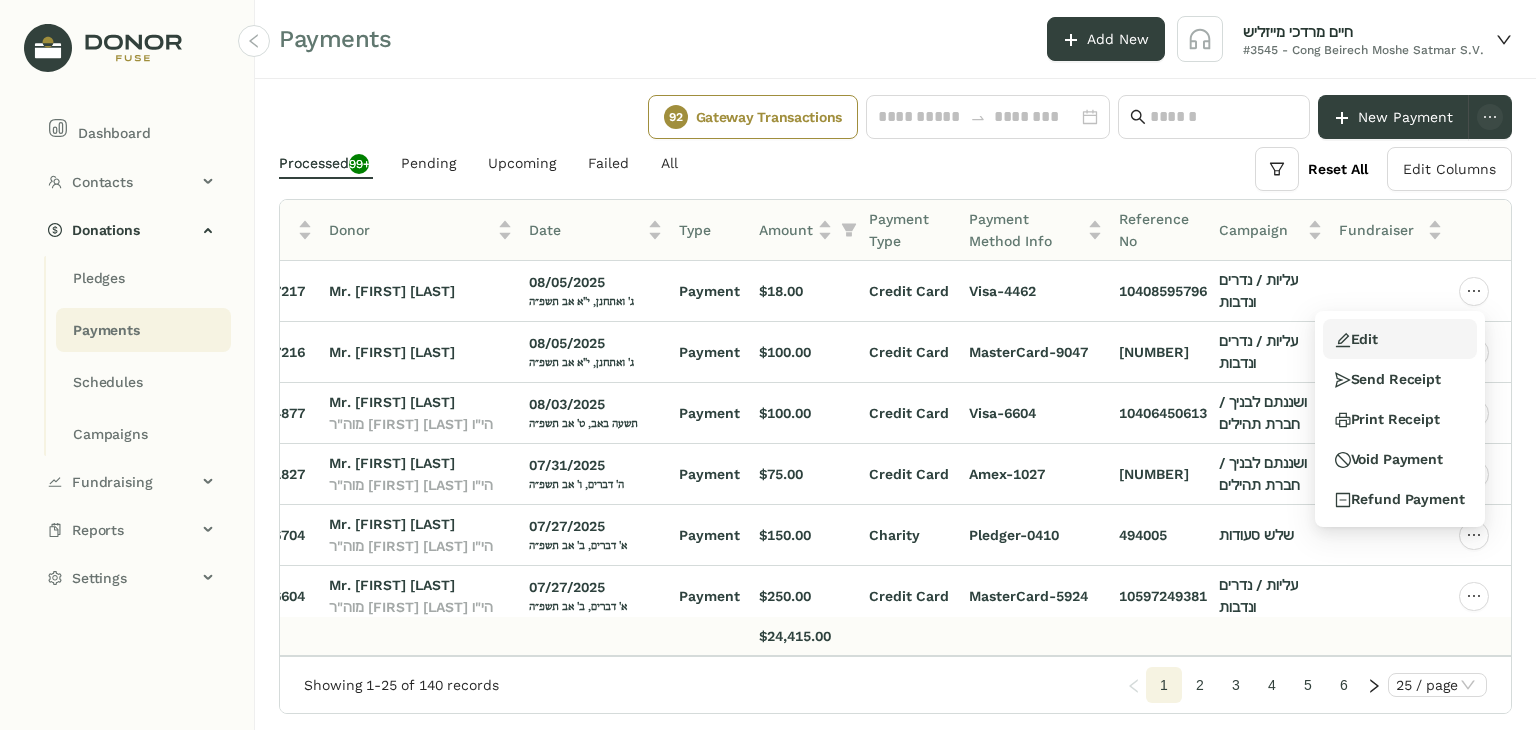 click on "Edit" at bounding box center [1400, 339] 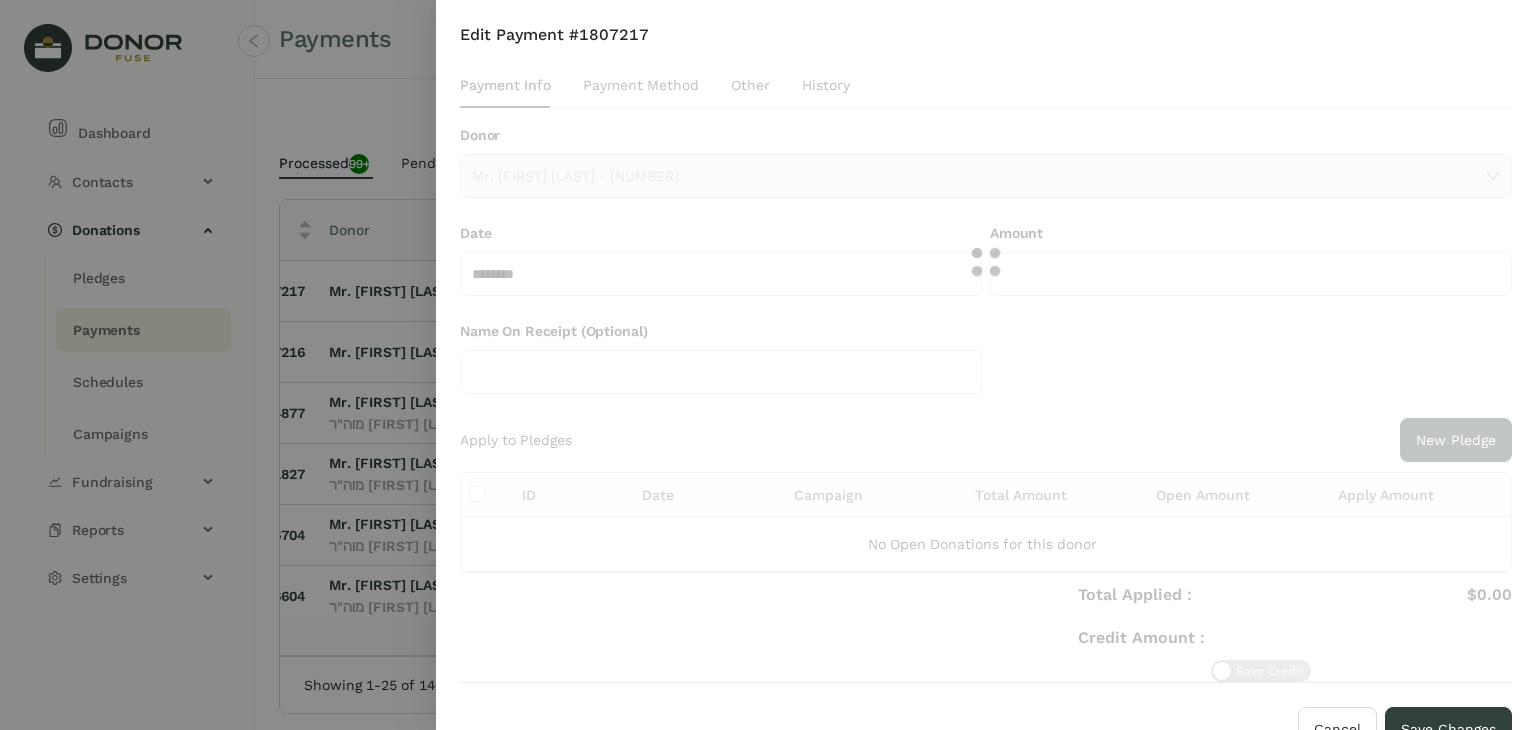 type on "******" 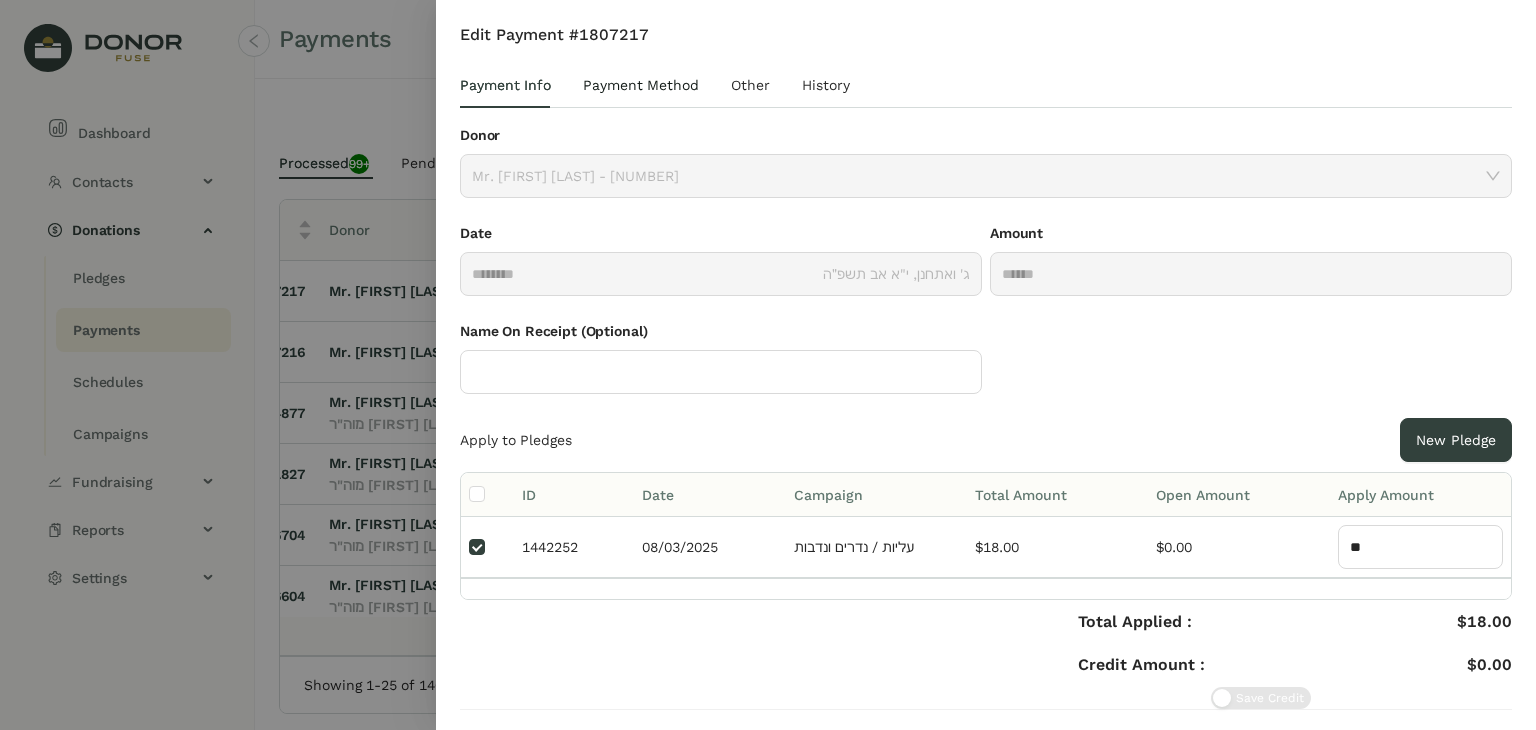 click on "Payment Method" at bounding box center [641, 85] 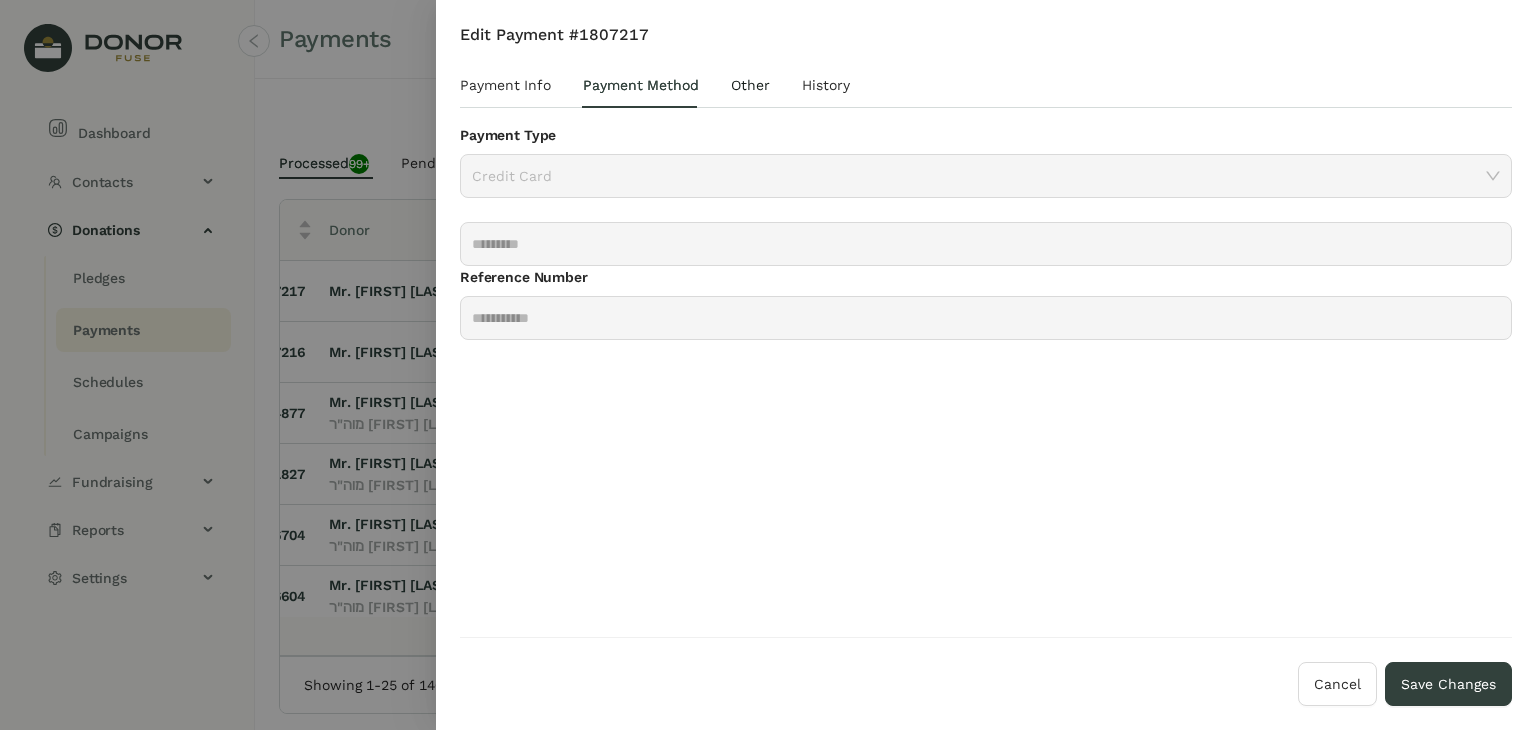 click on "Other" at bounding box center [750, 85] 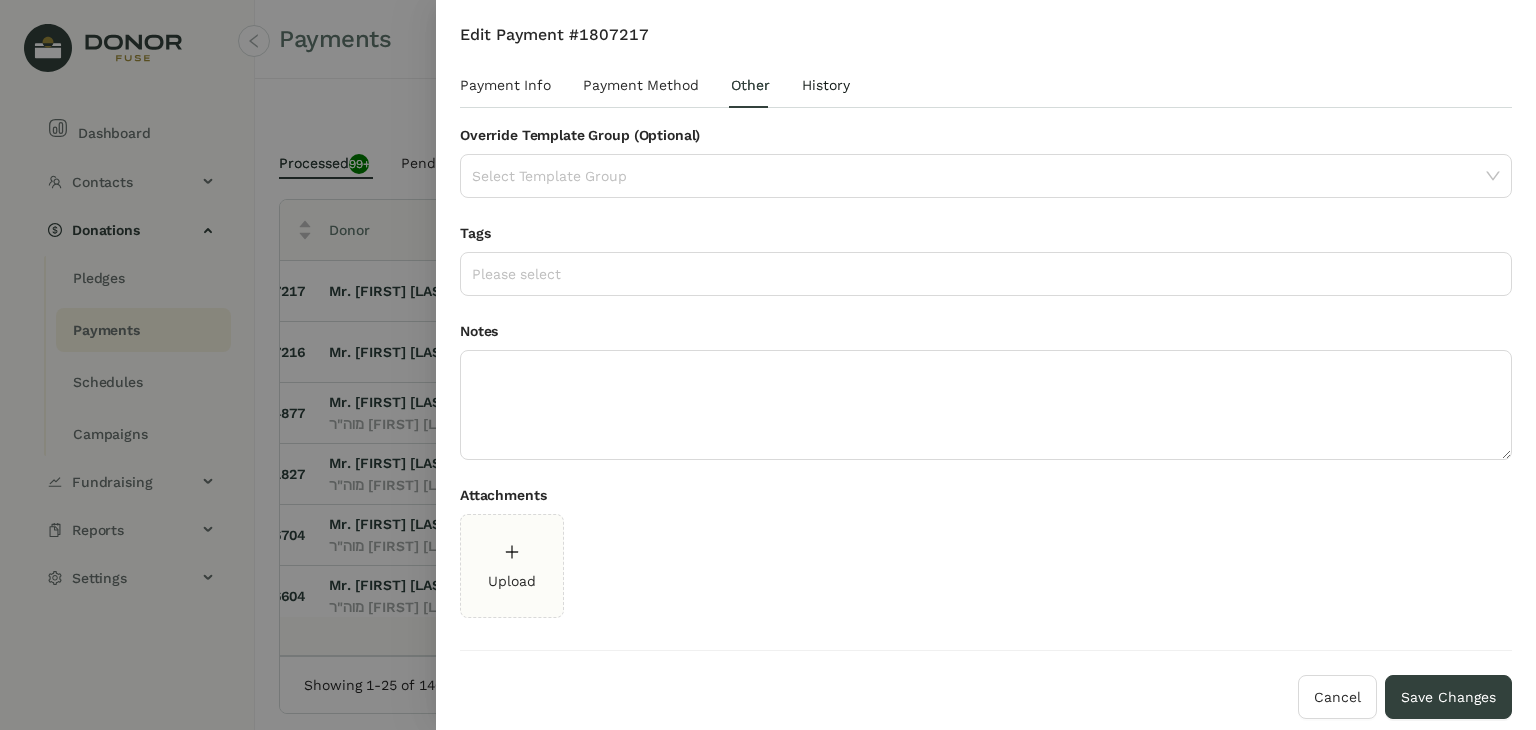 click on "History" at bounding box center (826, 85) 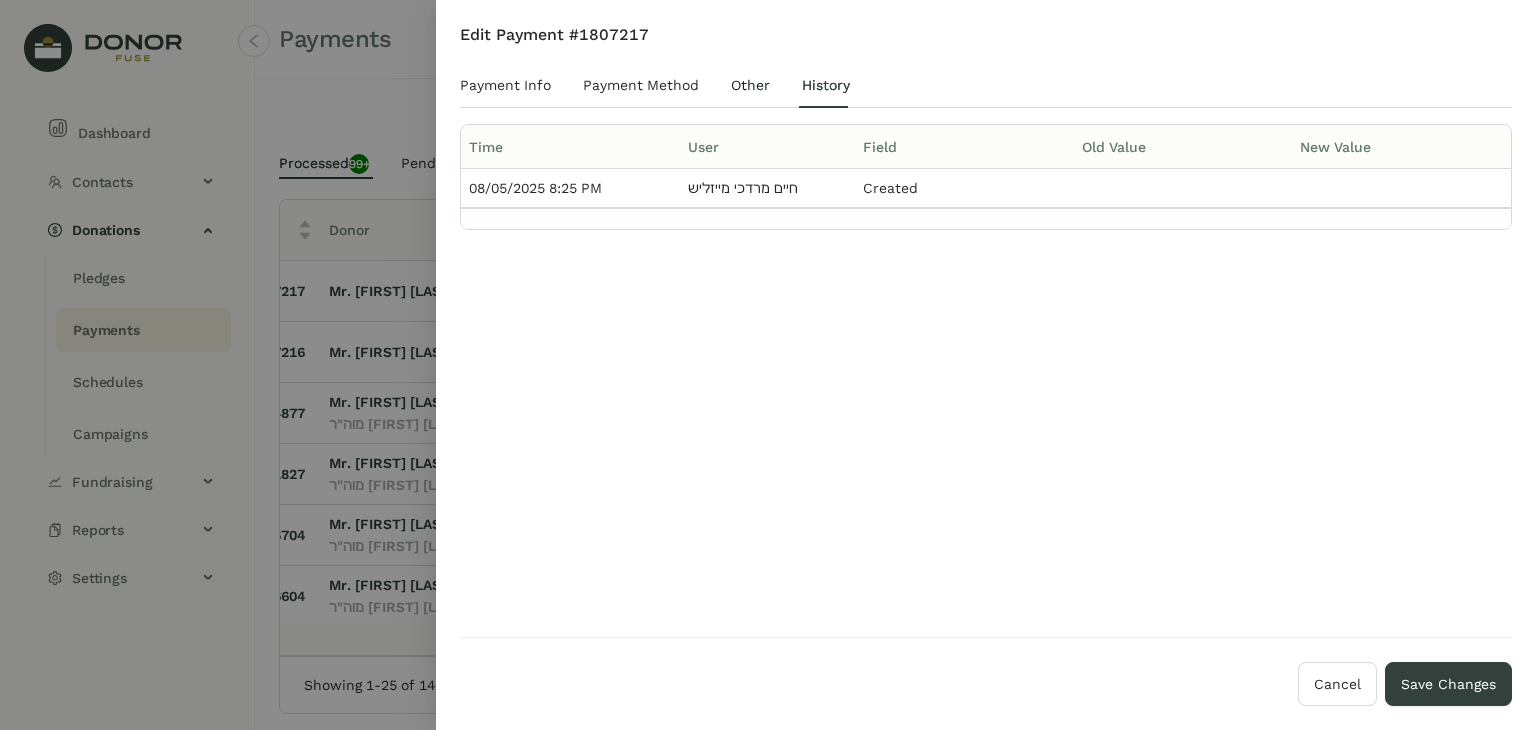 click on "Other" at bounding box center [750, 85] 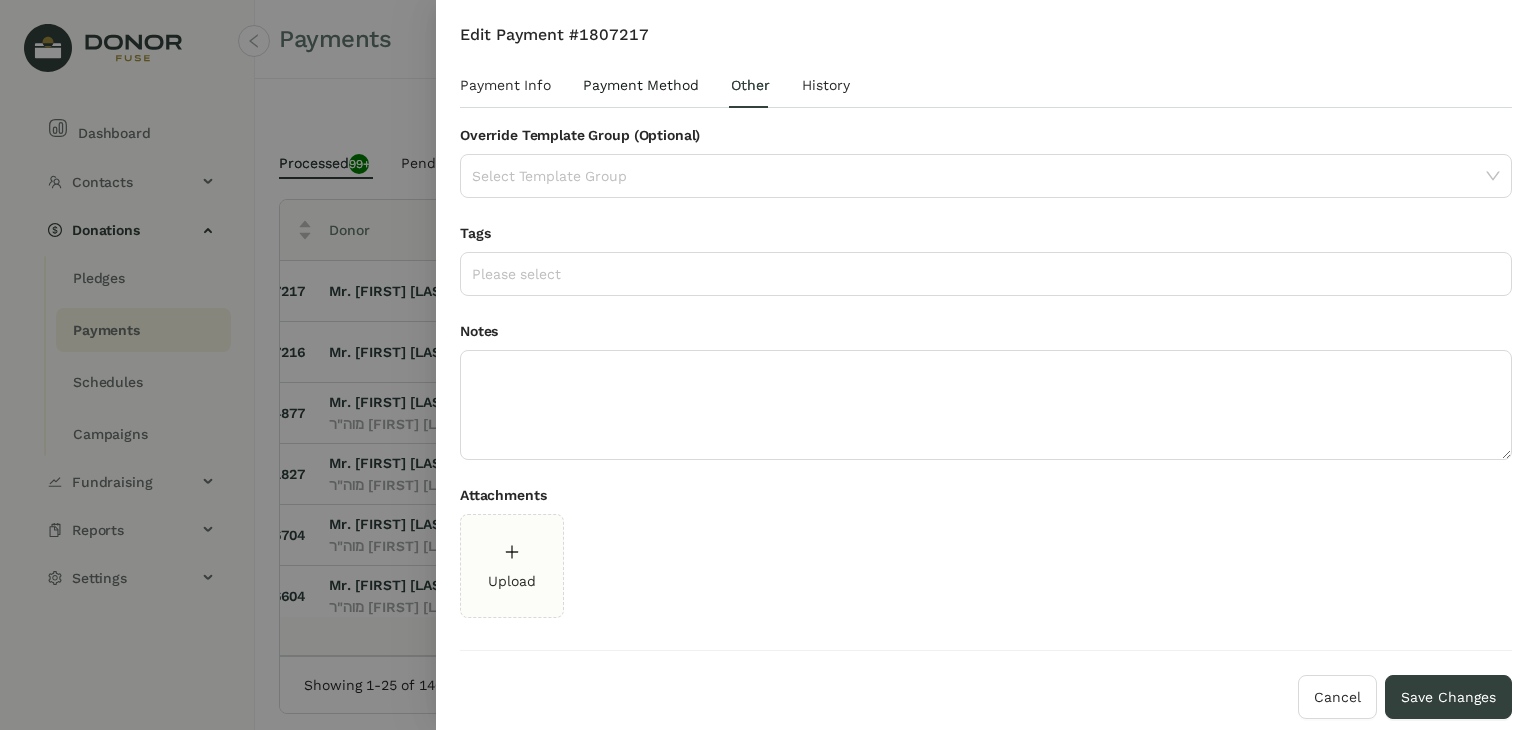 click on "Payment Method" at bounding box center (641, 85) 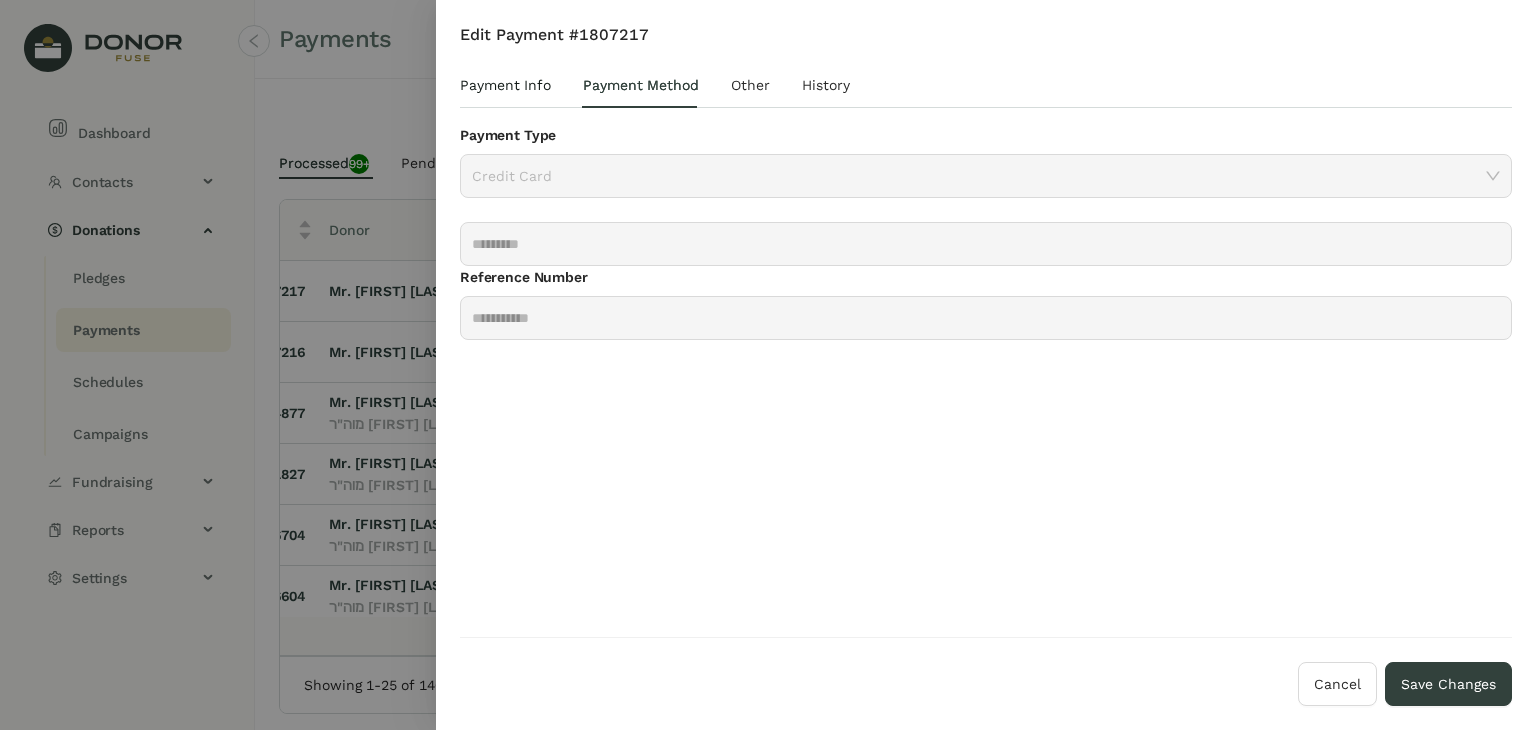 click on "Payment Info" at bounding box center [505, 85] 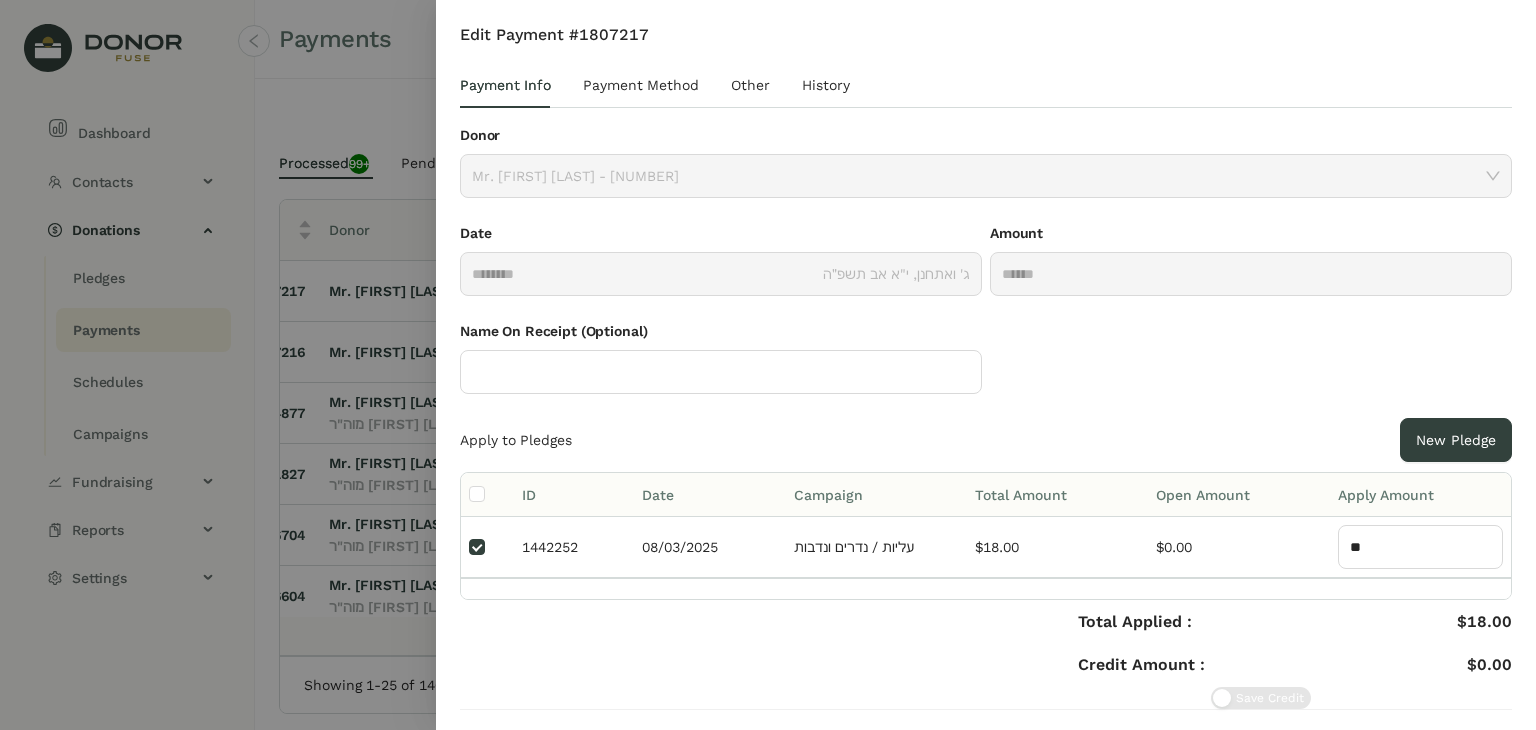 click on "Apply to Pledges" at bounding box center [516, 440] 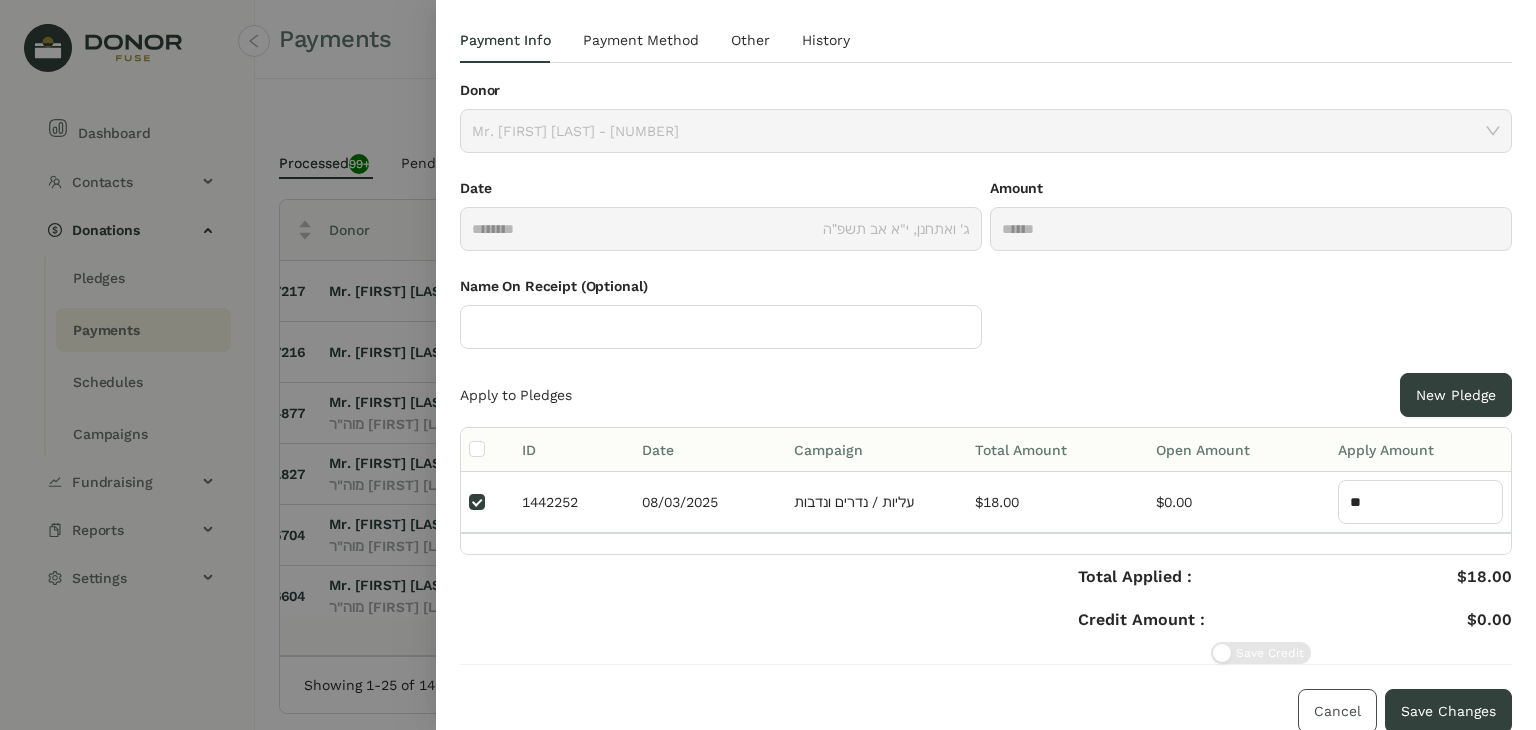 click on "Cancel" at bounding box center [1337, 711] 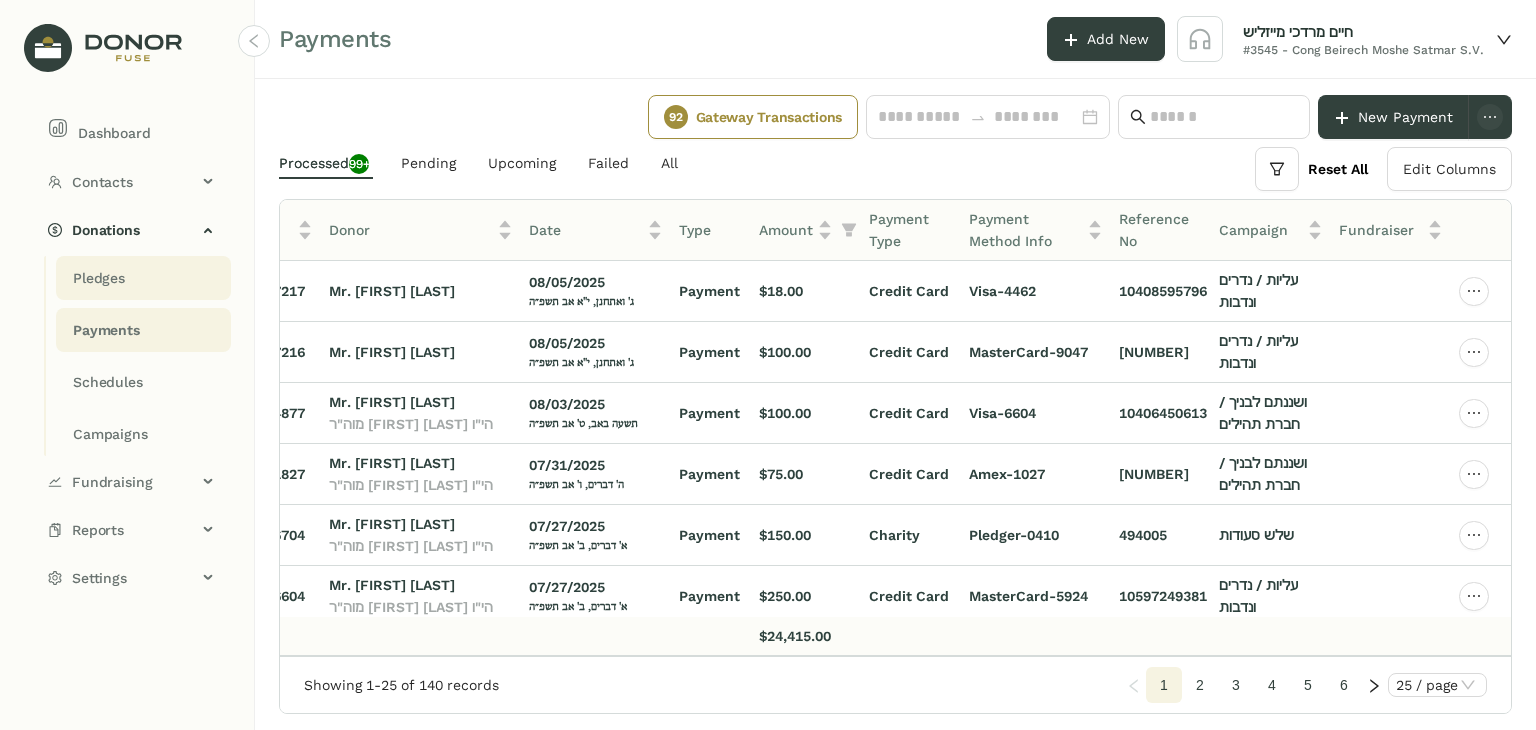 click on "Pledges" 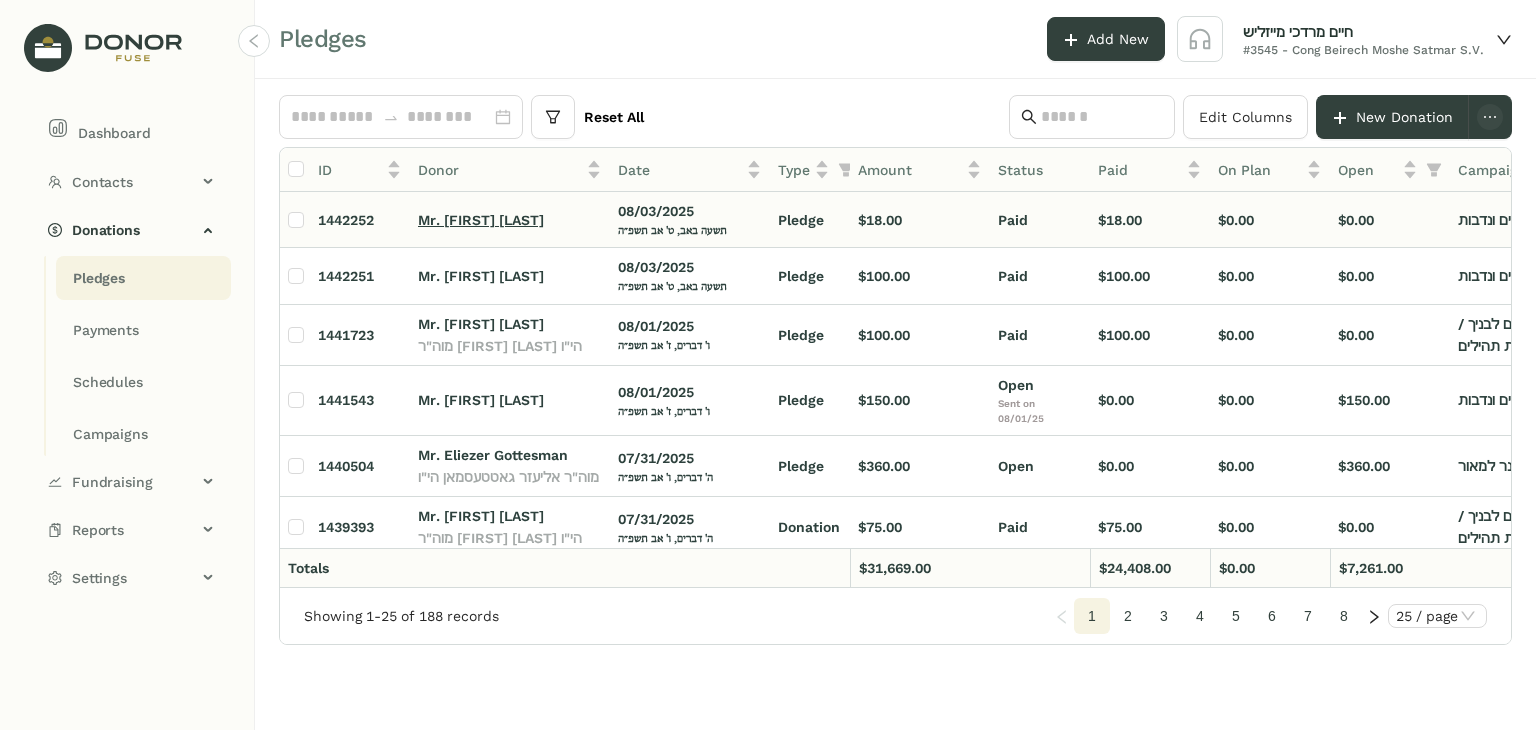click on "Mr. [FIRST] [LAST]" 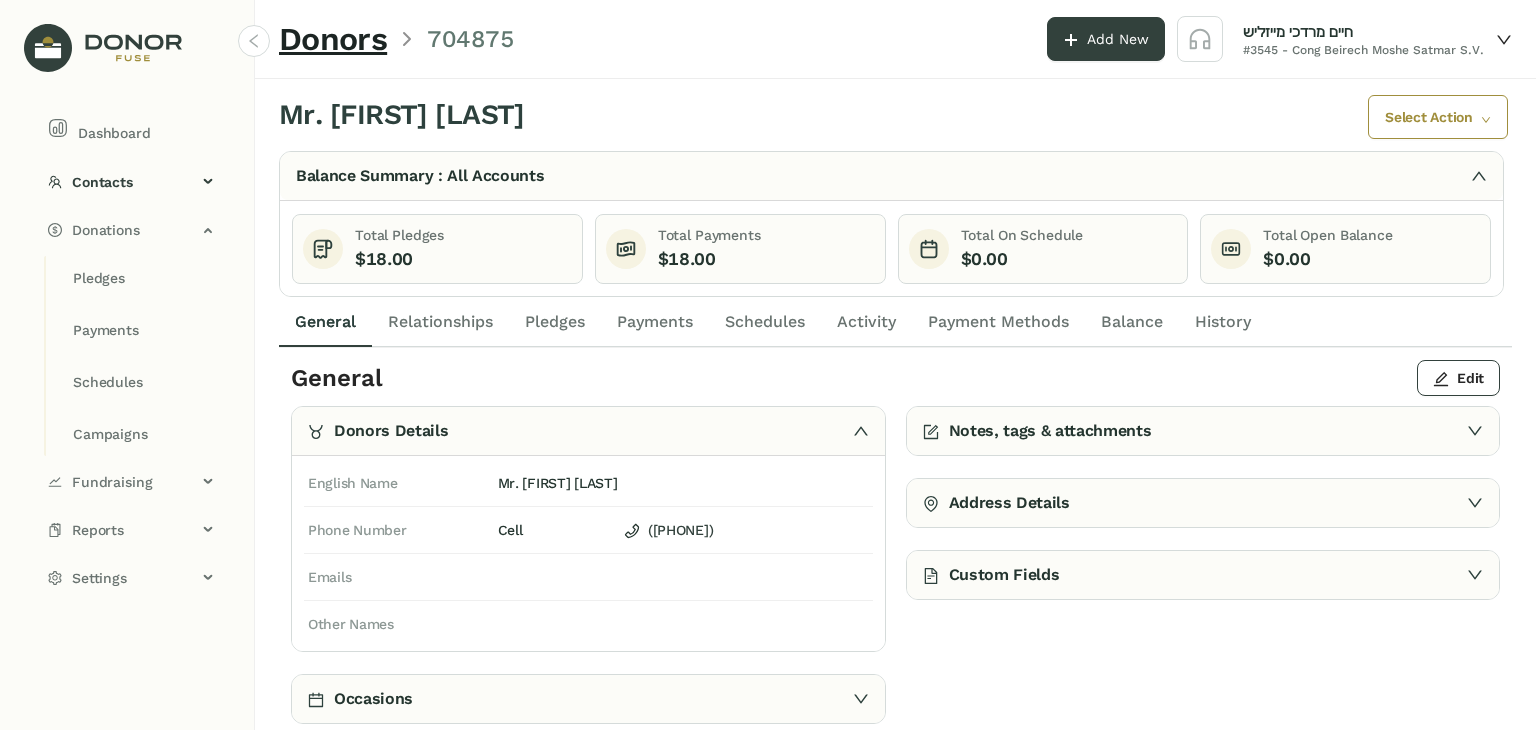click on "Pledges" 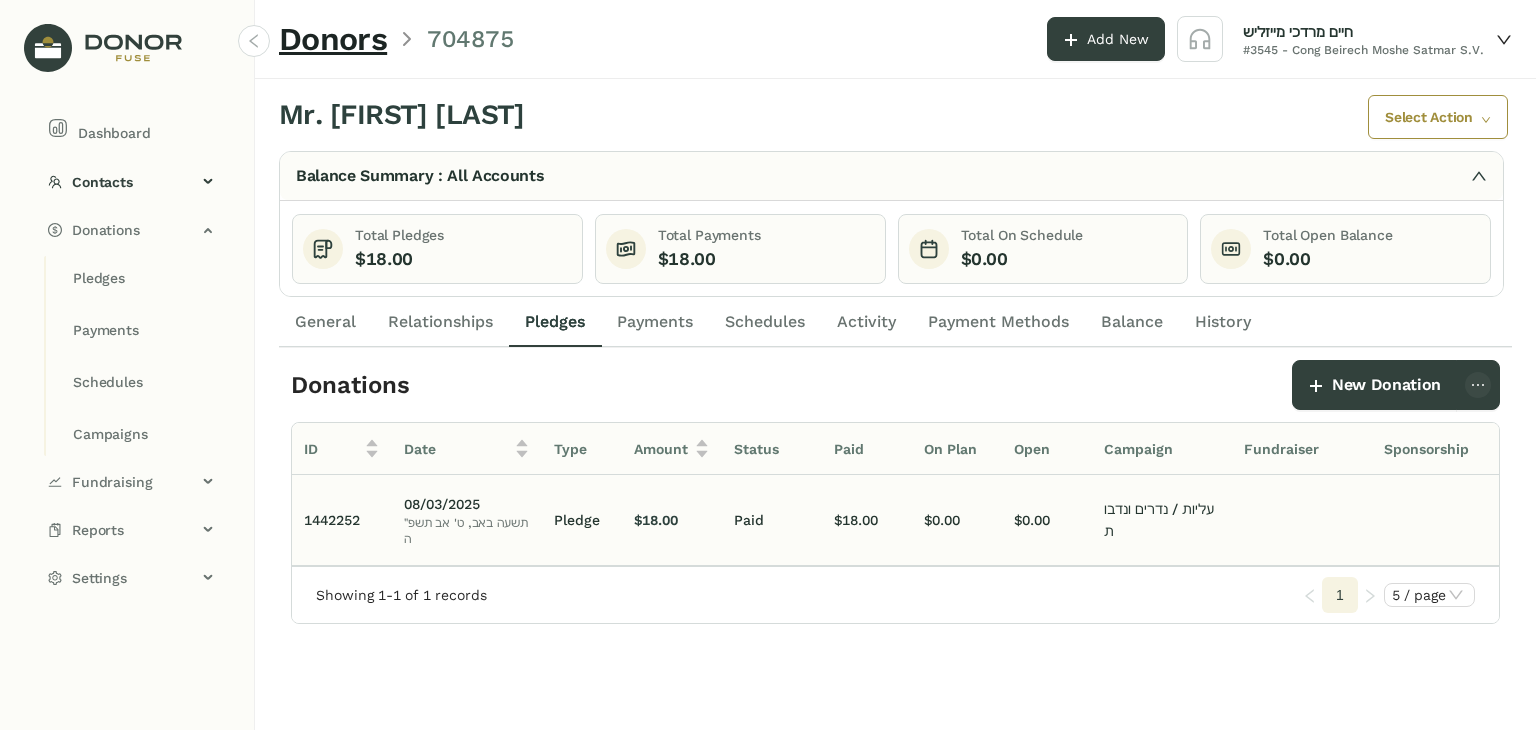 click on "08/03/2025   תשעה באב, ט' אב תשפ״ה" 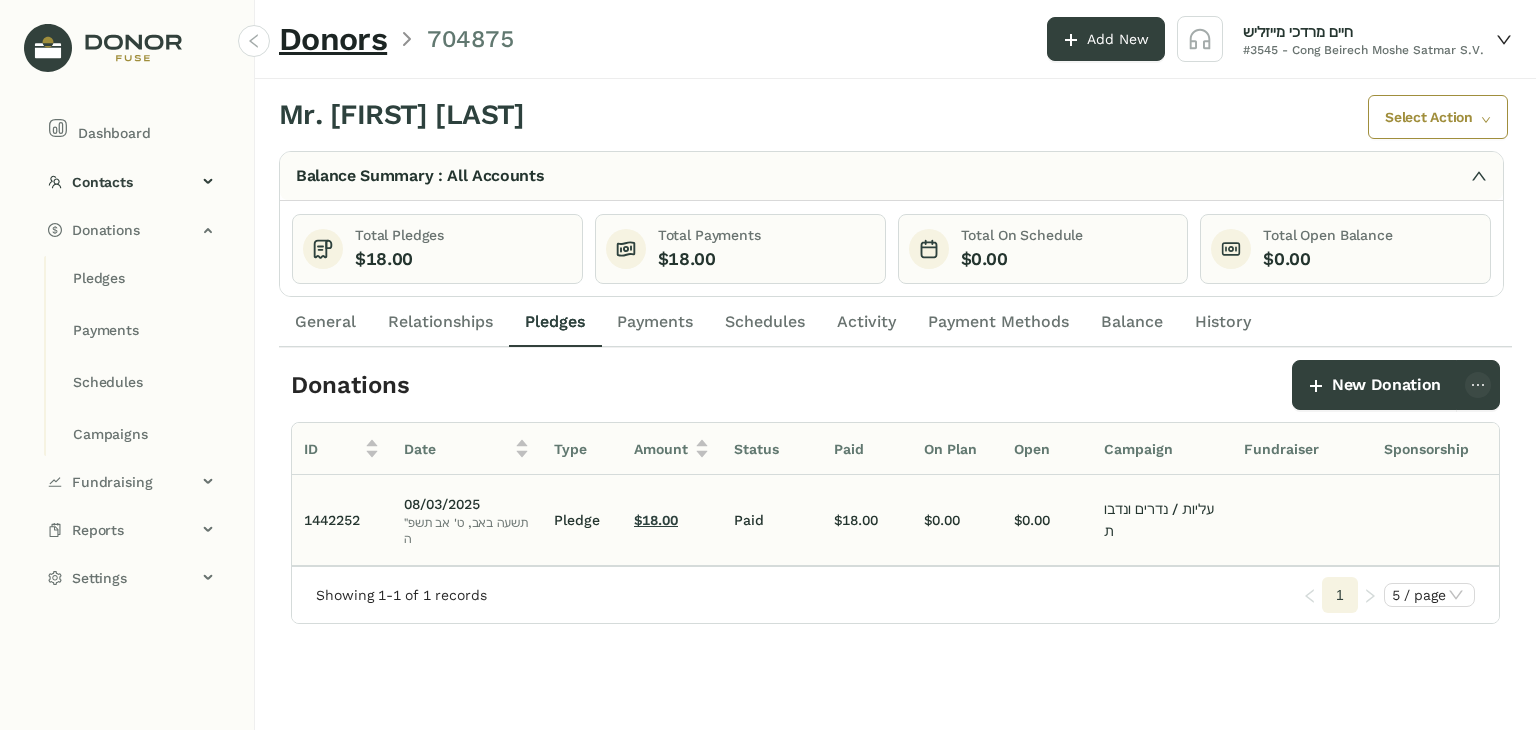click on "$18.00" 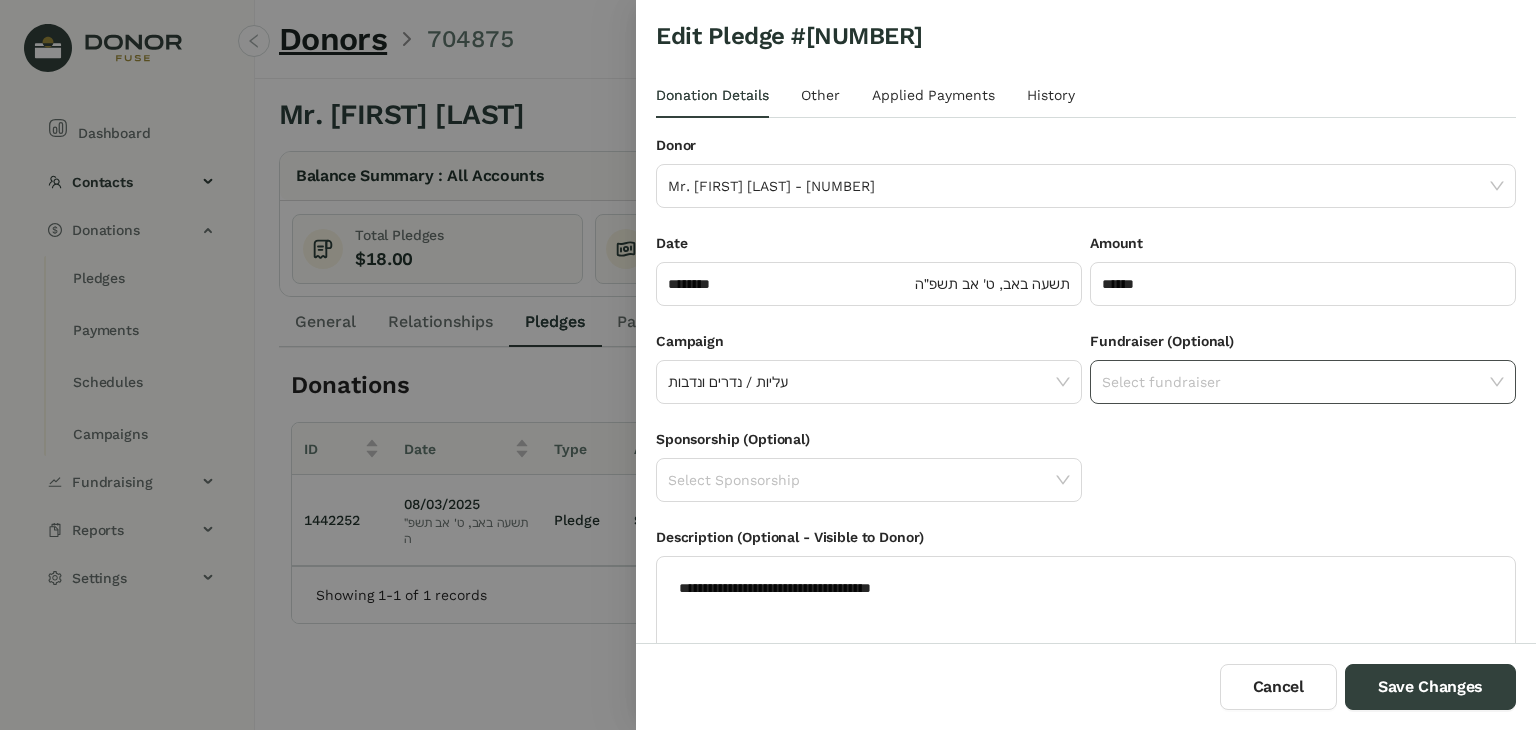 click 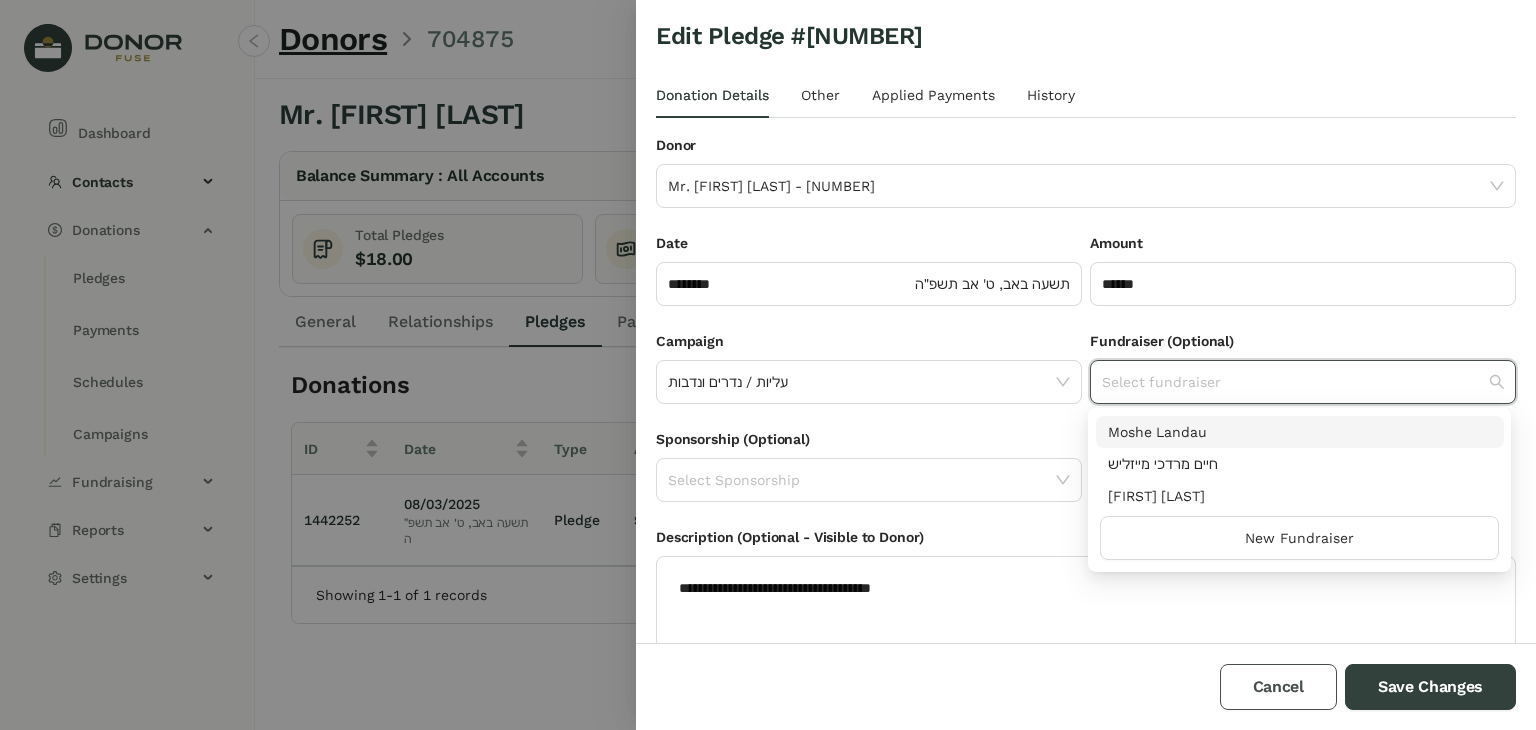 click on "Cancel" at bounding box center [1278, 687] 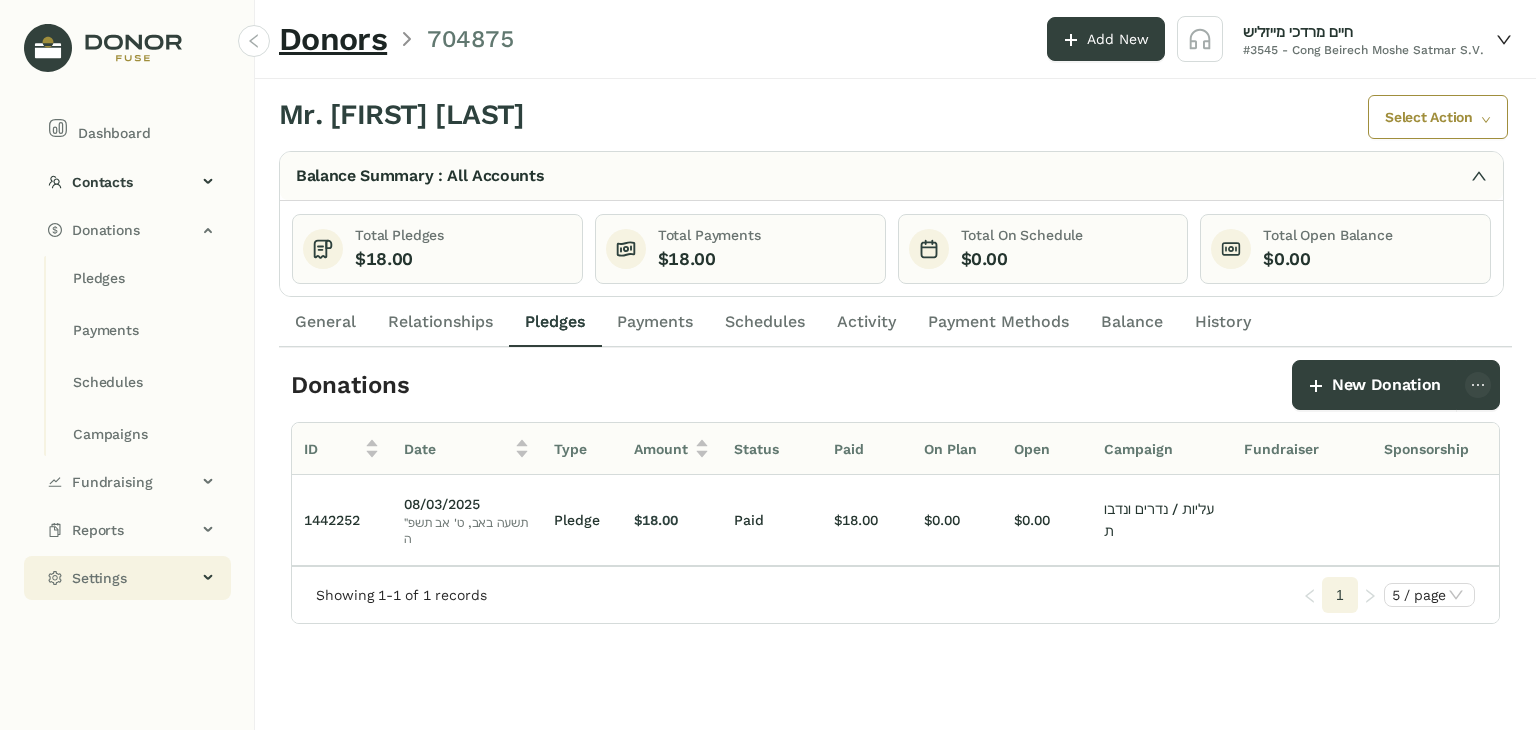 click on "Settings" 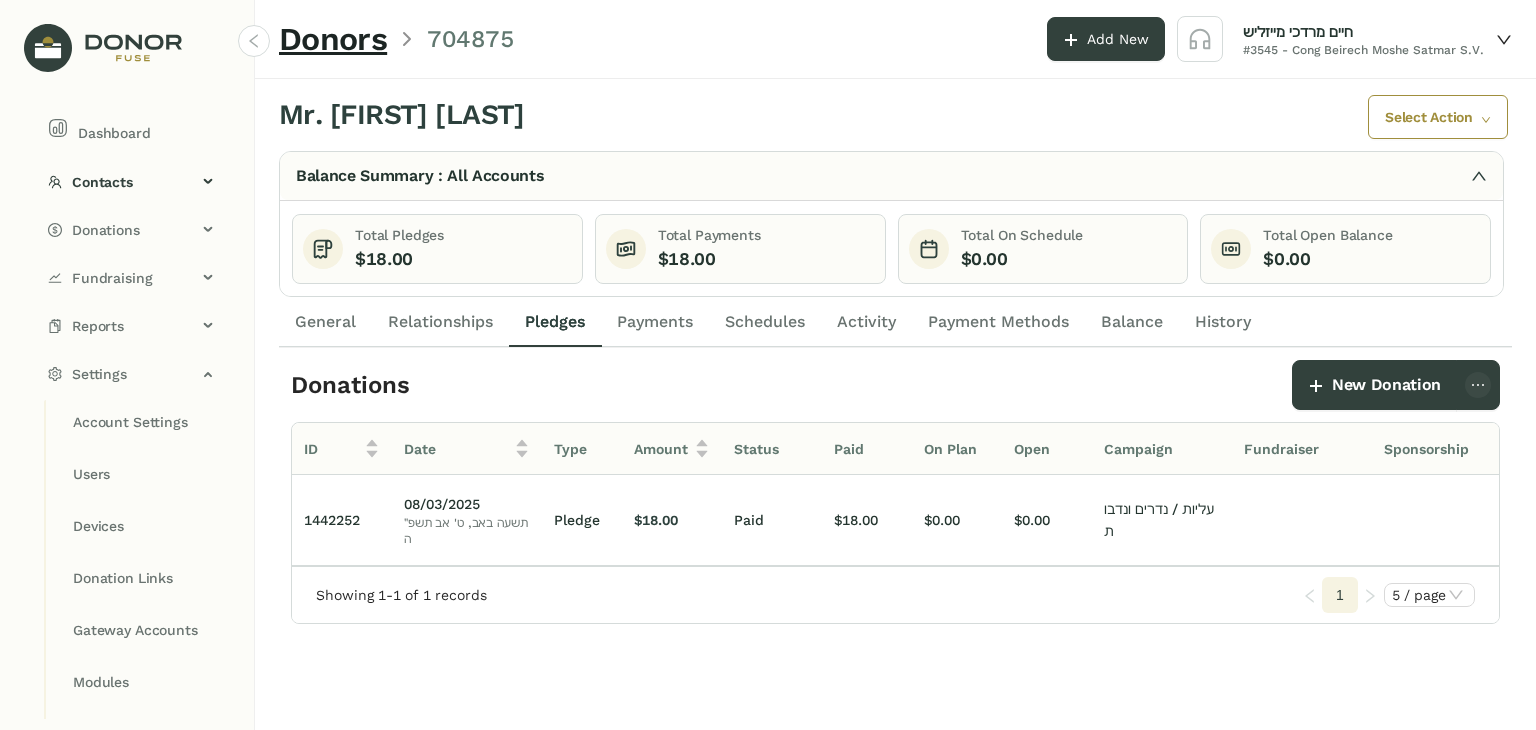 click on "Mr. shmiel michuel goldberger  Select Action  Balance Summary : All Accounts Total Pledges    $18.00    Total Payments    $18.00    Total On Schedule    $0.00    Total Open Balance    $0.00    Totals By Campaign Pledges Created with Highcharts 11.4.8 Chart title Highcharts.com General Relationships Pledges Payments Schedules  Activity  Payment Methods Balance History Donations     New Donation  ID Date Type Amount Status Paid On Plan Open Campaign Fundraiser Sponsorship Description Notes 1442252  08/03/2025   תשעה באב, ט' אב תשפ״ה Pledge $18.00 Paid $18.00 $0.00 $0.00 עליות / נדרים ונדבות פ' דברים אצל קידוש של אליעזר גאטטעסמאן  Showing 1-1 of 1 records  1 5 / page" 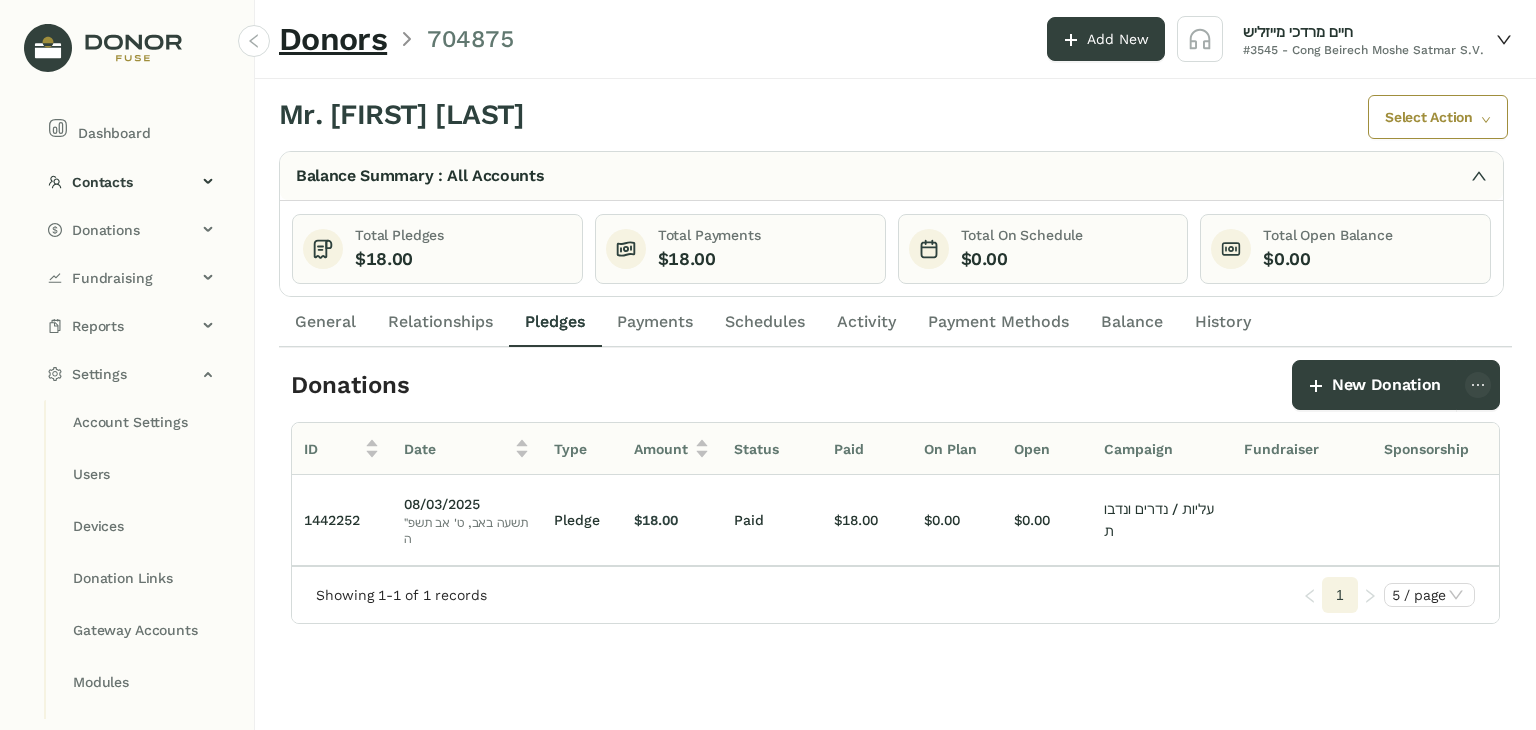 click on "Mr. shmiel michuel goldberger  Select Action  Balance Summary : All Accounts Total Pledges    $18.00    Total Payments    $18.00    Total On Schedule    $0.00    Total Open Balance    $0.00    Totals By Campaign Pledges Created with Highcharts 11.4.8 Chart title Highcharts.com General Relationships Pledges Payments Schedules  Activity  Payment Methods Balance History Donations     New Donation  ID Date Type Amount Status Paid On Plan Open Campaign Fundraiser Sponsorship Description Notes 1442252  08/03/2025   תשעה באב, ט' אב תשפ״ה Pledge $18.00 Paid $18.00 $0.00 $0.00 עליות / נדרים ונדבות פ' דברים אצל קידוש של אליעזר גאטטעסמאן  Showing 1-1 of 1 records  1 5 / page" 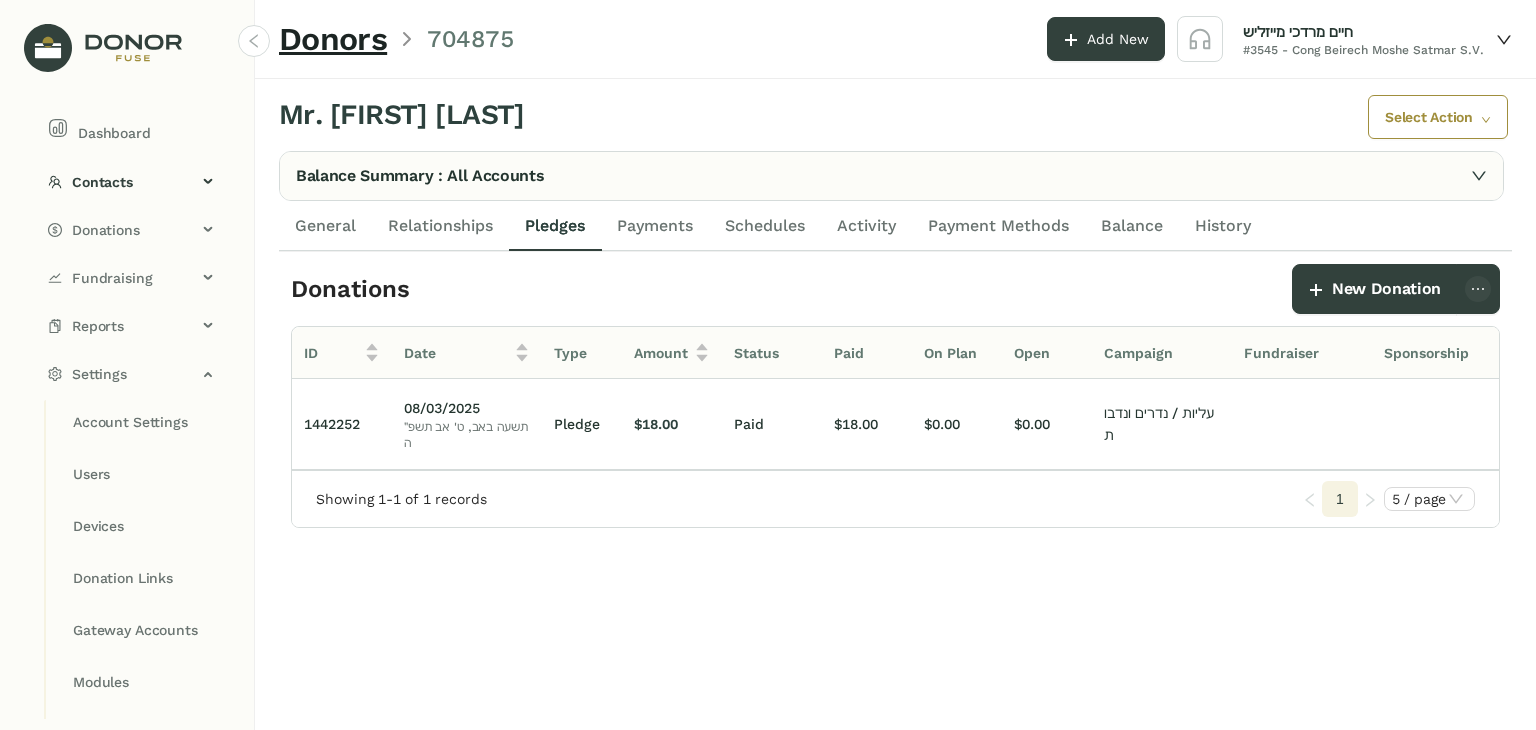 click on "ID Date Type Amount Status Paid On Plan Open Campaign Fundraiser Sponsorship Description Notes 1442252  08/03/2025   תשעה באב, ט' אב תשפ״ה Pledge $18.00 Paid $18.00 $0.00 $0.00 עליות / נדרים ונדבות פ' דברים אצל קידוש של אליעזר גאטטעסמאן  Showing 1-1 of 1 records  1 5 / page" 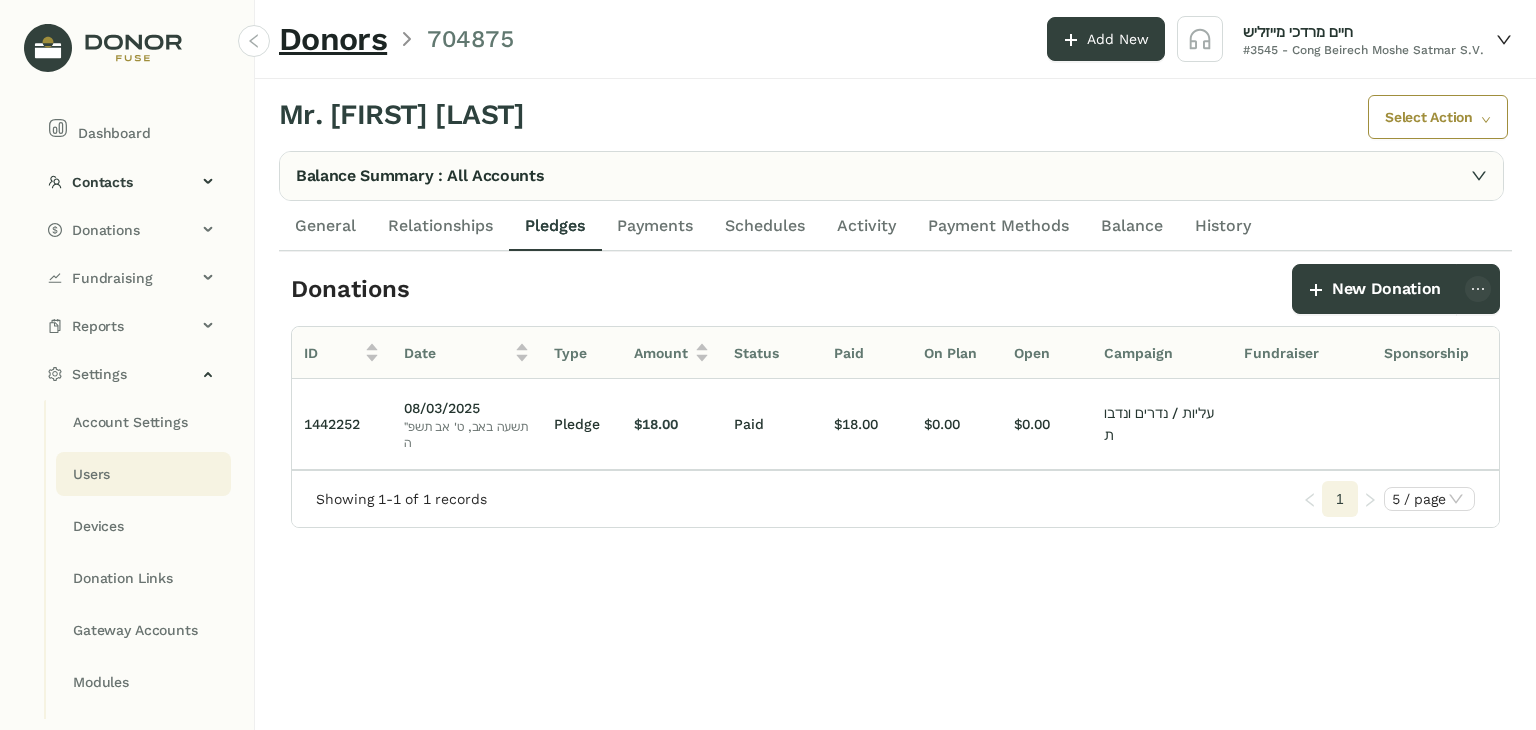 click on "Users" 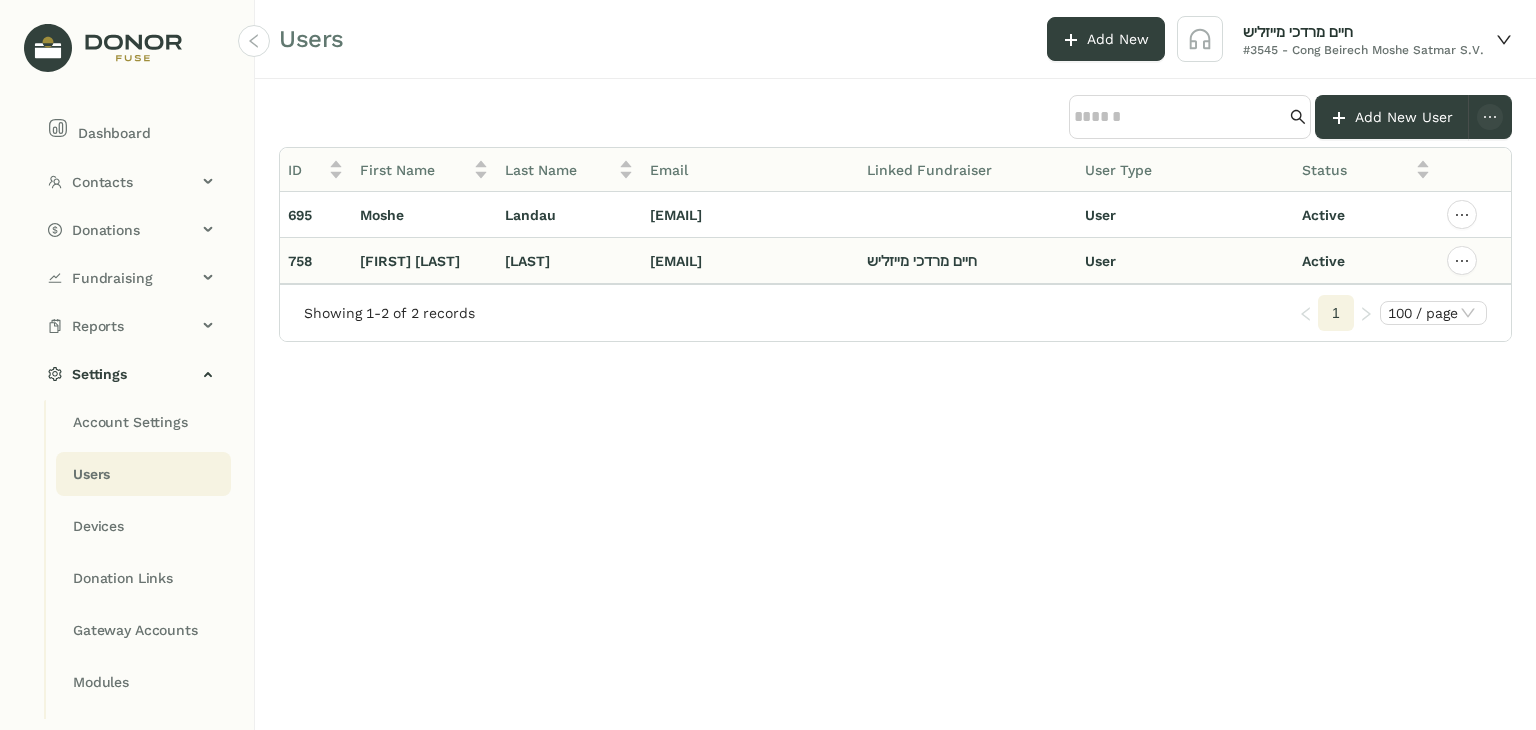click on "מייזליש" 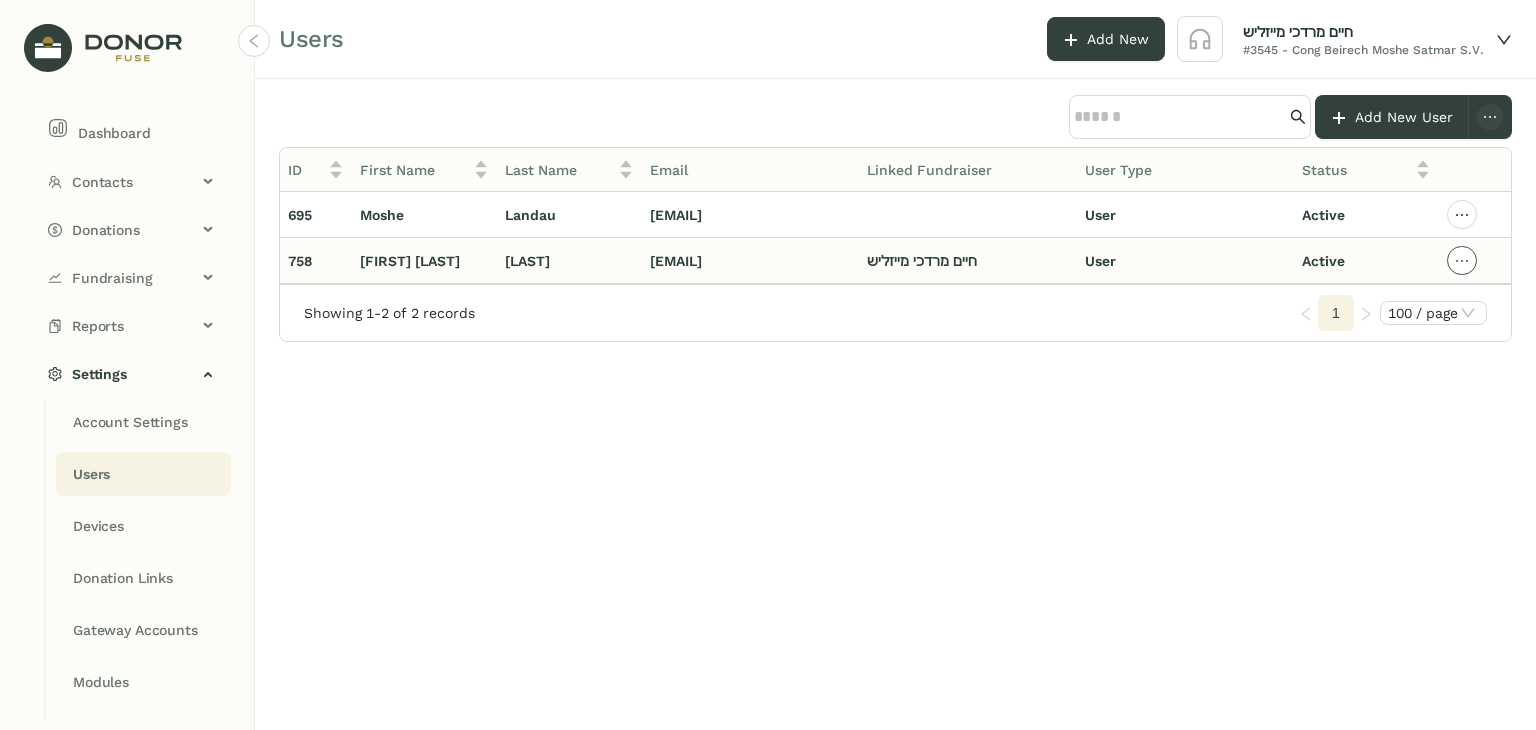 click 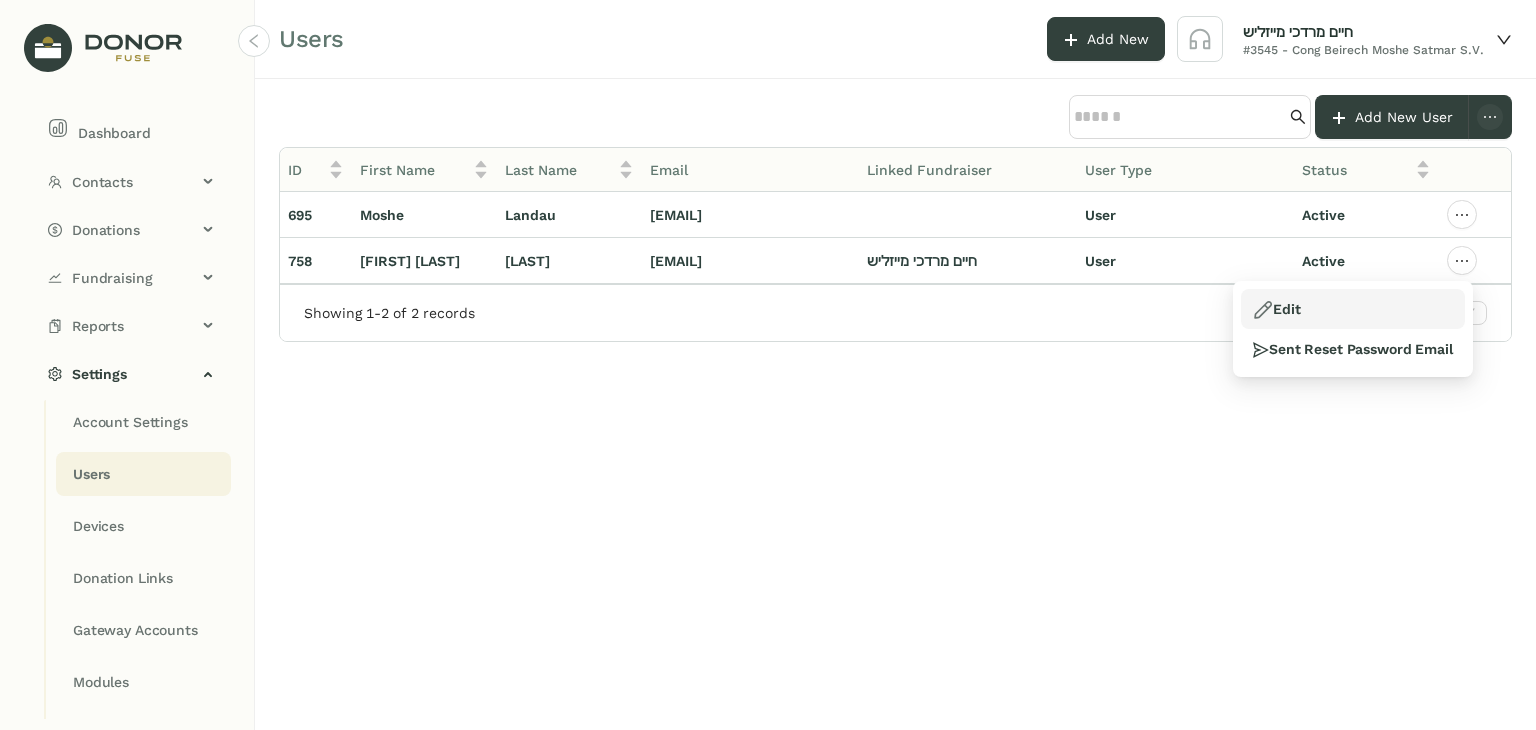 click on "Edit" at bounding box center [1353, 309] 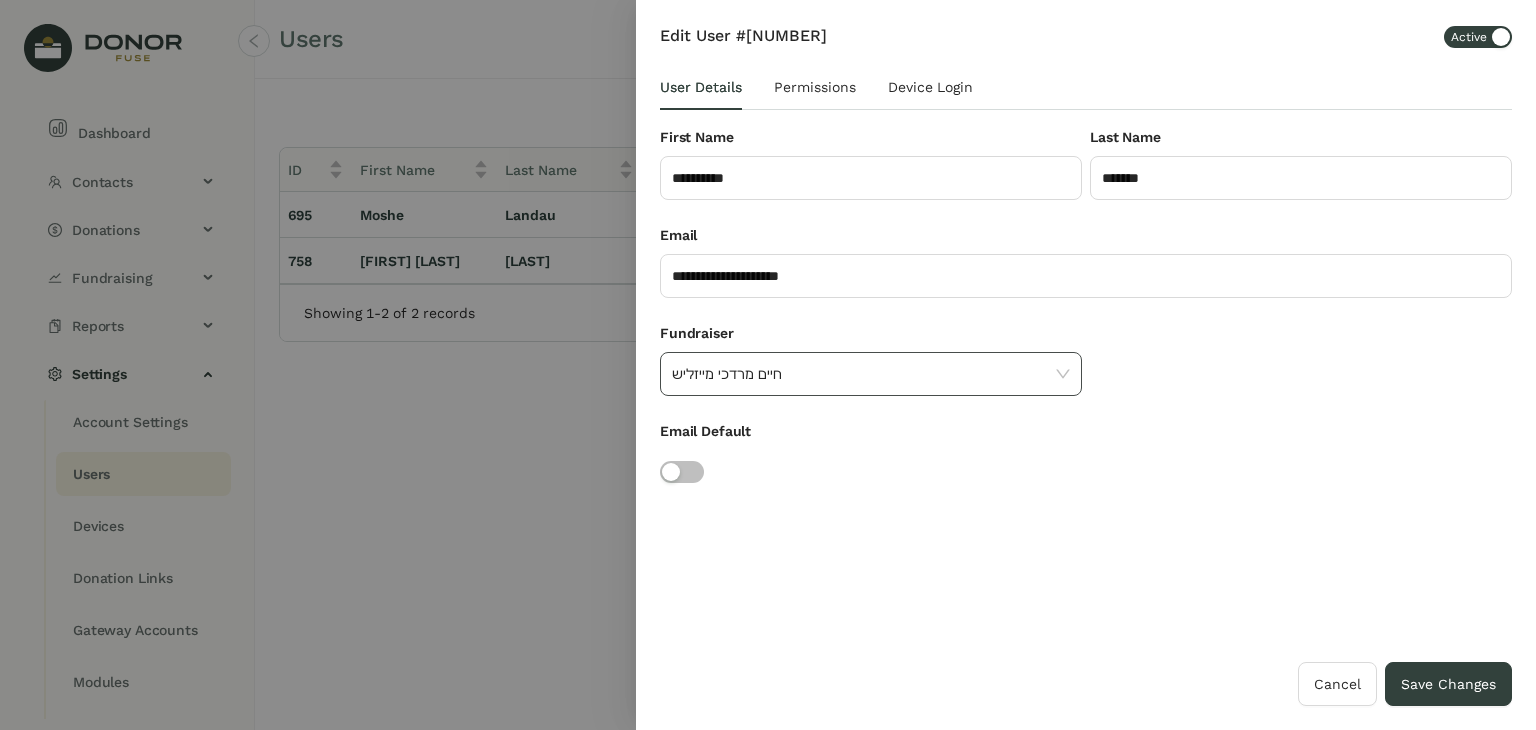 click 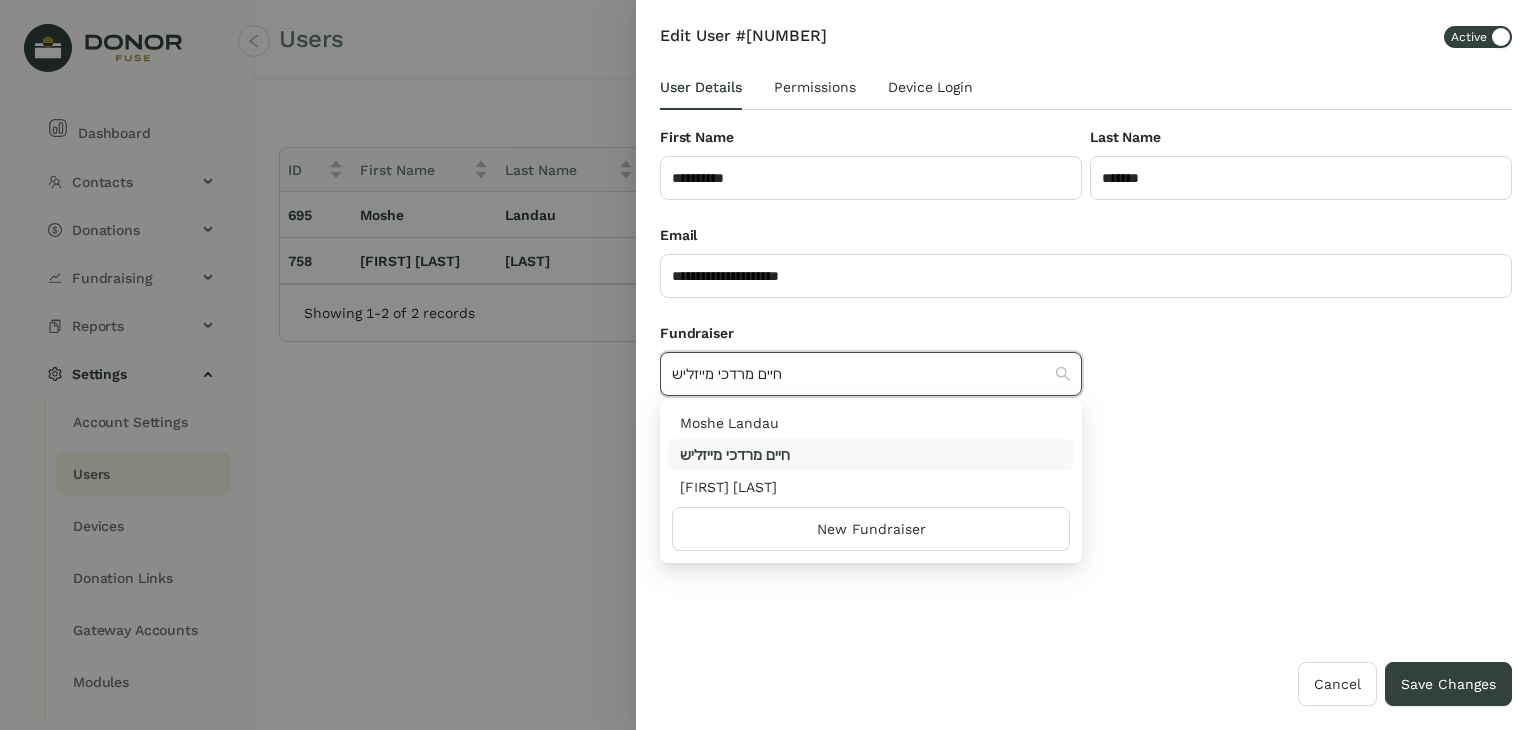 click on "Fundraiser חיים מרדכי מייזליש" at bounding box center (1086, 371) 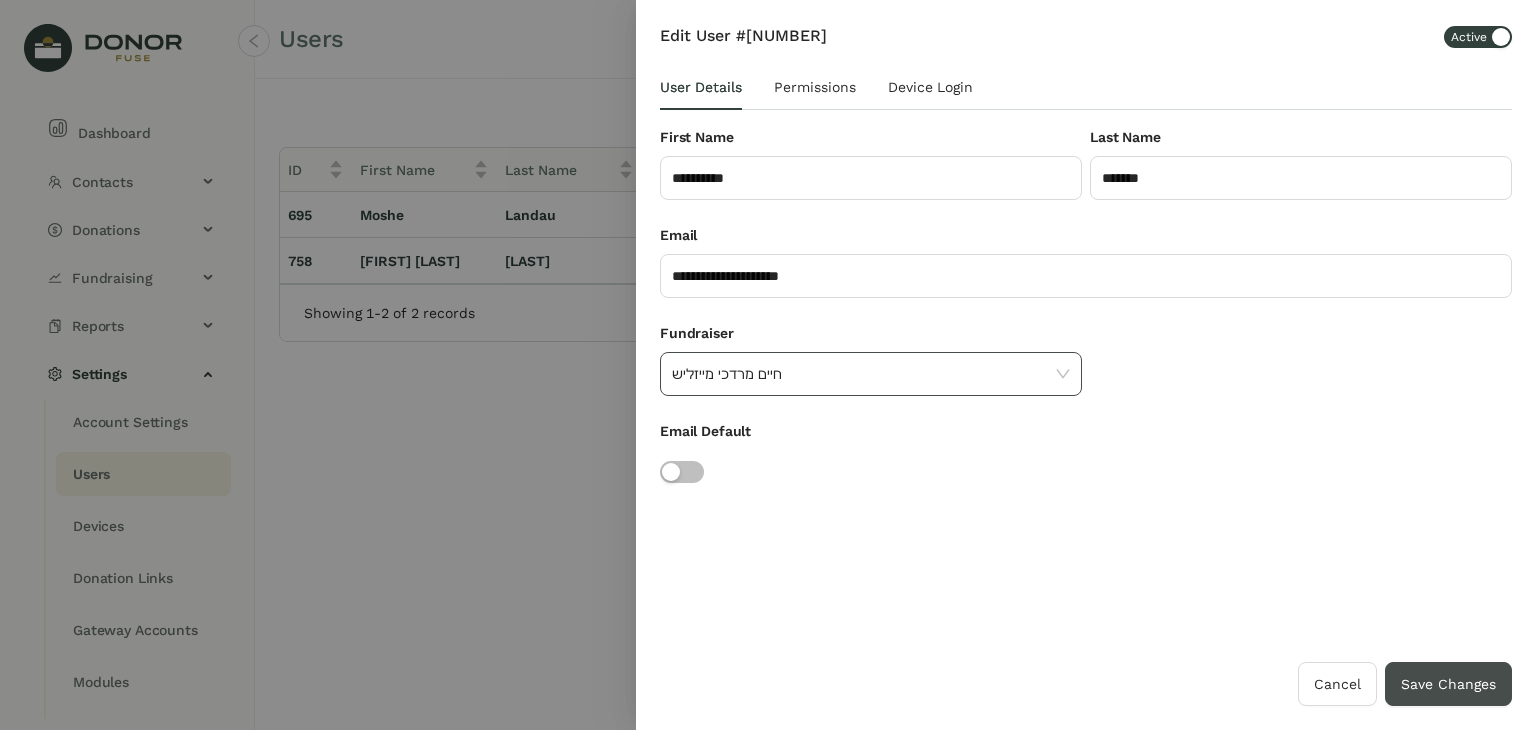 click on "Save Changes" at bounding box center [1448, 684] 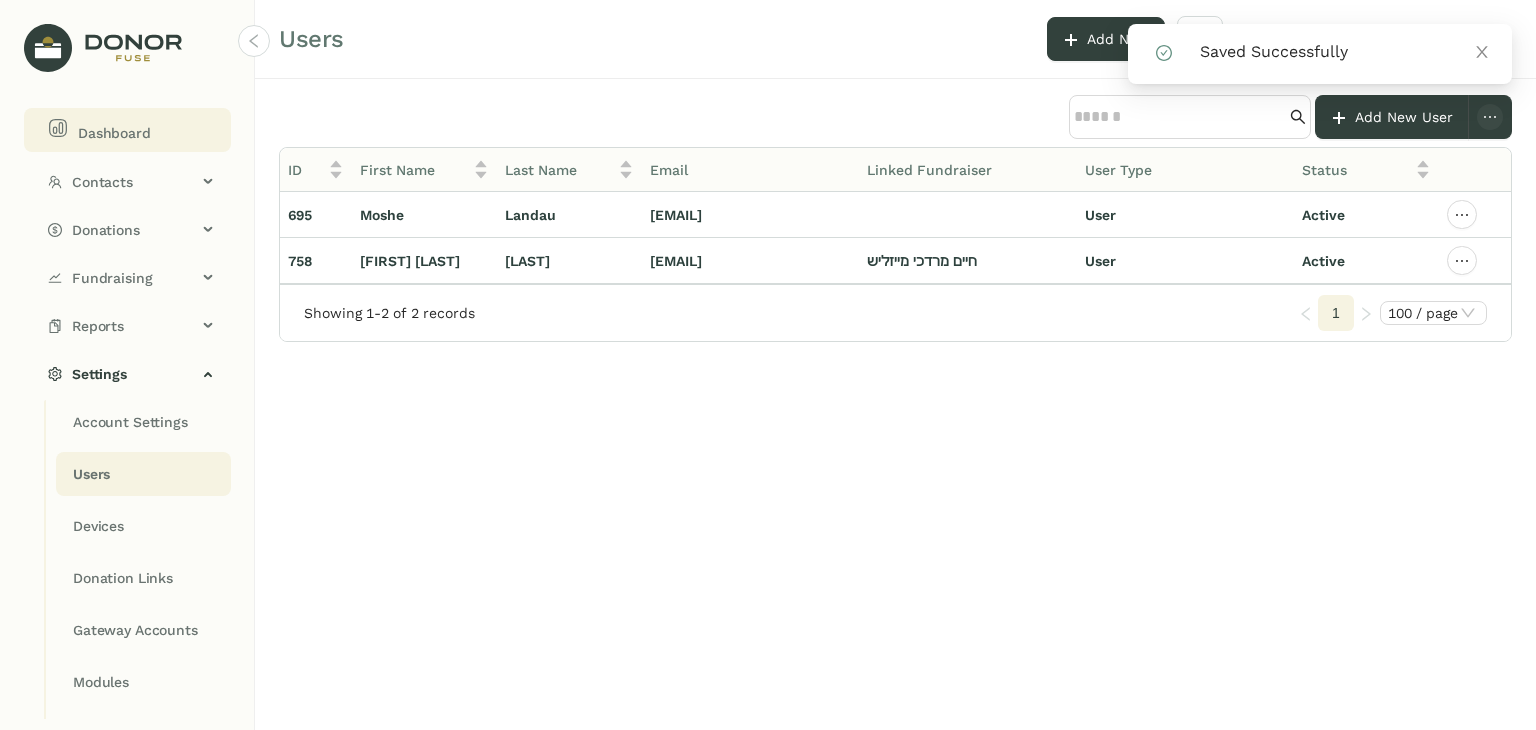 click on "Dashboard" 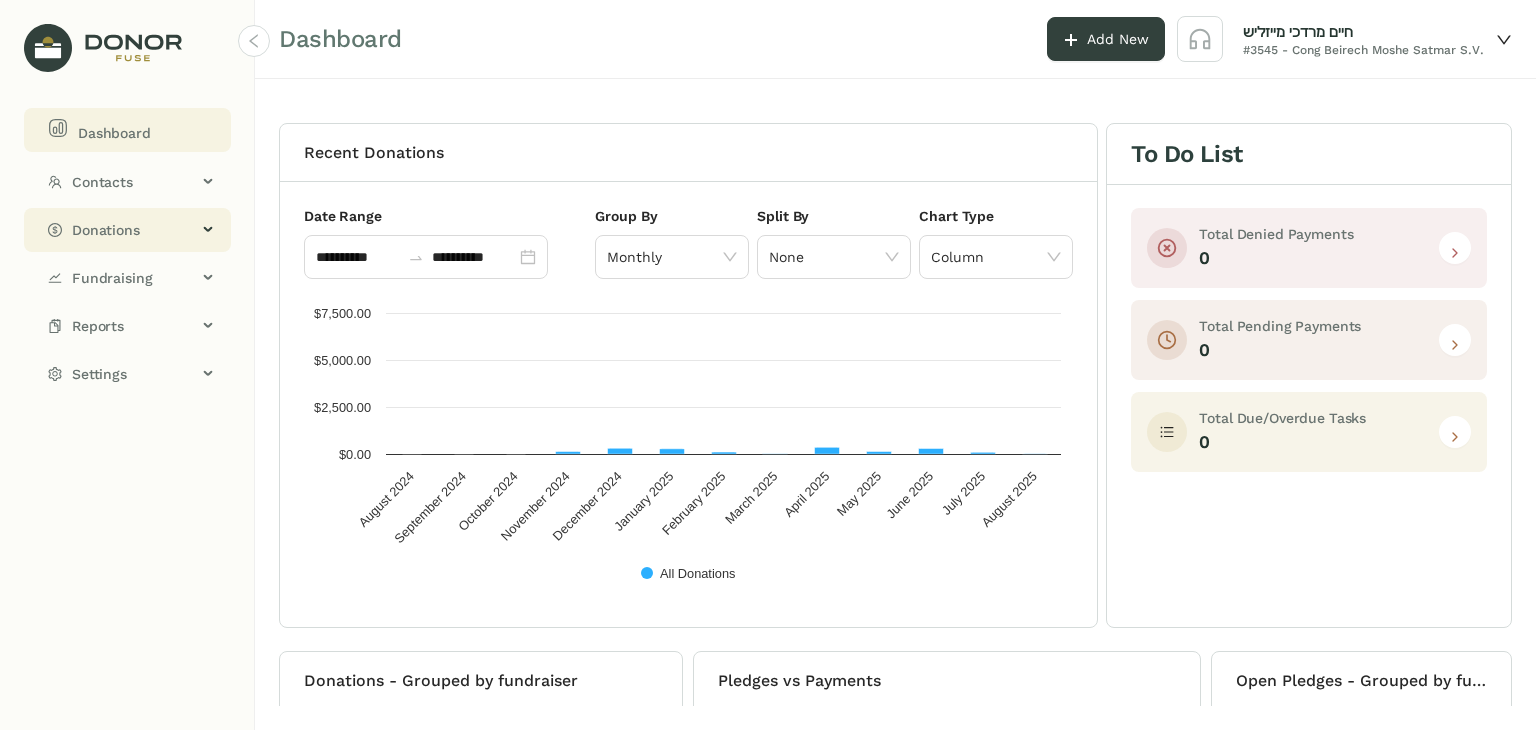 click on "Donations" 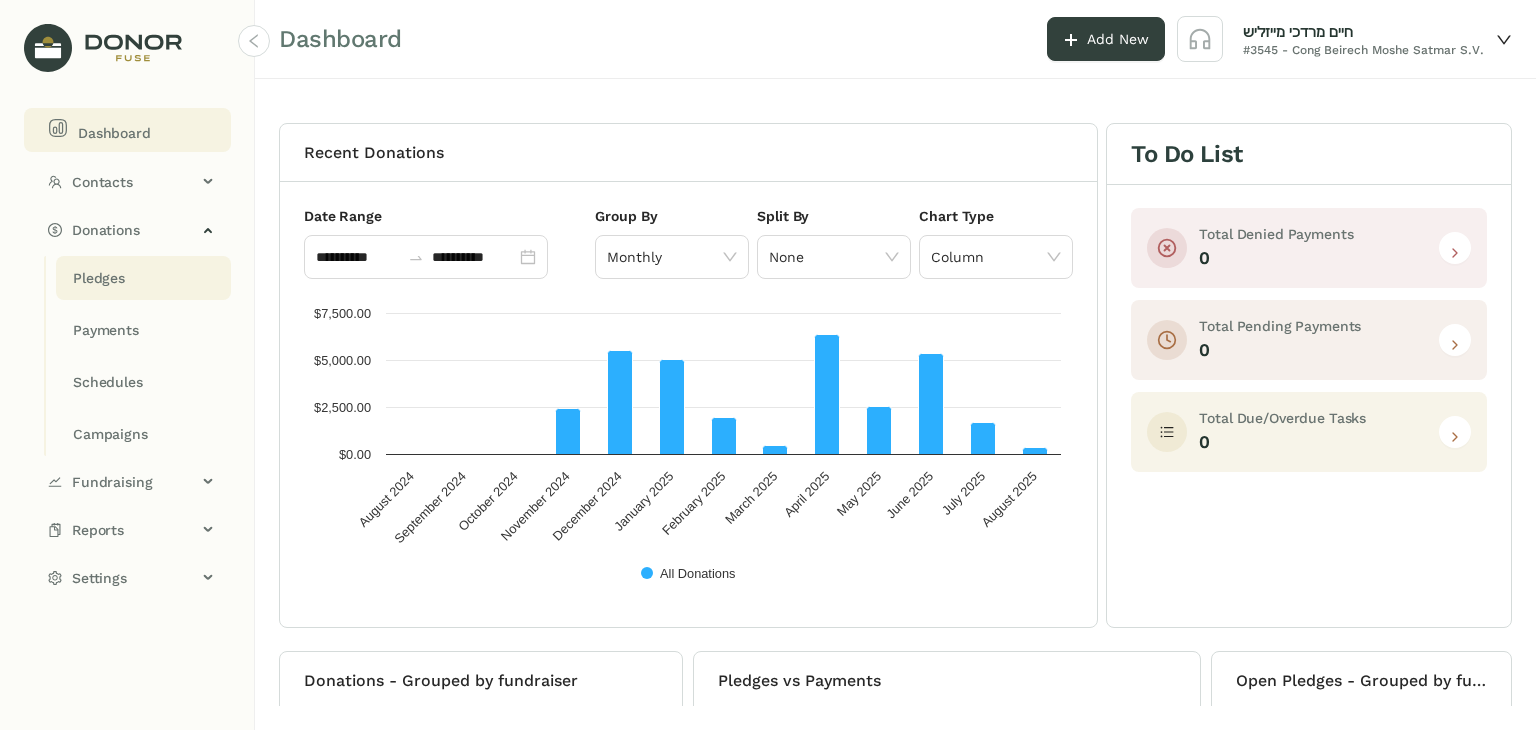 click on "Pledges" 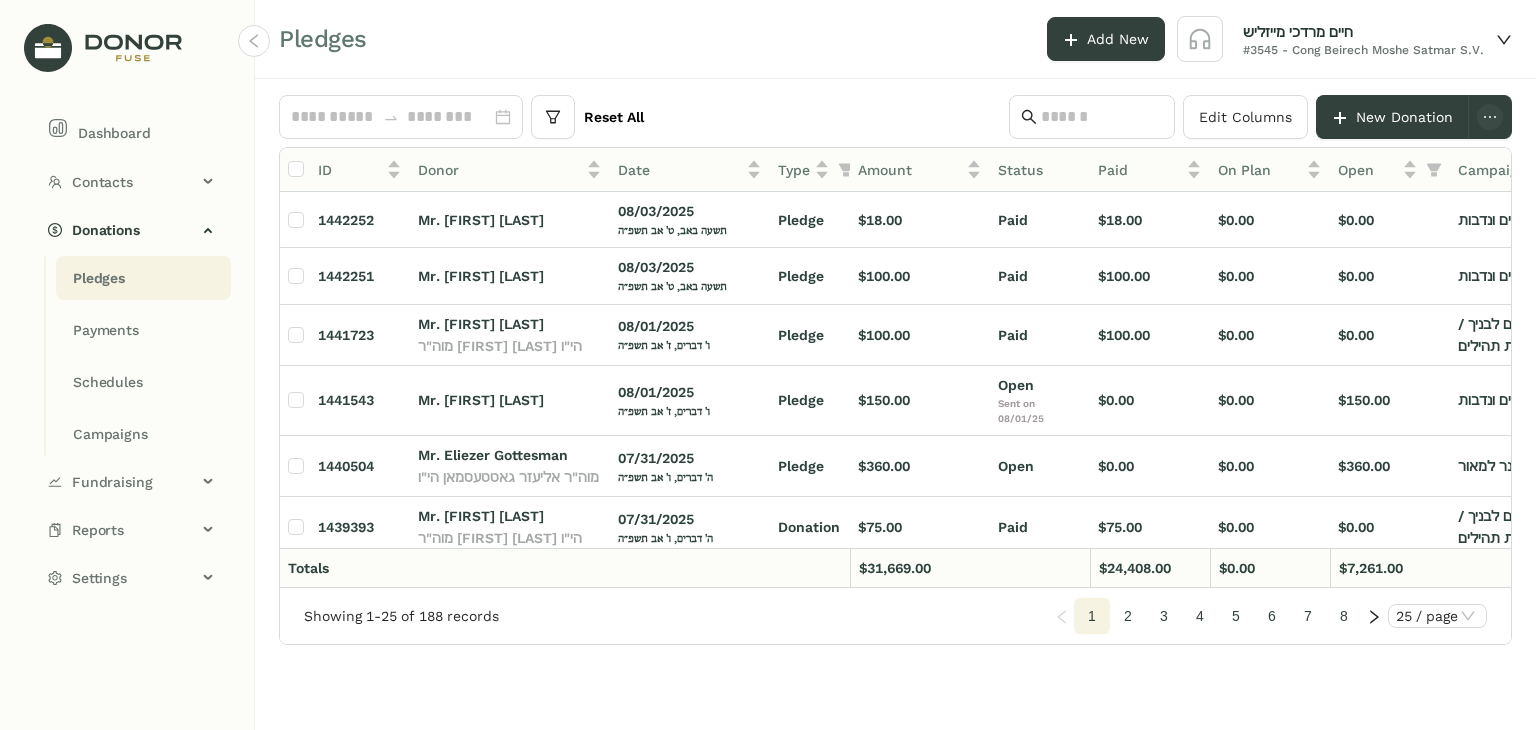 click on "Reset All  Edit Columns
New Donation   ID   Donor   Date   Type   Amount   Status   Paid   On Plan   Open   Campaign   Fundraiser   Description  1442252 Mr. shmiel michuel goldberger 08/03/2025 תשעה באב, ט' אב תשפ״ה Pledge $18.00 Paid $18.00 $0.00 $0.00 עליות / נדרים ונדבות פ' דברים אצל קידוש של אליעזר גאטטעסמאן 1442251 Mr. moshe yida goldberger 08/03/2025 תשעה באב, ט' אב תשפ״ה Pledge $100.00 Paid $100.00 $0.00 $0.00 עליות / נדרים ונדבות נדב כשעלה אצל קידוש של אליעזר גאטעסמאן פ' דברים 1441723 Mr. Moshe Rosenwasser מוה"ר משה ראזענוואסער הי"ו 08/01/2025 ו' דברים, ז' אב תשפ״ה Pledge $100.00 Paid $100.00 $0.00 $0.00 ושננתם לבניך / חברת תהילים זכות ומקדשי תיראו לש' פ' דברים לרגל הולדת נכדו 1441543 Mr. chaim simcha weisz 08/01/2025 ו' דברים, ז' אב תשפ״ה Pledge $150.00 Open $0.00 1" 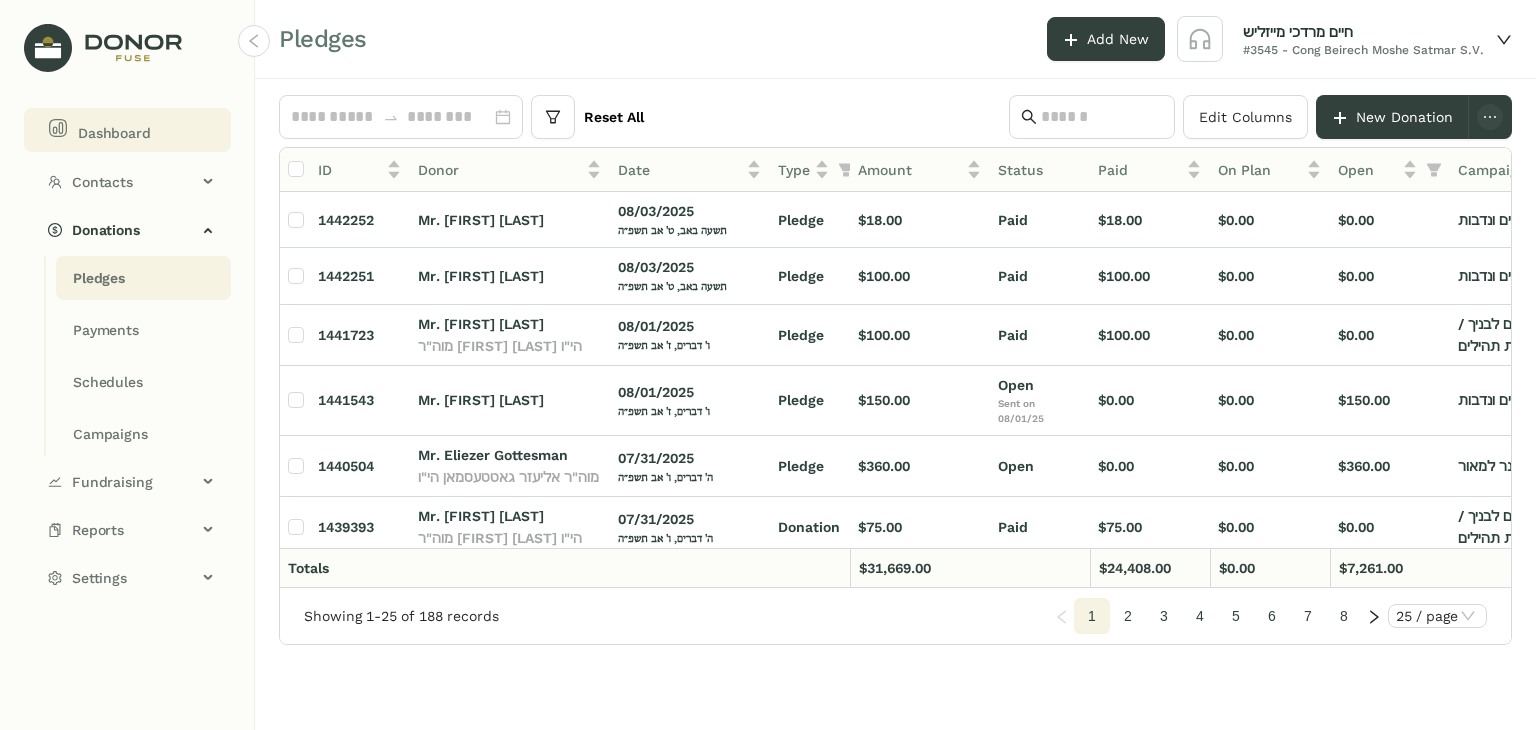 click on "Dashboard" 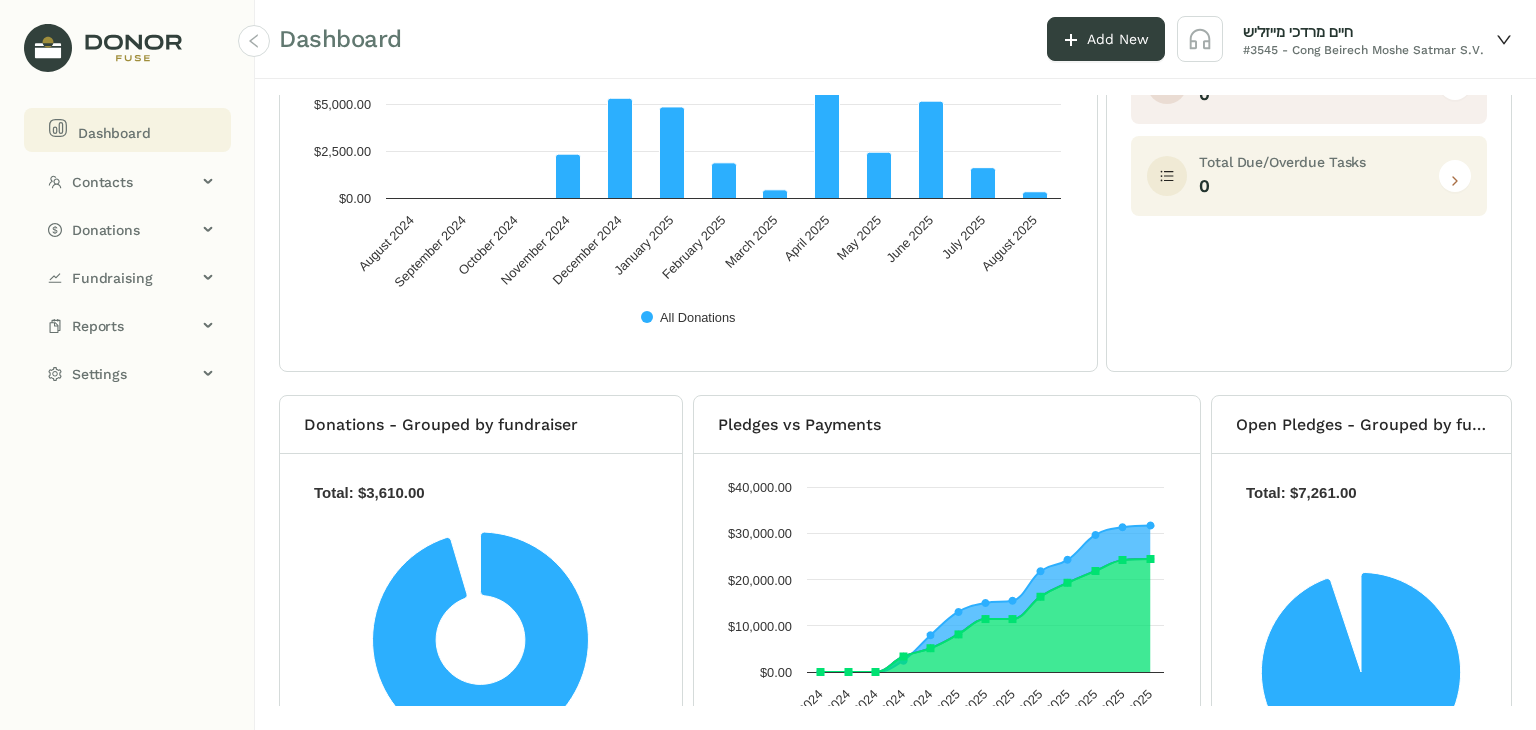 scroll, scrollTop: 442, scrollLeft: 0, axis: vertical 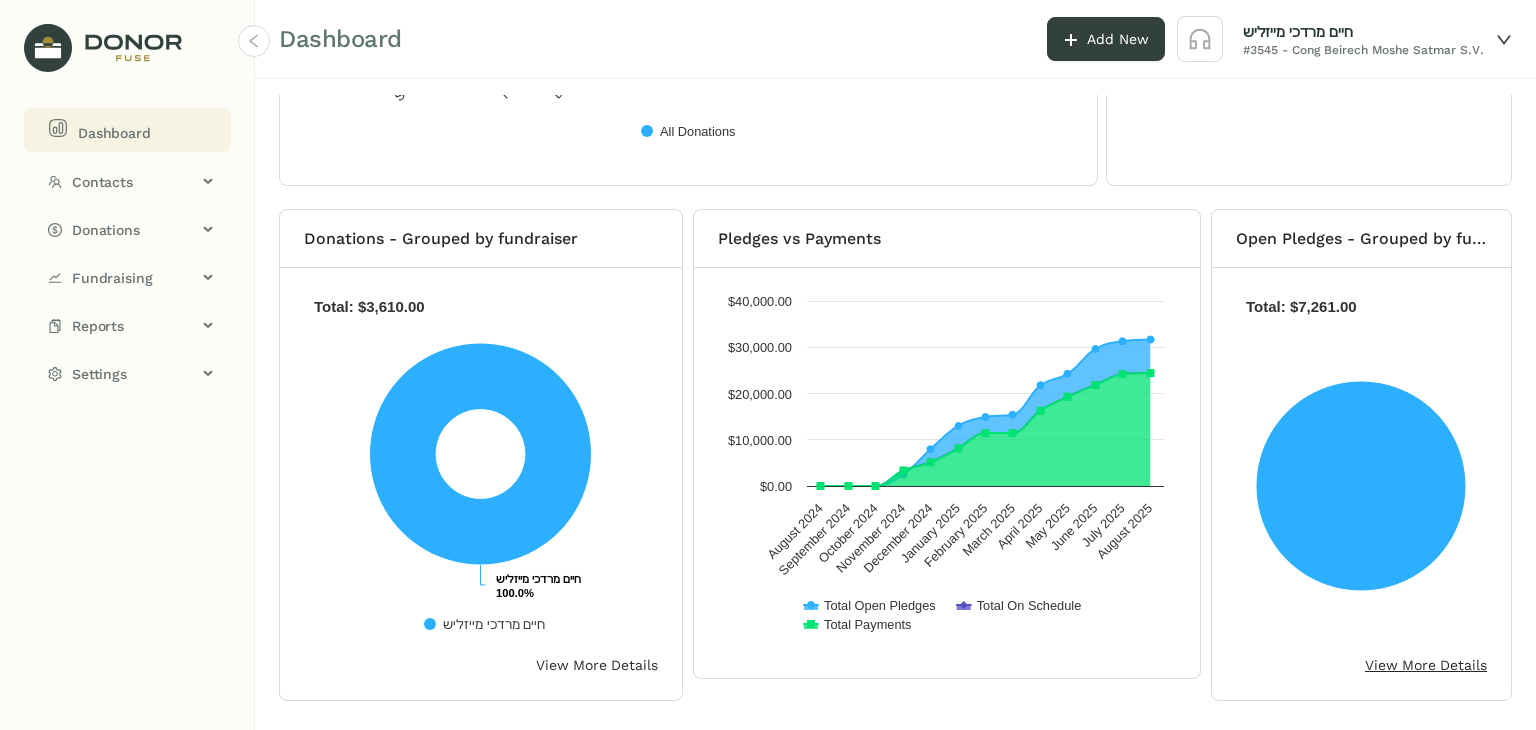 click on "View More Details" 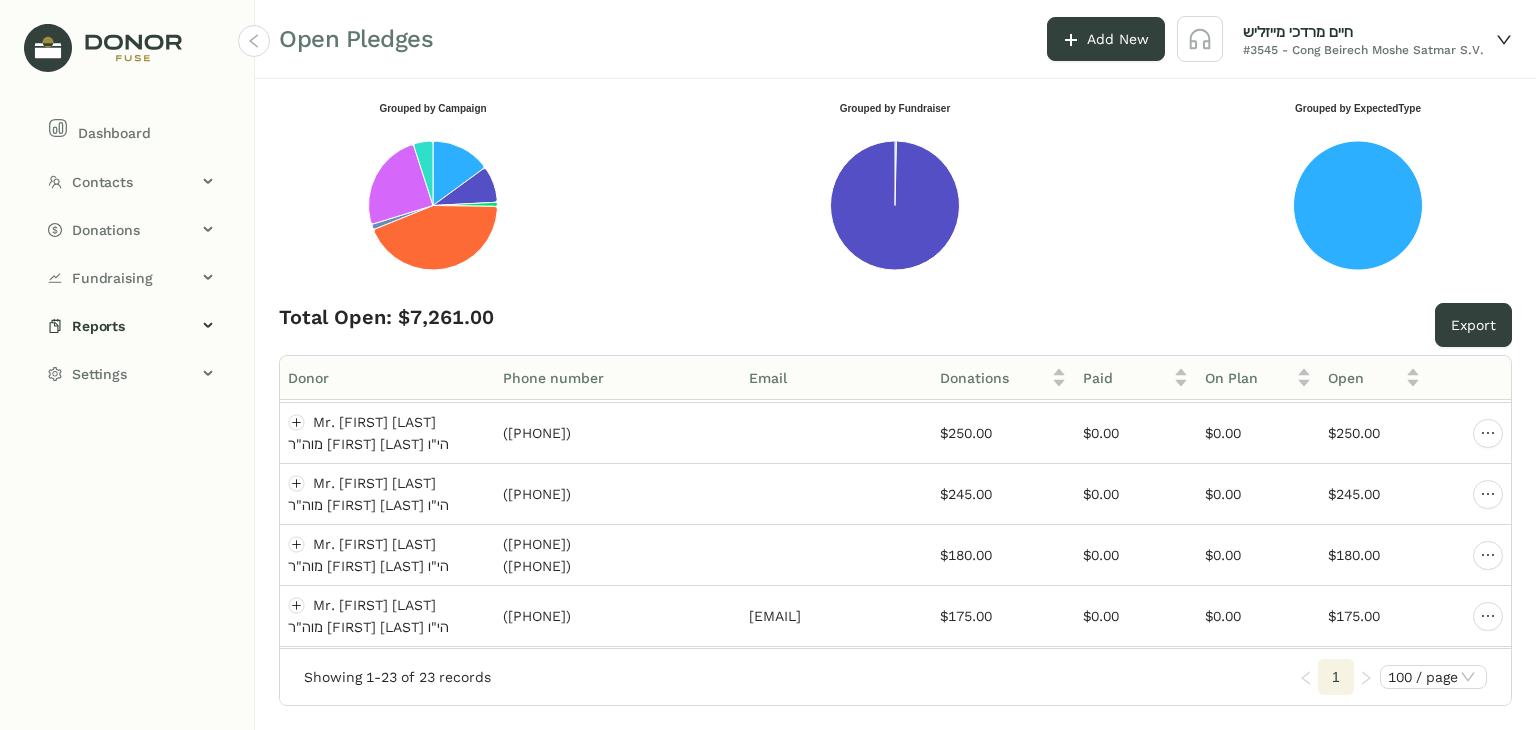 scroll, scrollTop: 468, scrollLeft: 0, axis: vertical 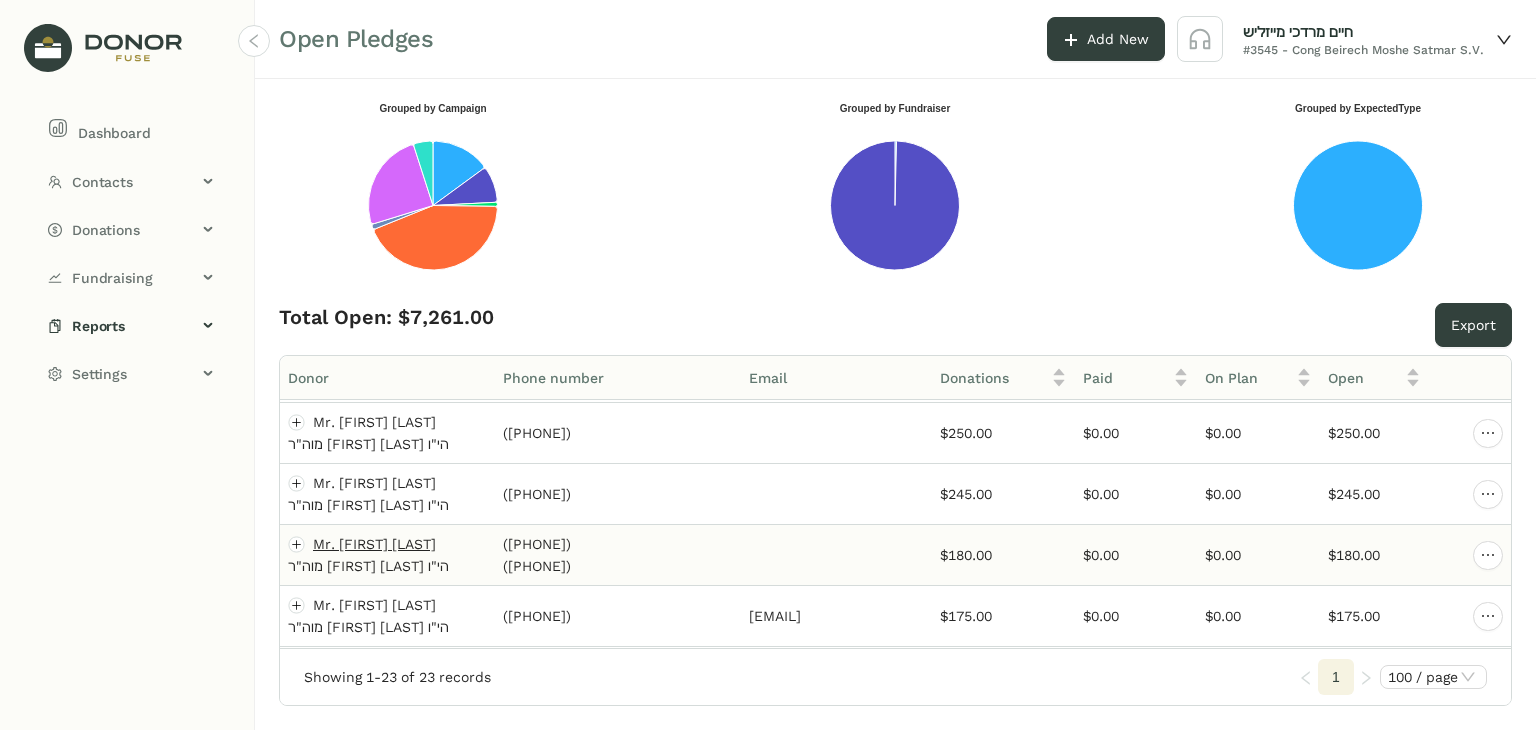 click on "Mr. [FIRST] [LAST]" at bounding box center [374, 544] 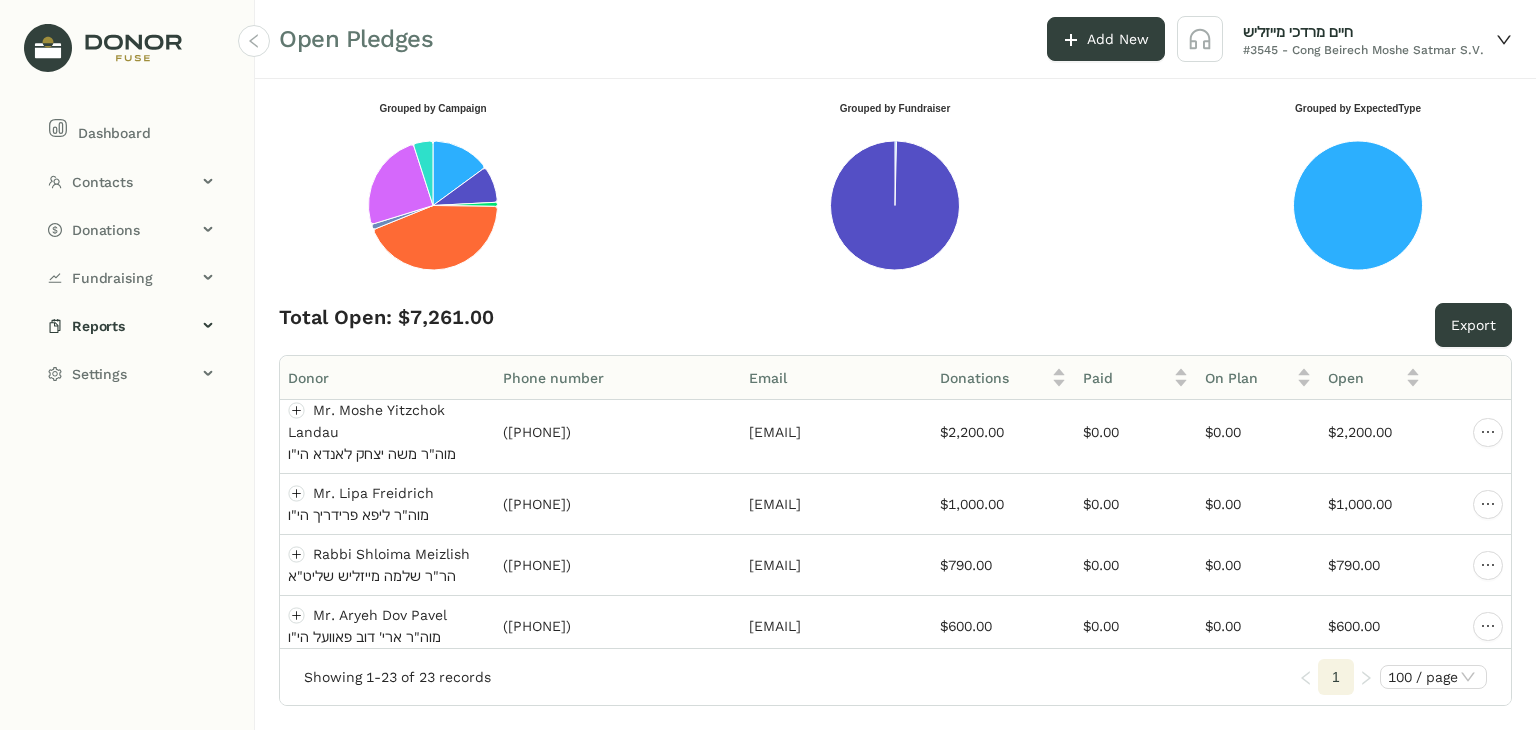 scroll, scrollTop: 0, scrollLeft: 0, axis: both 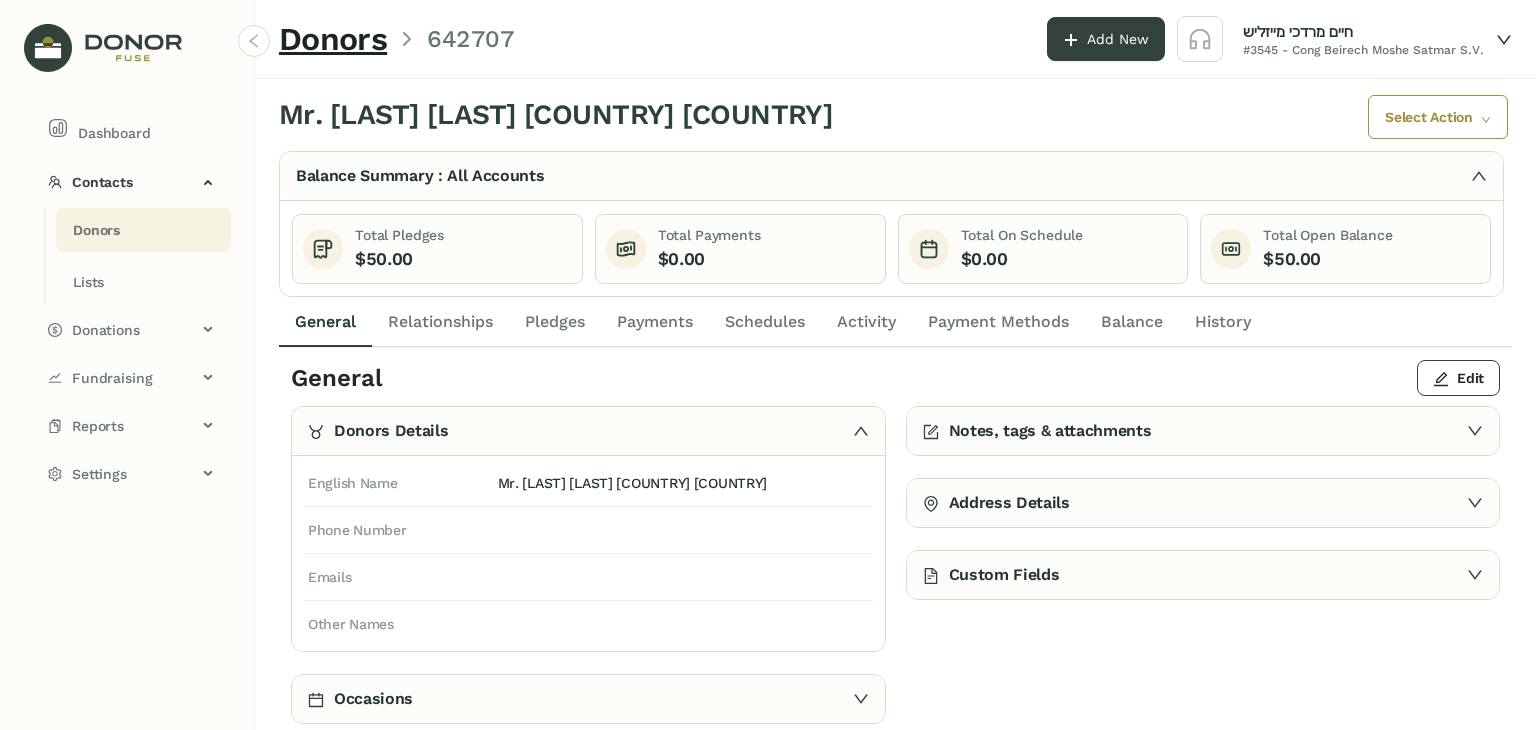 click on "Mr. [LAST] [LAST] [COUNTRY] [COUNTRY]" 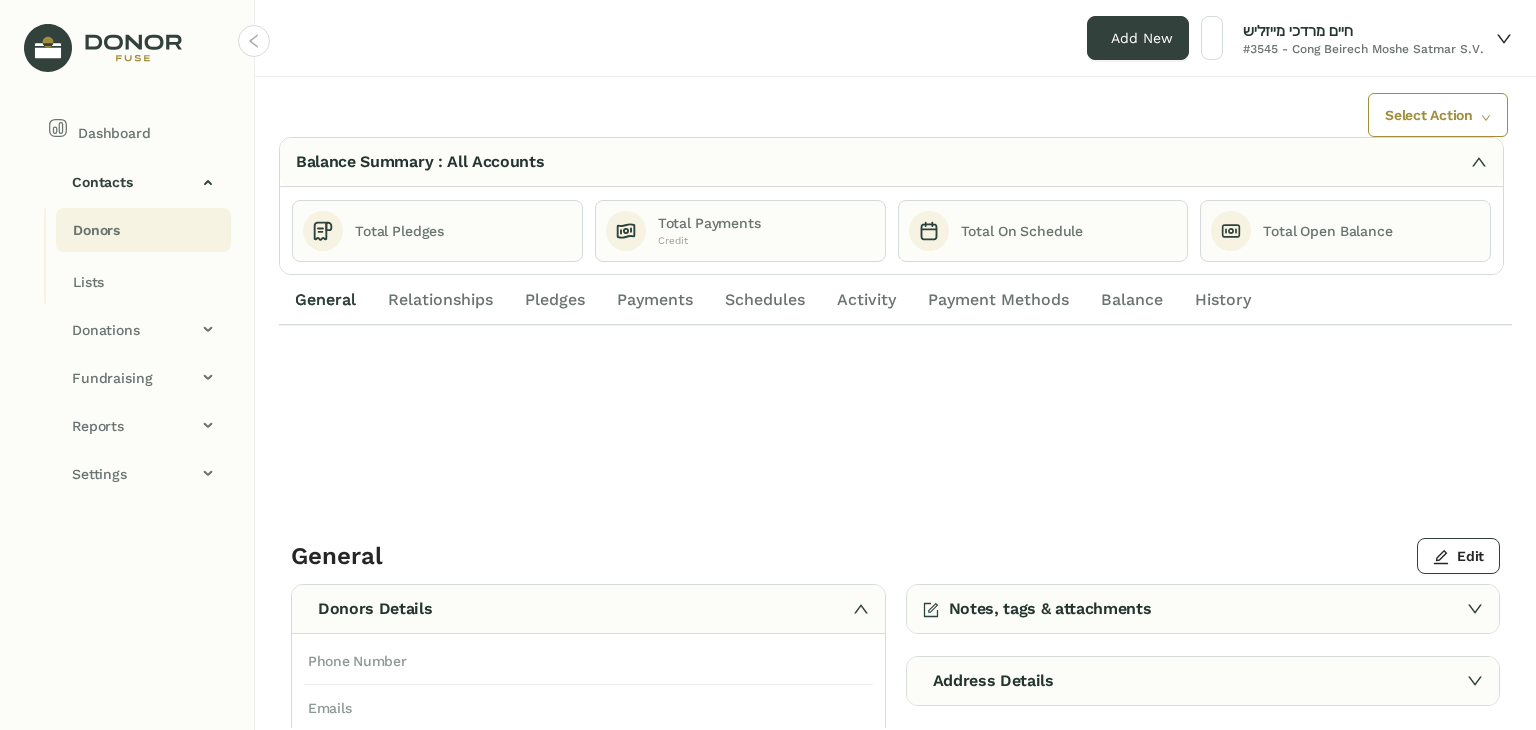 scroll, scrollTop: 0, scrollLeft: 0, axis: both 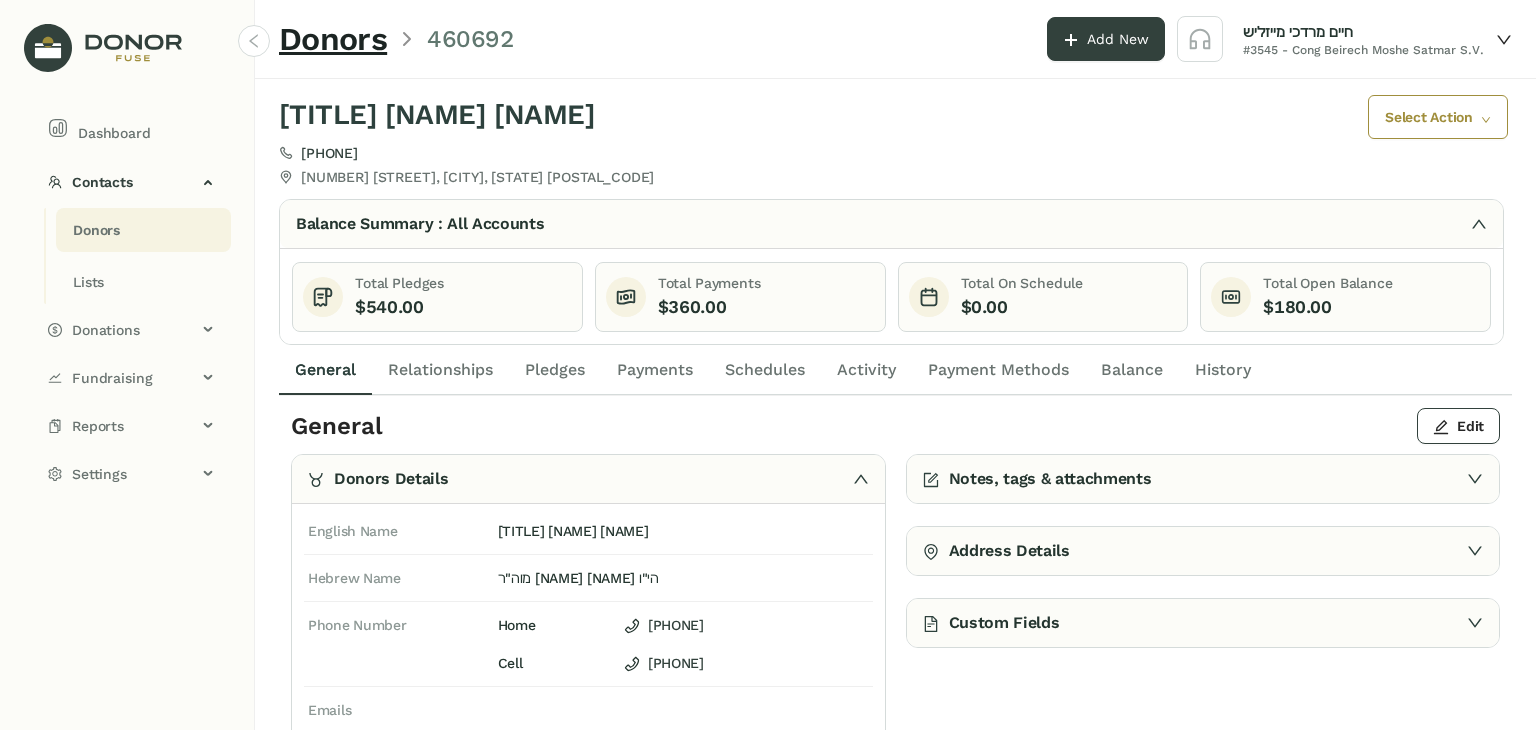 click on "Donors 460692 Add New חיים מרדכי מייזליש #3545 - Cong Beirech Moshe Satmar S.V." 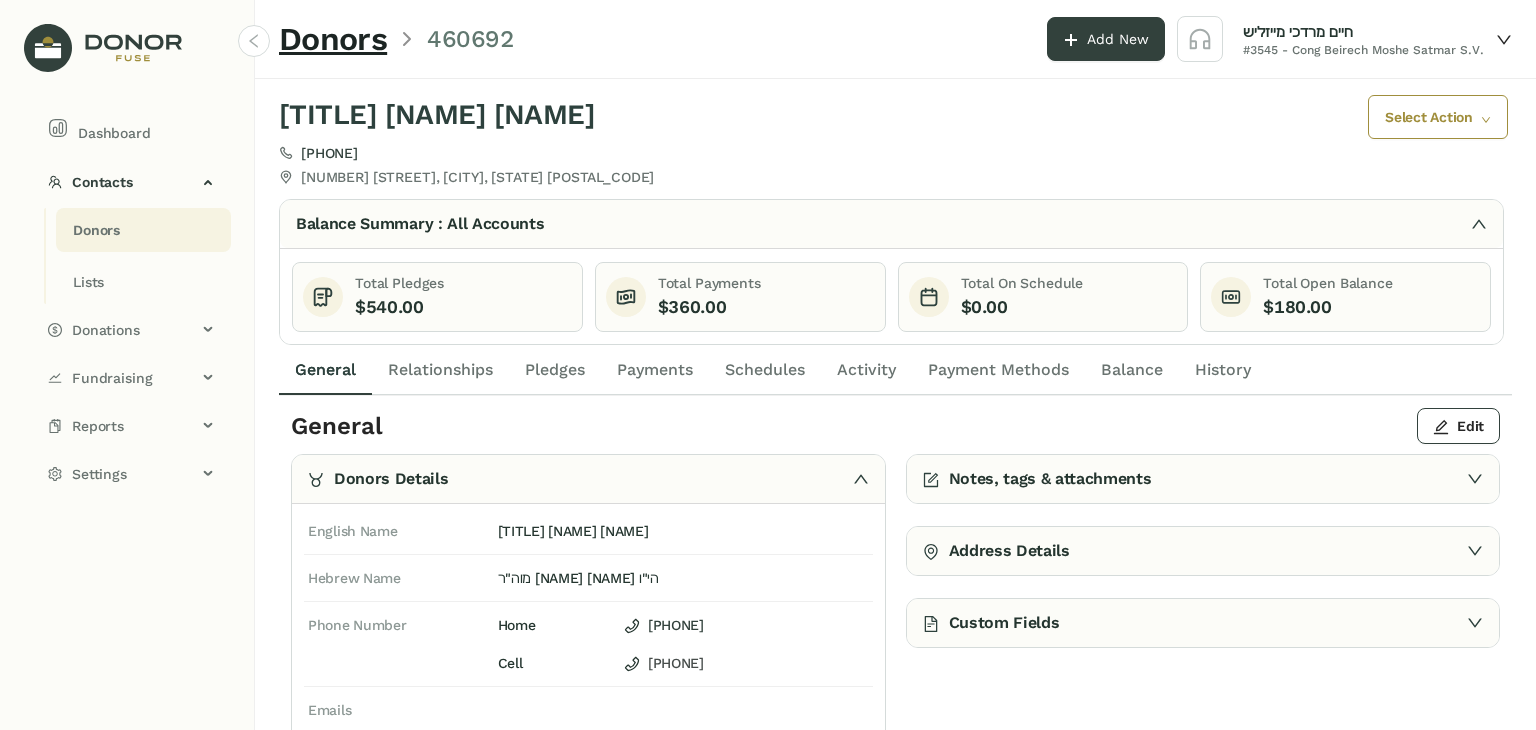 click on "(718) 791-1429" 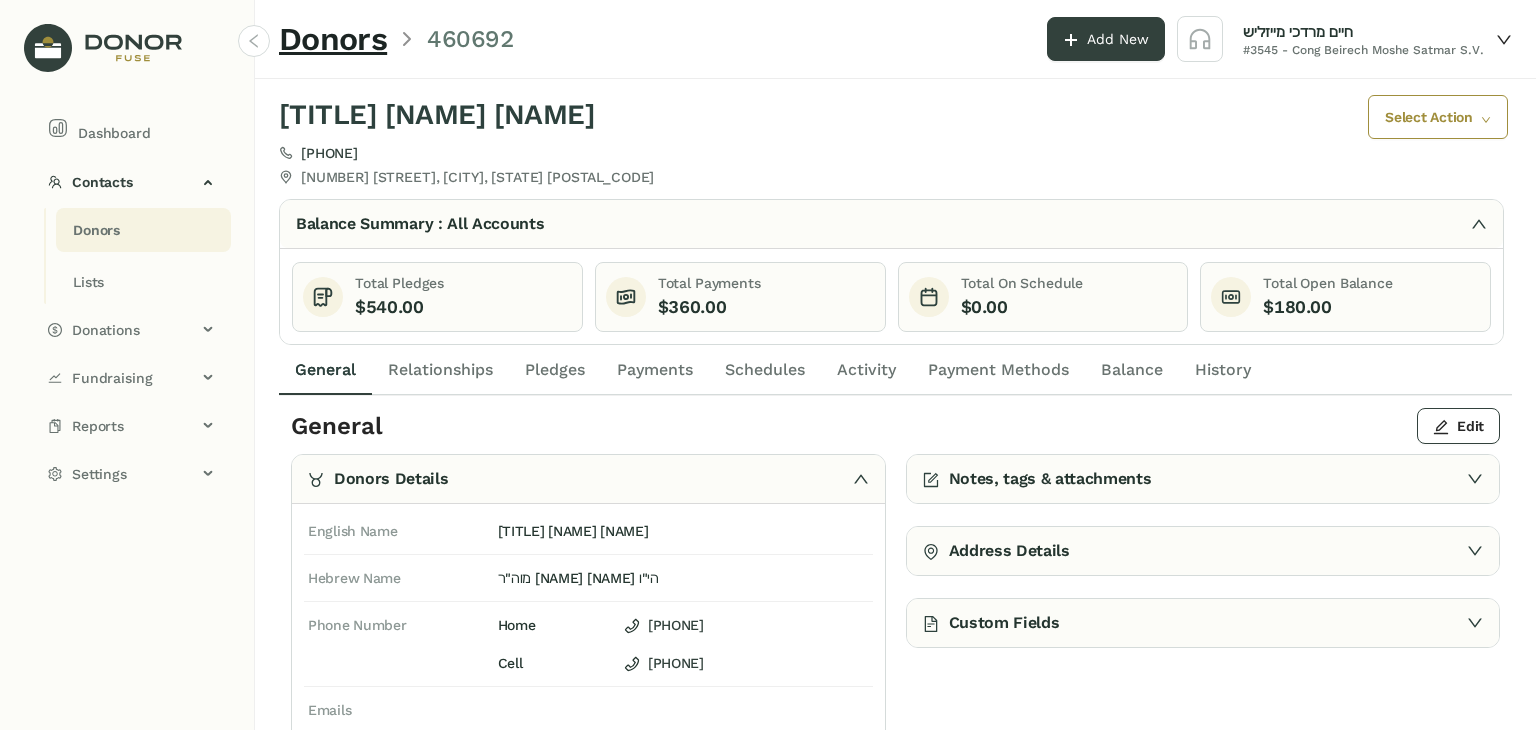 drag, startPoint x: 757, startPoint y: 661, endPoint x: 642, endPoint y: 661, distance: 115 